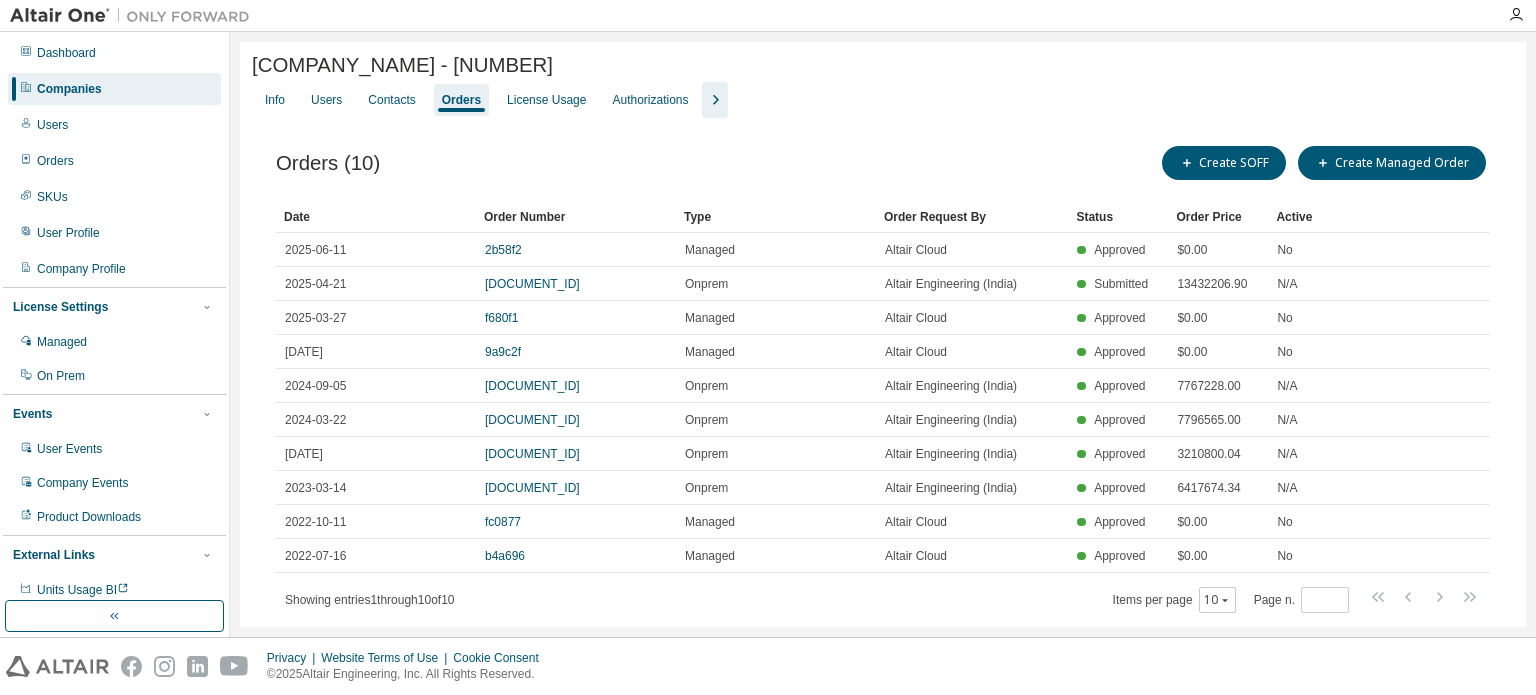 scroll, scrollTop: 0, scrollLeft: 0, axis: both 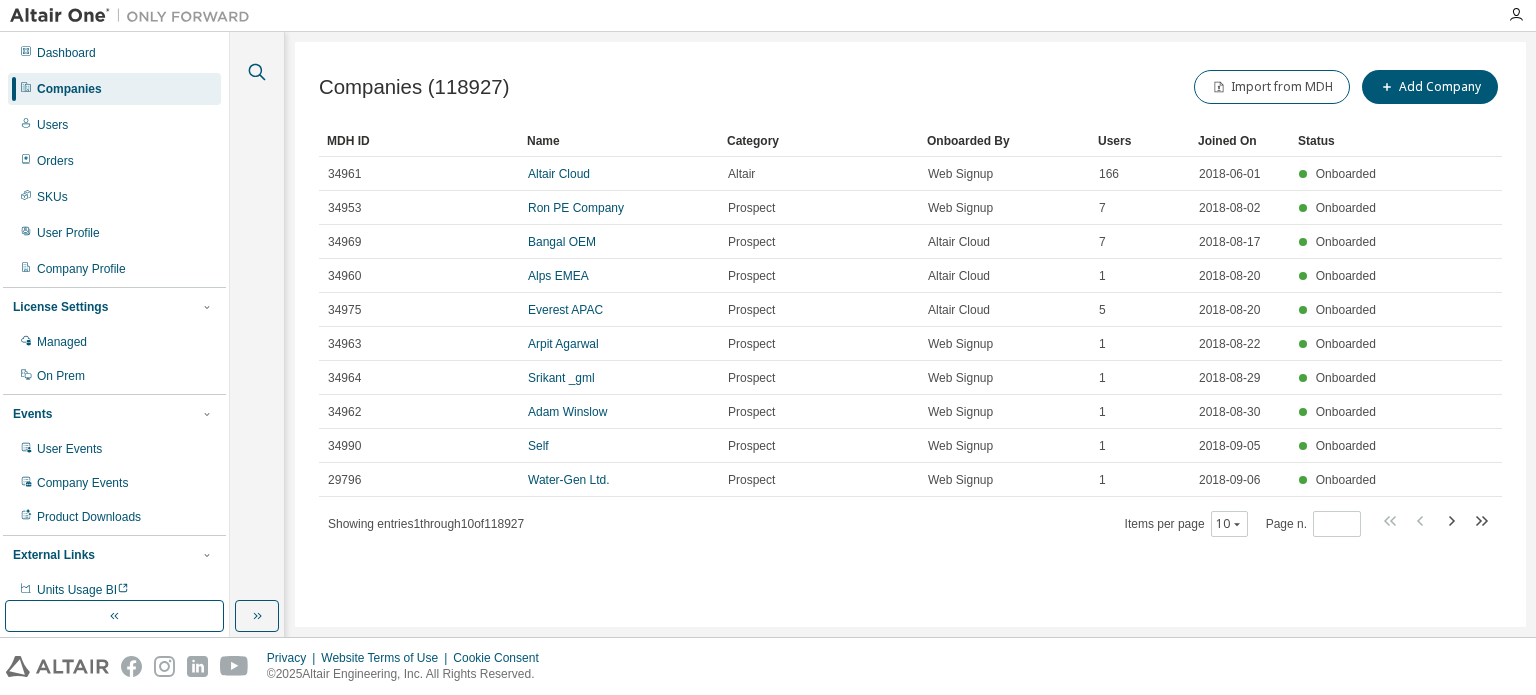 click 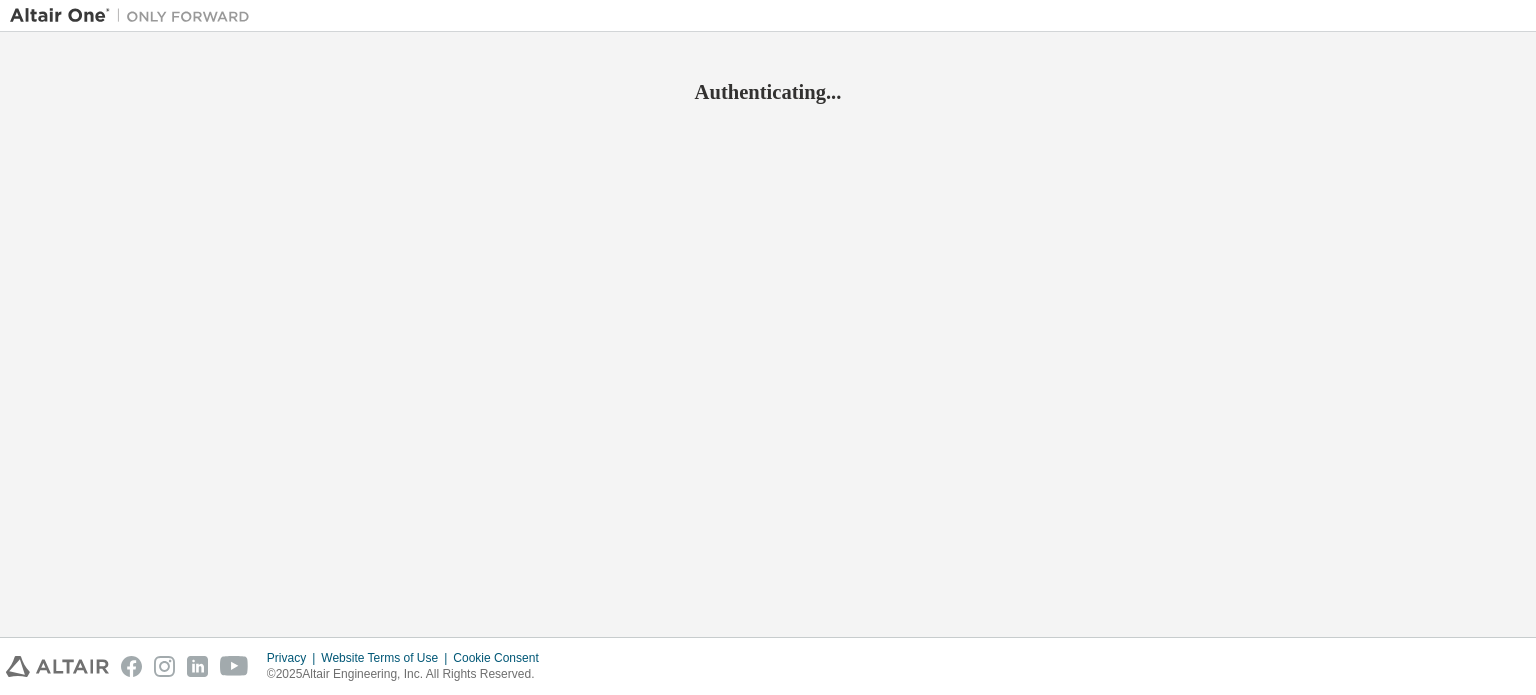 scroll, scrollTop: 0, scrollLeft: 0, axis: both 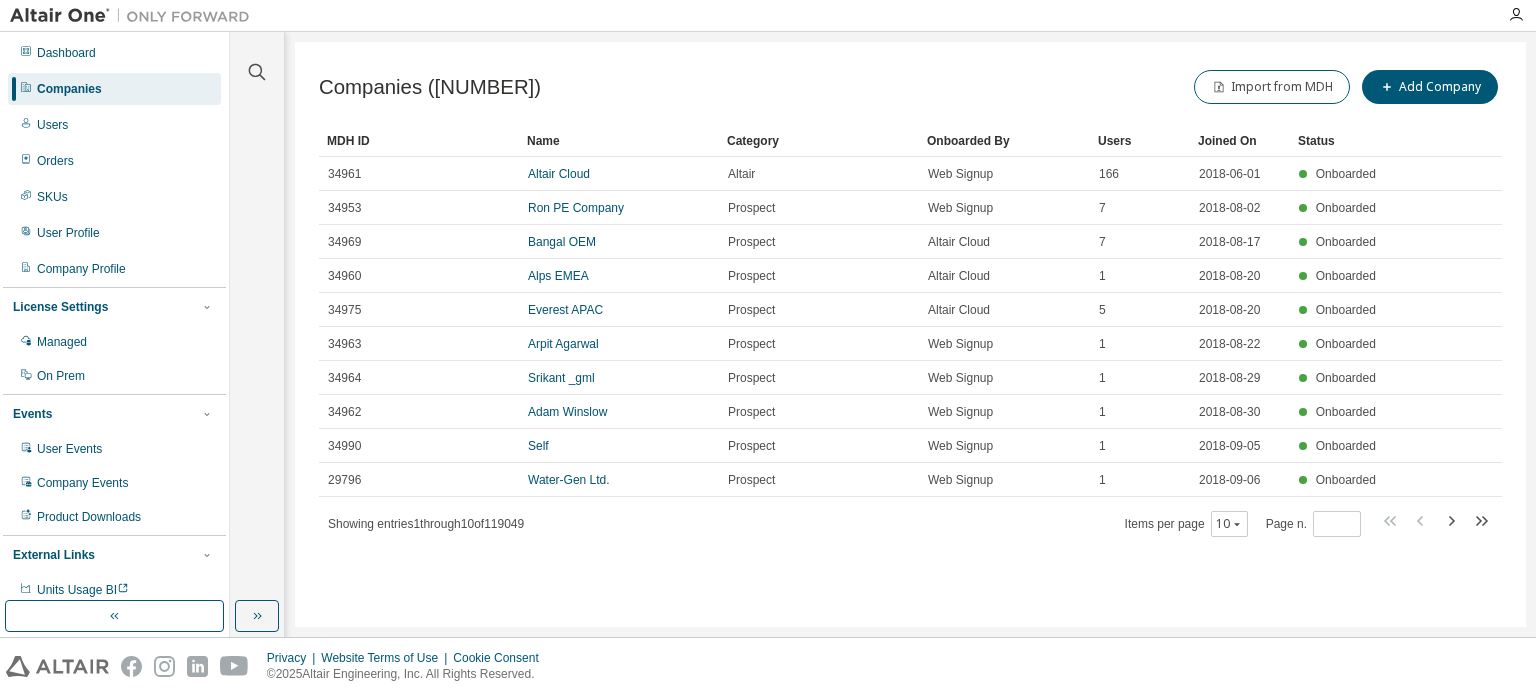 click on "Companies" at bounding box center [69, 89] 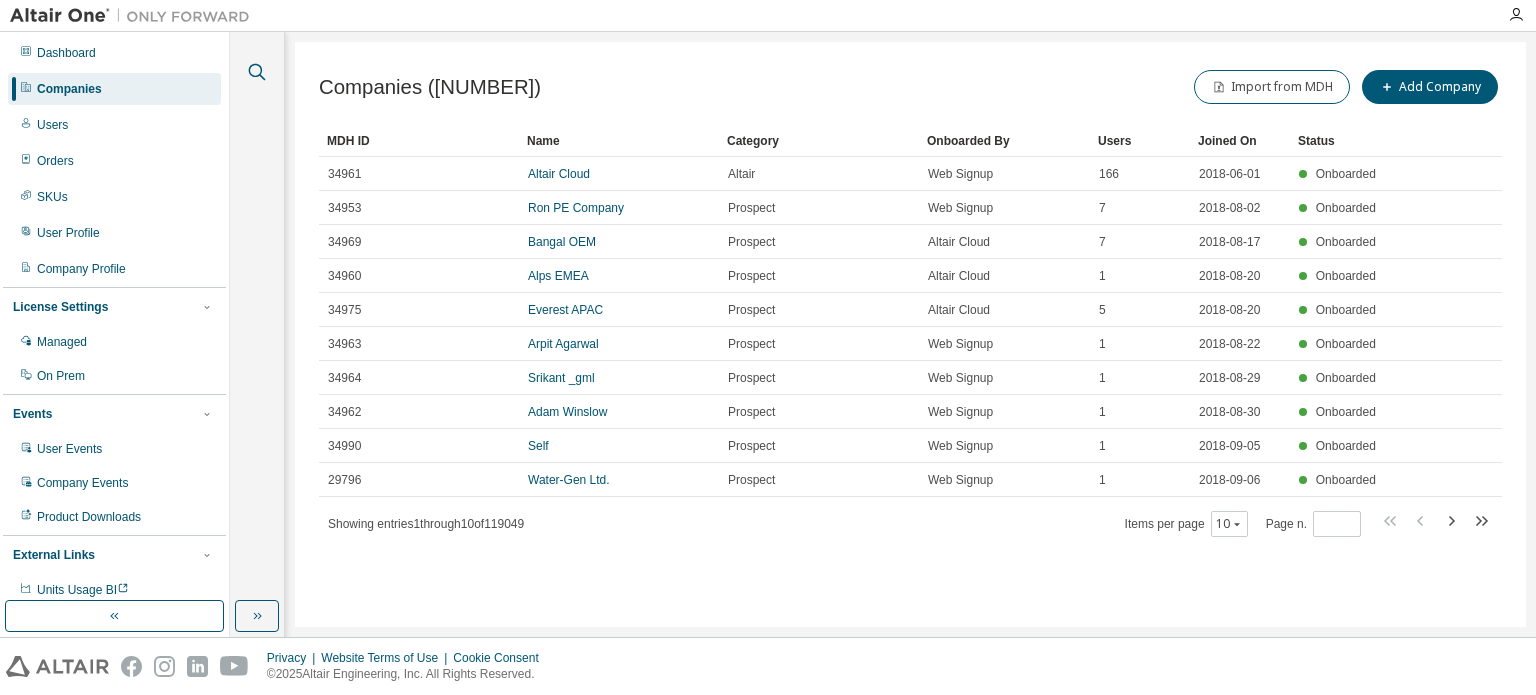 click 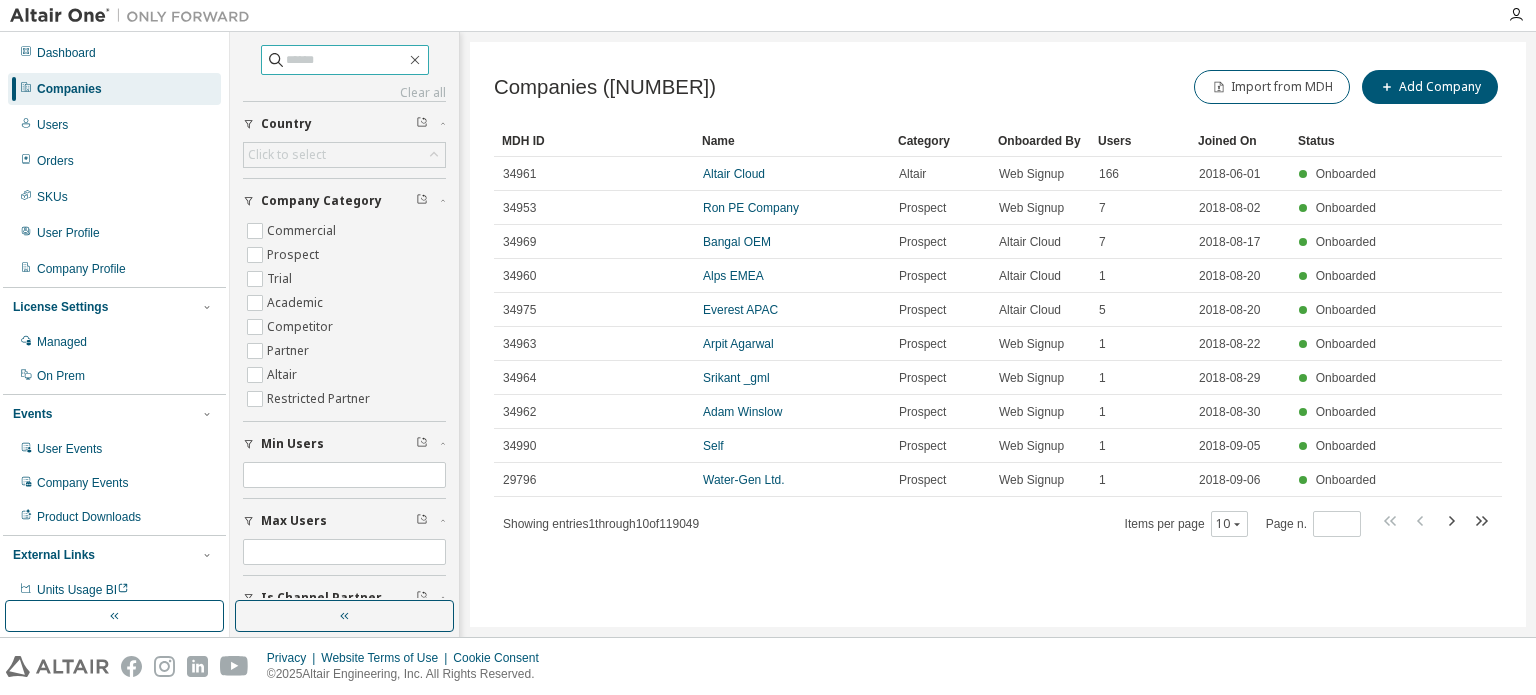 click at bounding box center [346, 60] 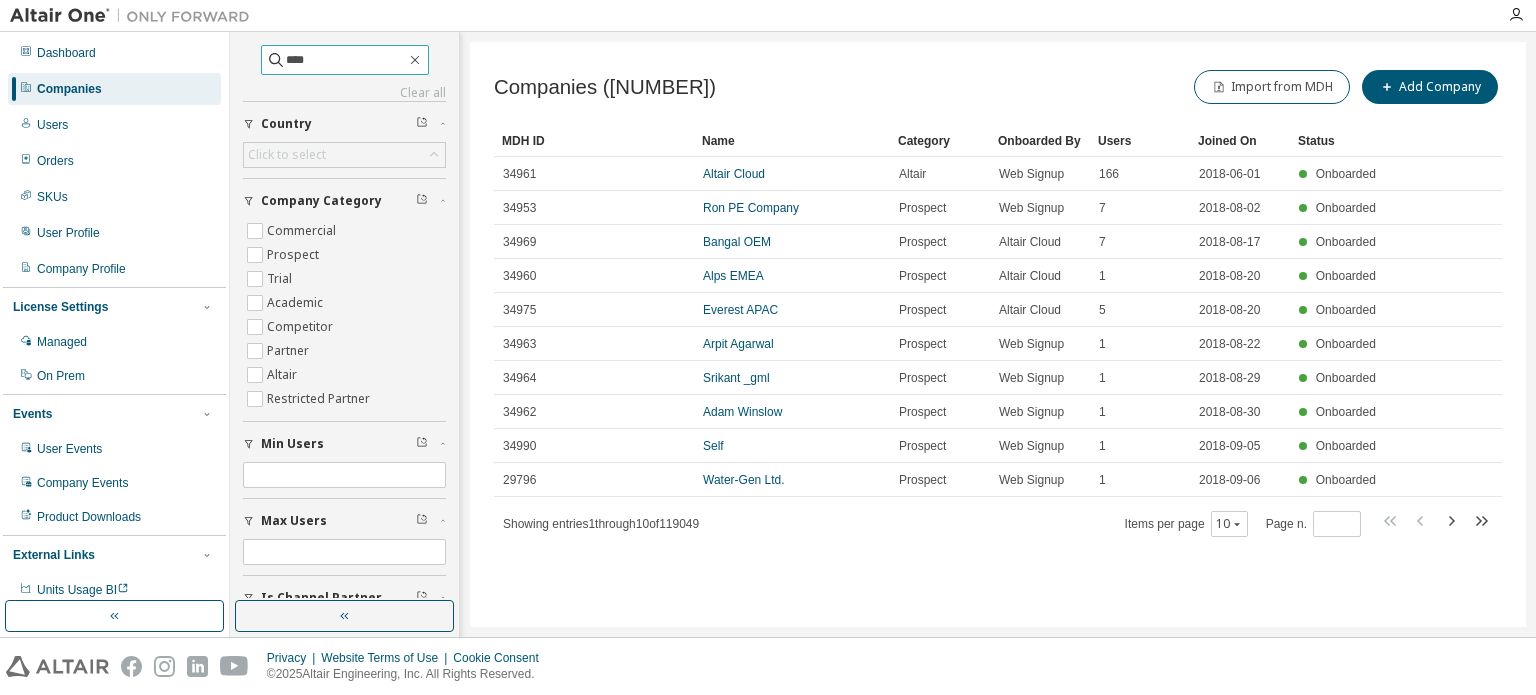 type on "****" 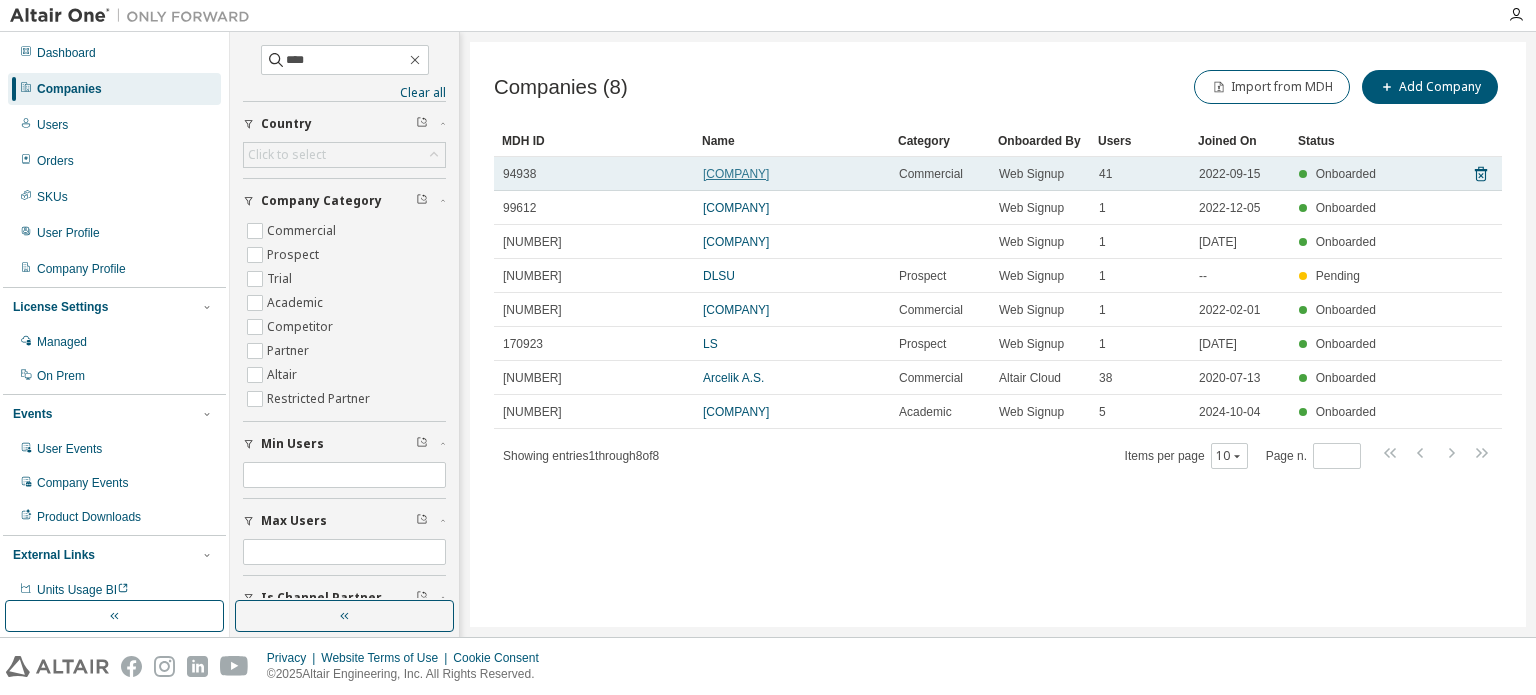 click on "[COMPANY]" at bounding box center [736, 174] 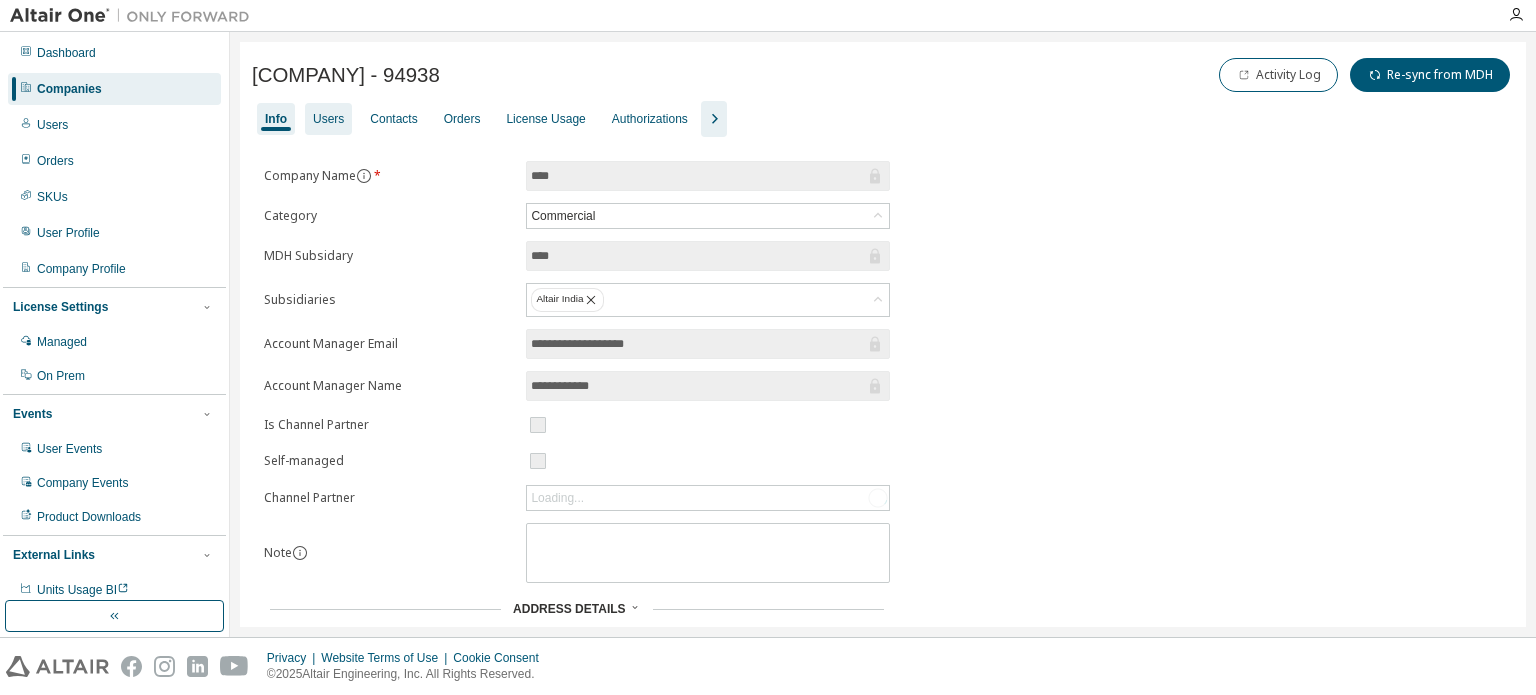 click on "Users" at bounding box center [328, 119] 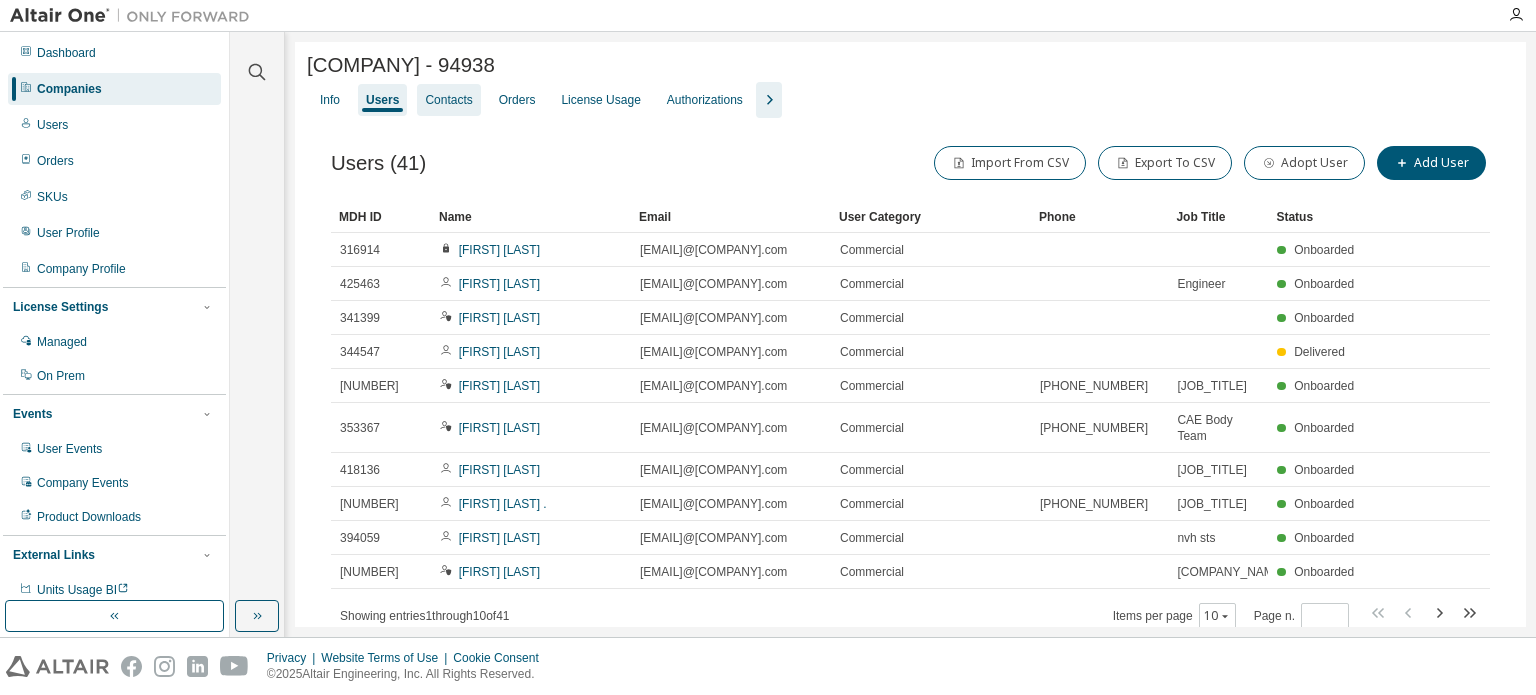 click on "Contacts" at bounding box center (448, 100) 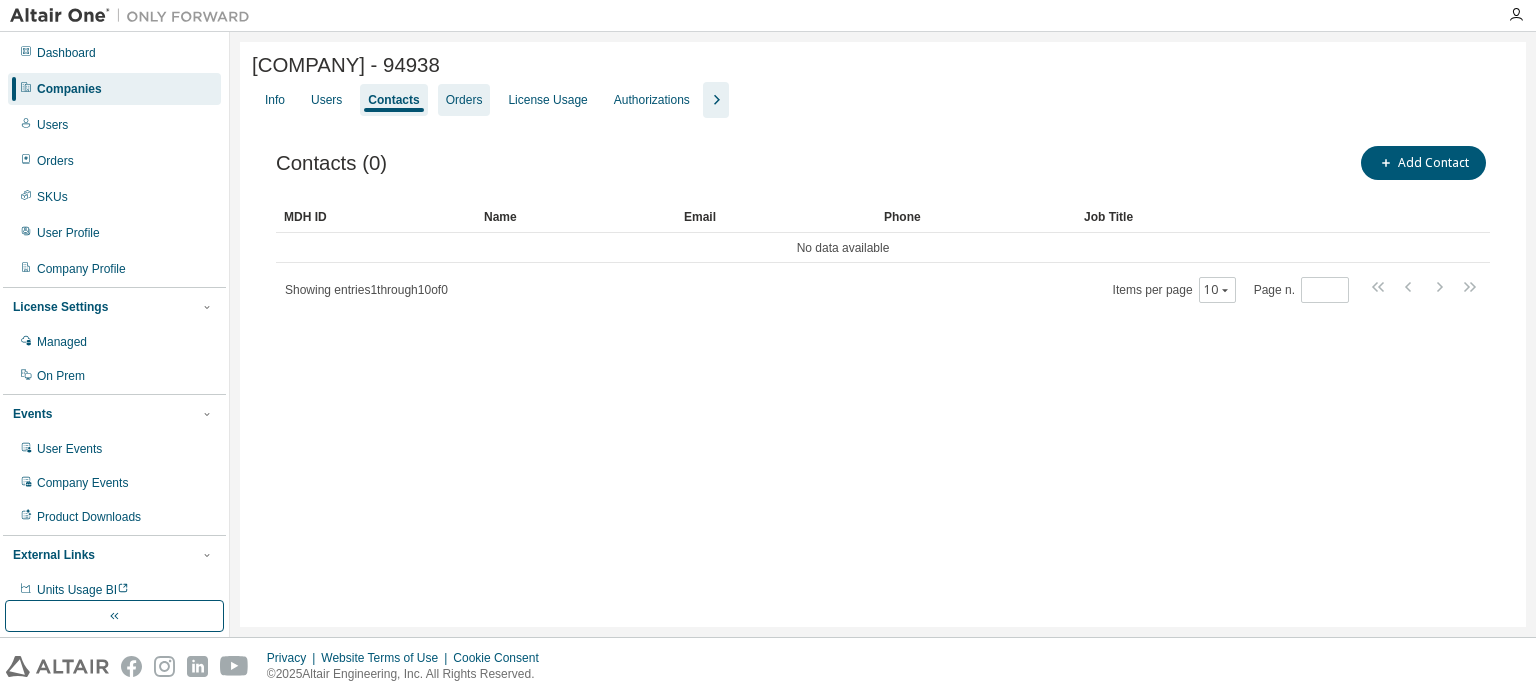 click on "Orders" at bounding box center (464, 100) 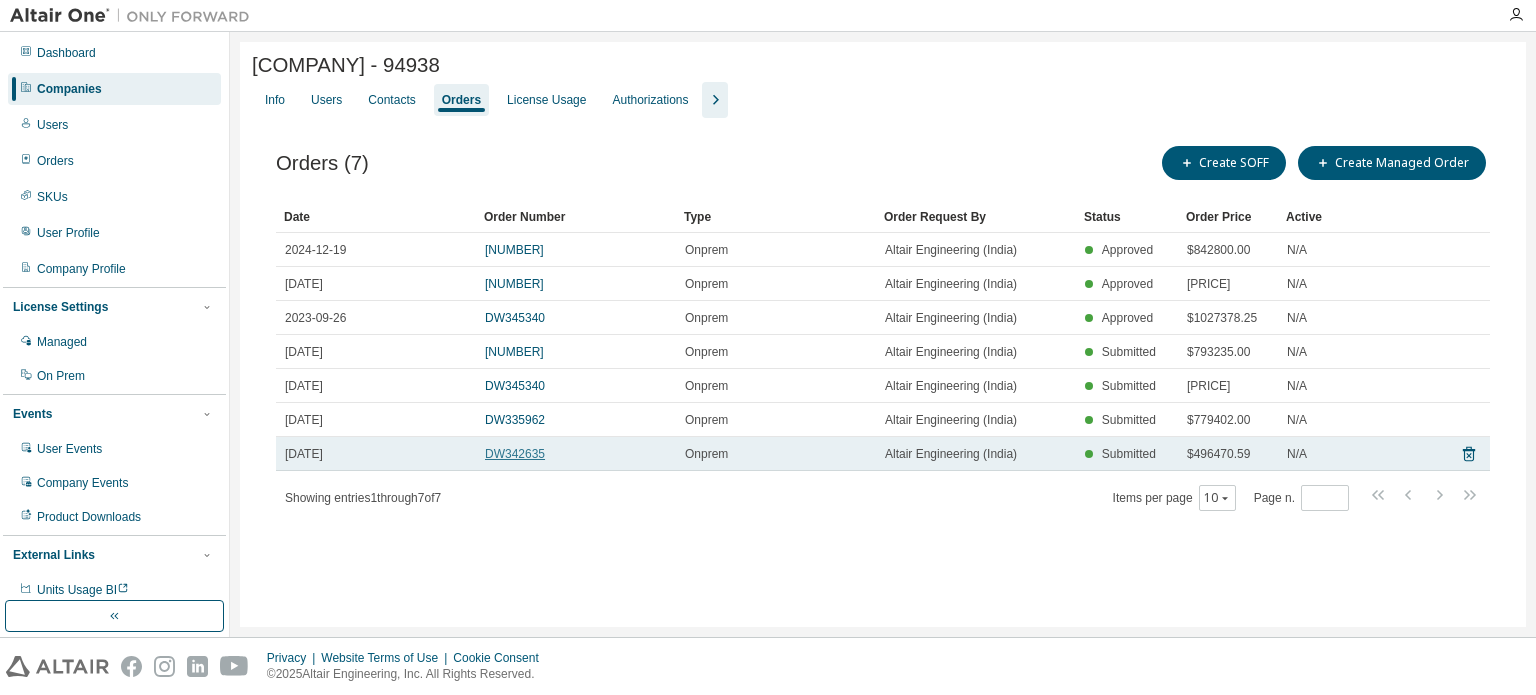 click on "DW342635" at bounding box center (515, 454) 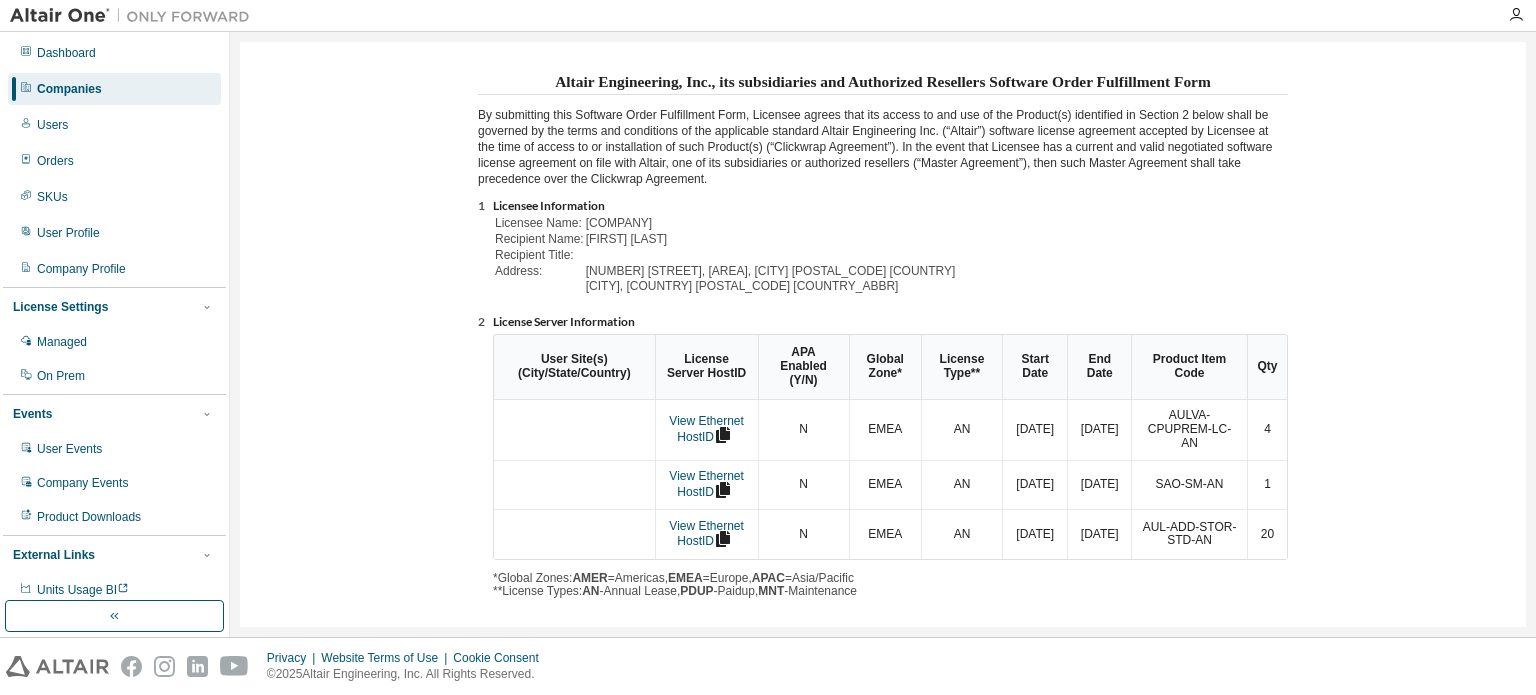 scroll, scrollTop: 0, scrollLeft: 0, axis: both 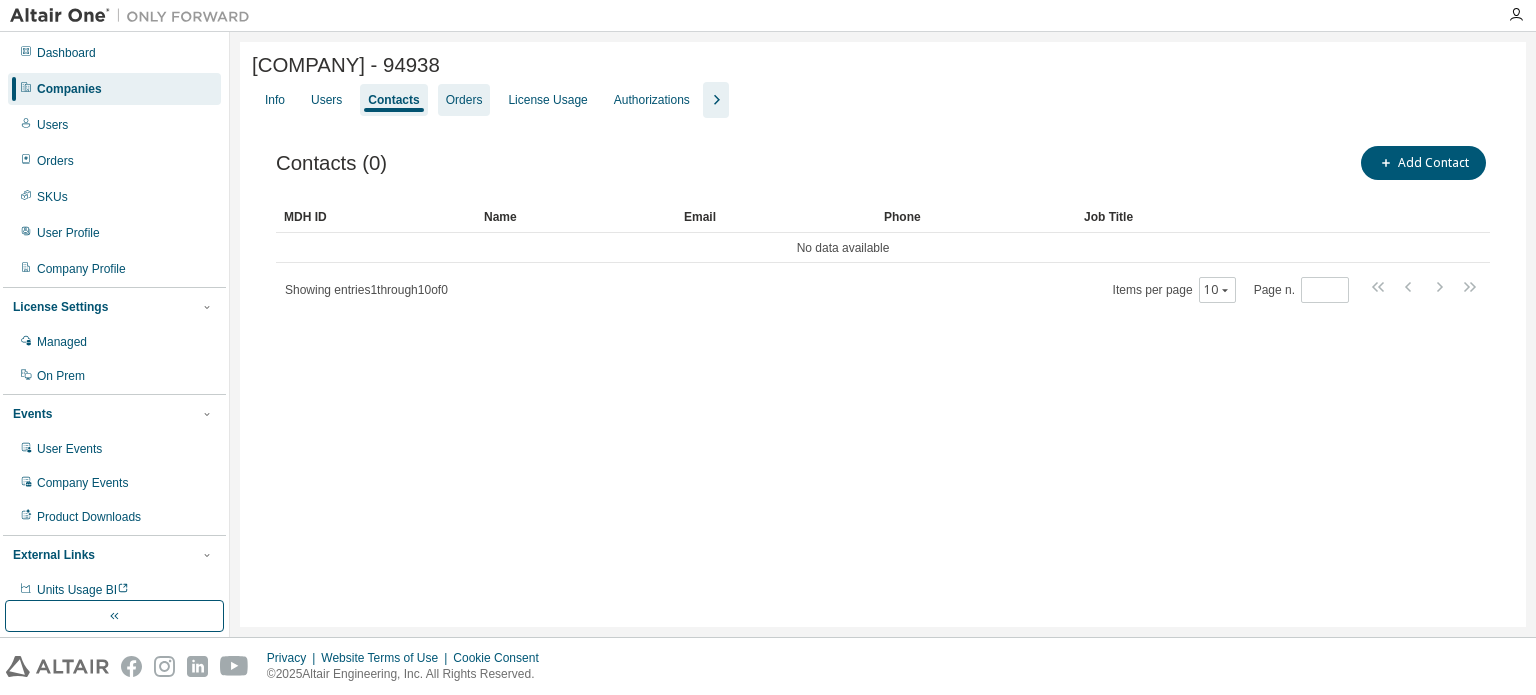 click on "Orders" at bounding box center [464, 100] 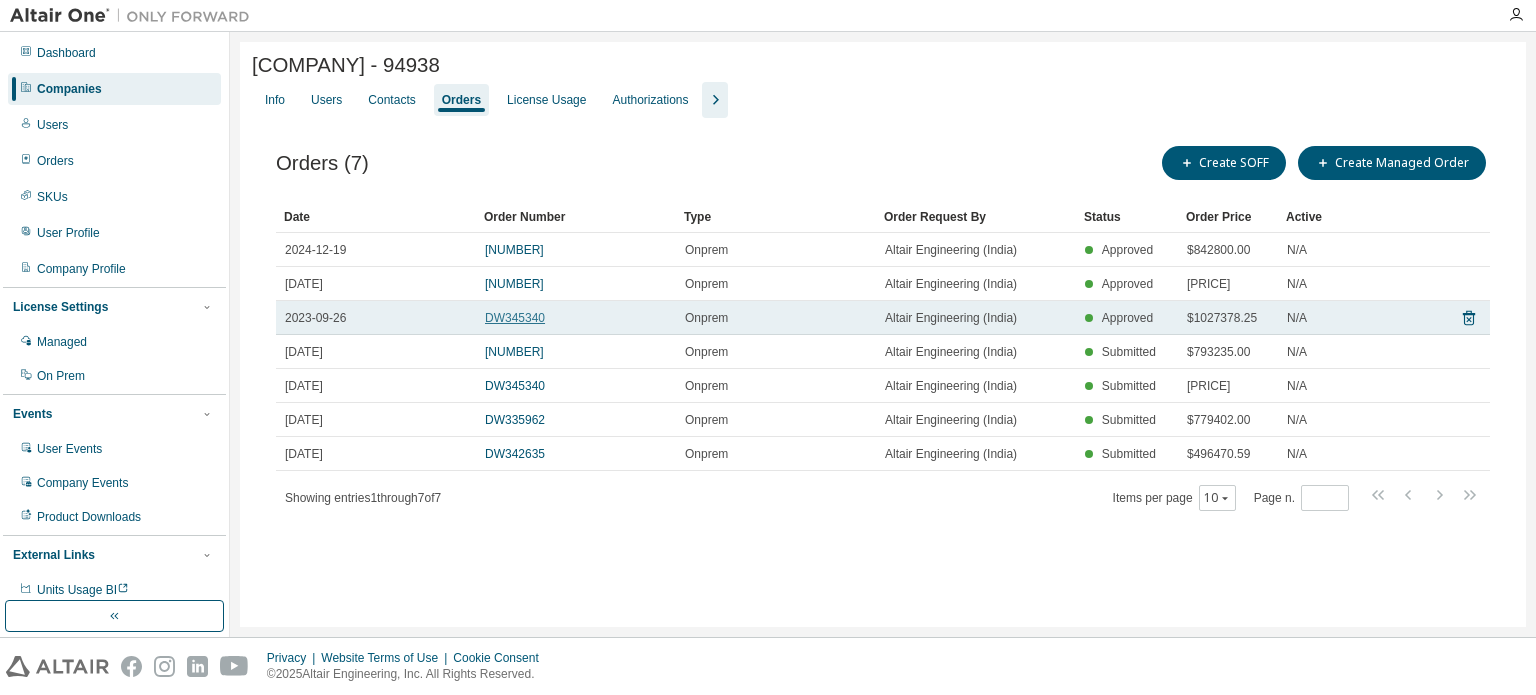 click on "DW345340" at bounding box center [515, 318] 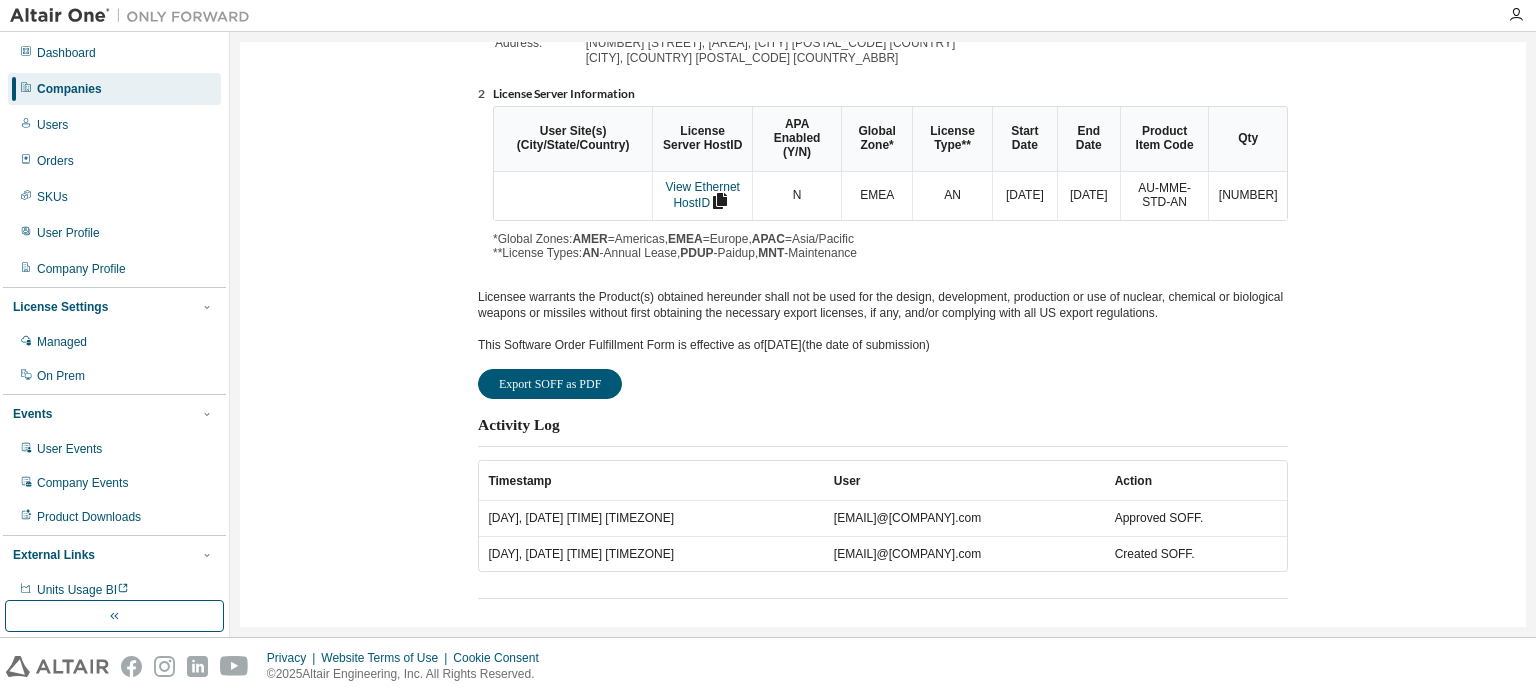 scroll, scrollTop: 0, scrollLeft: 0, axis: both 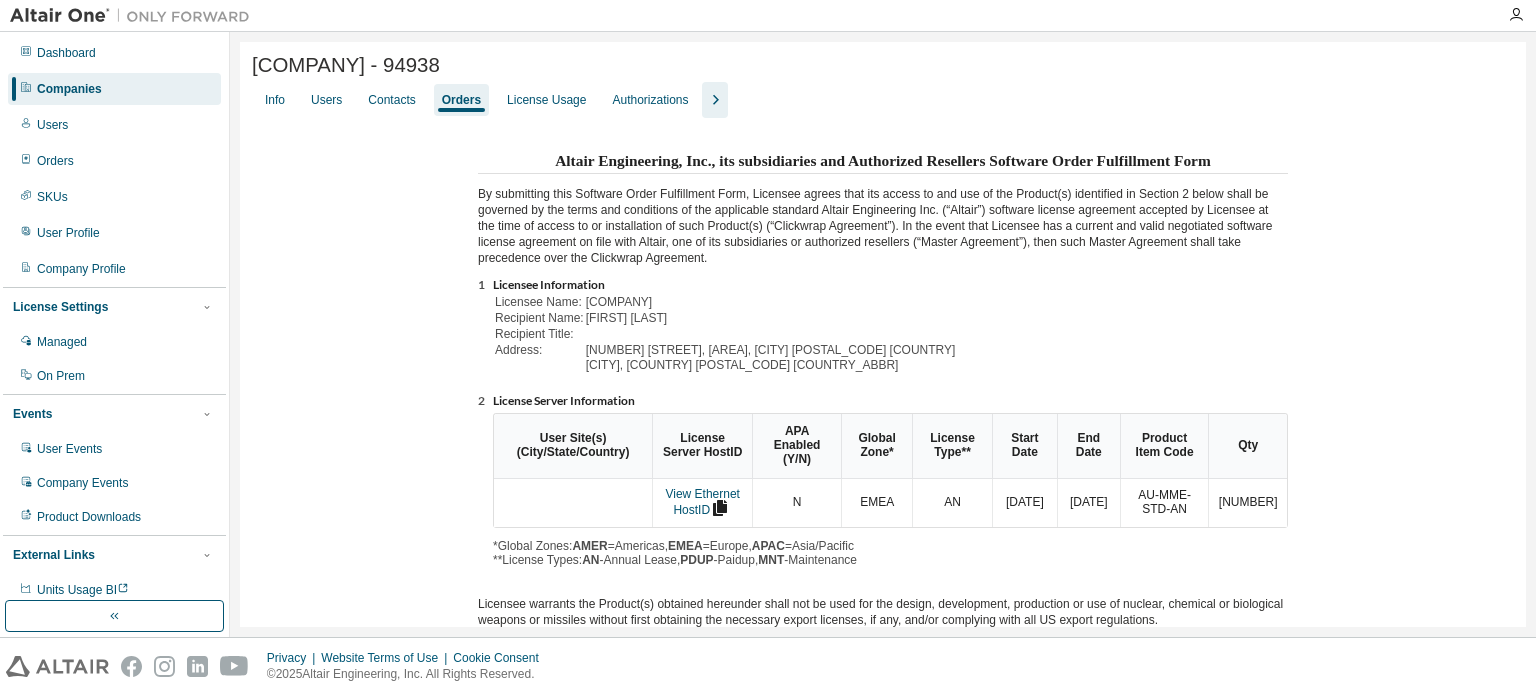 click on "Companies" at bounding box center (69, 89) 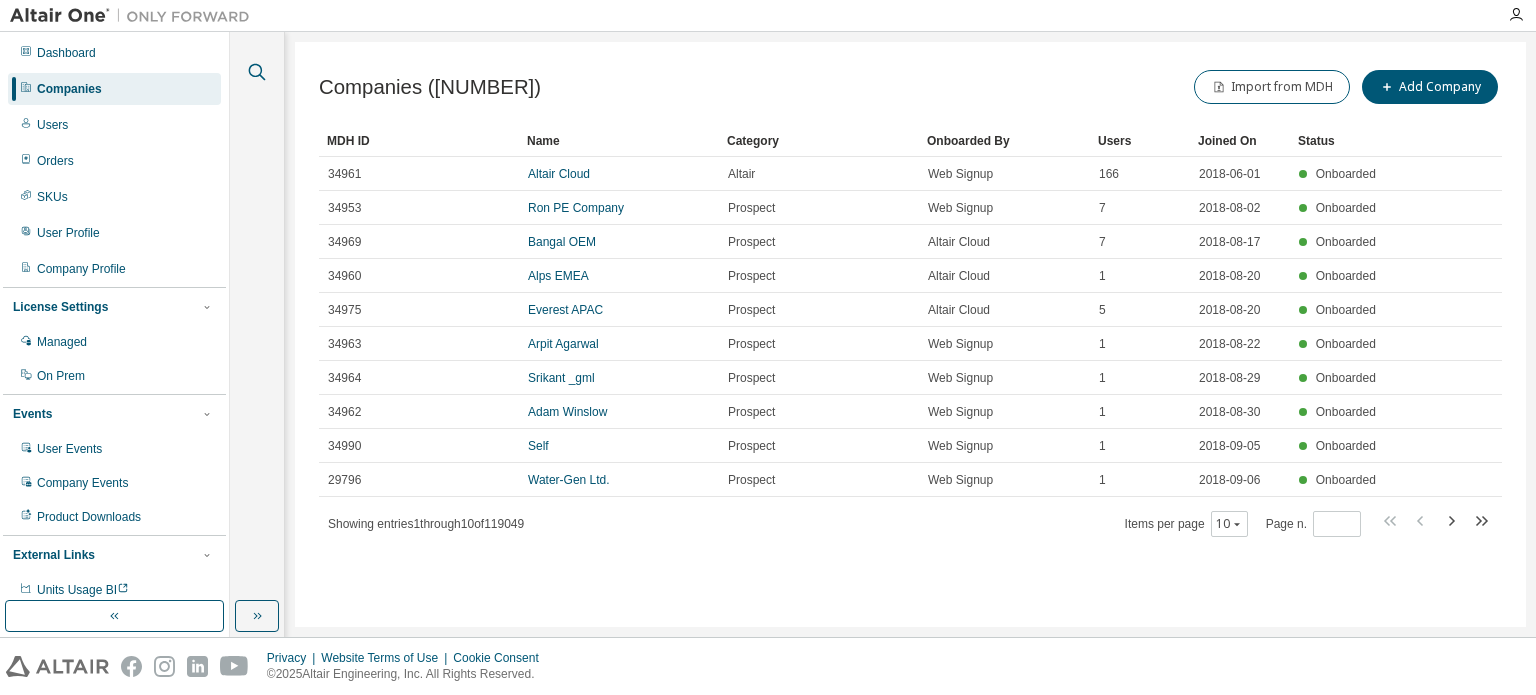 click 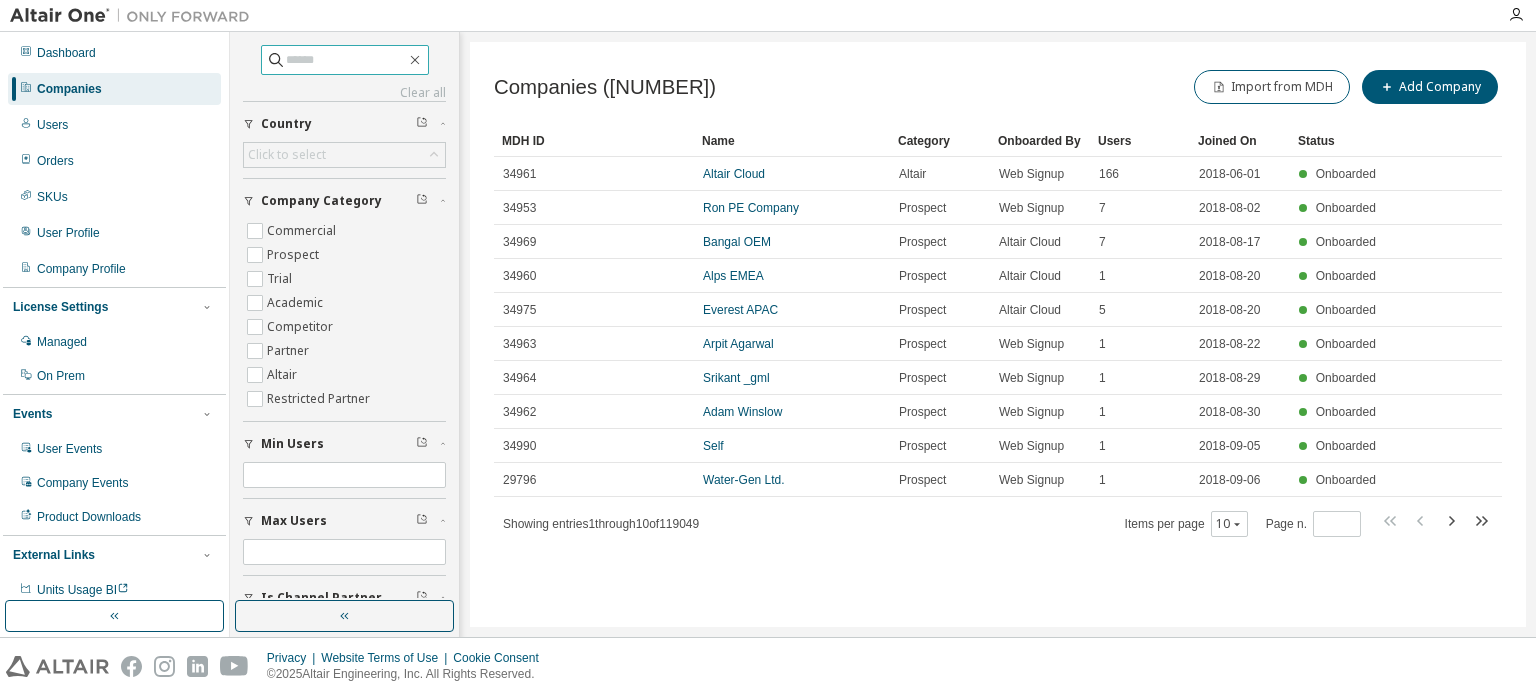 click at bounding box center [346, 60] 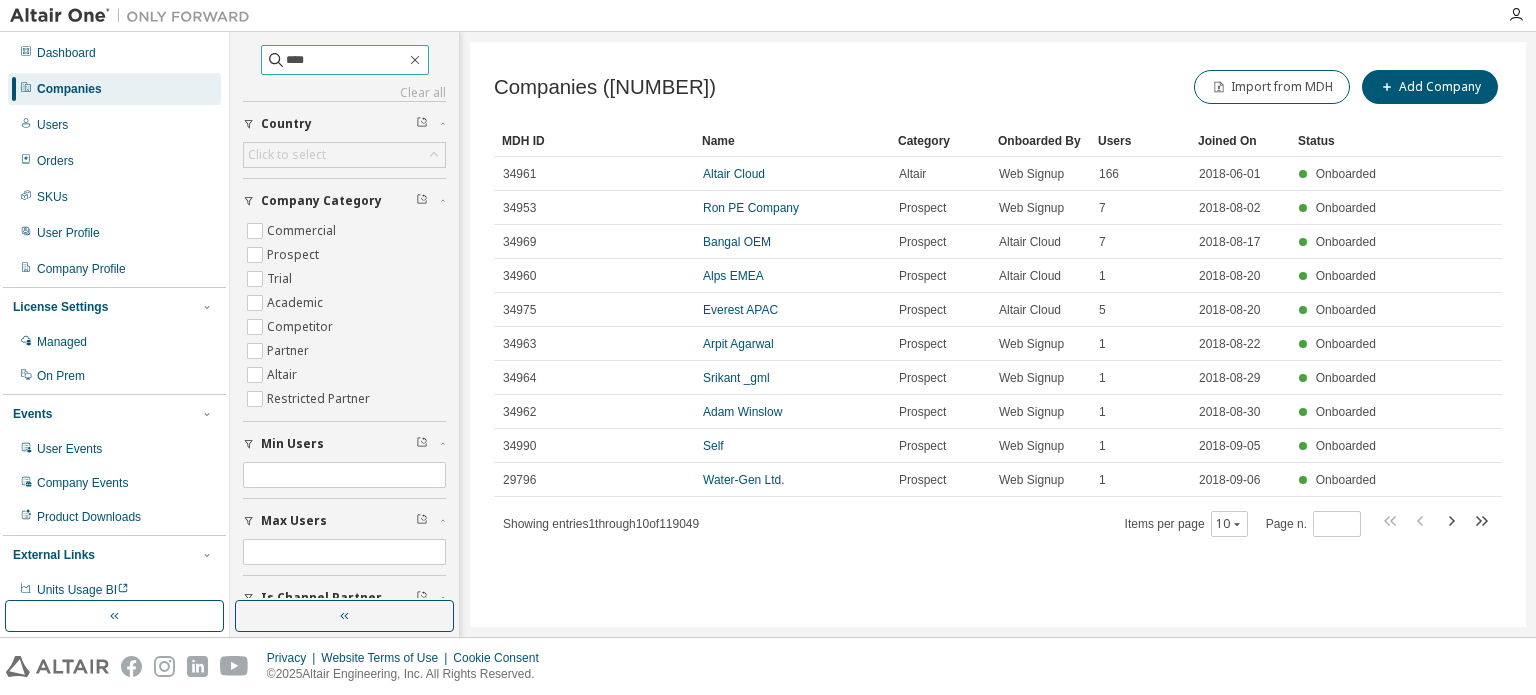 type on "****" 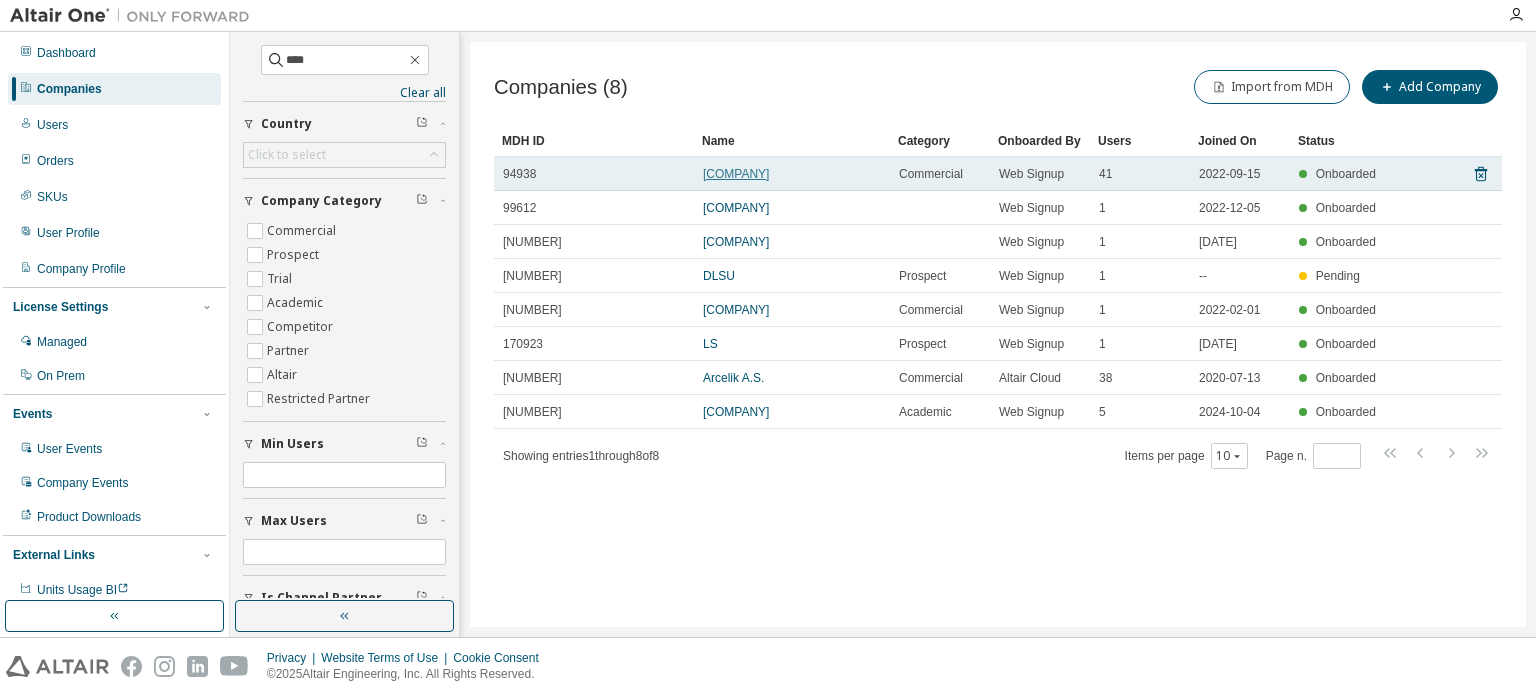 click on "[COMPANY]" at bounding box center [736, 174] 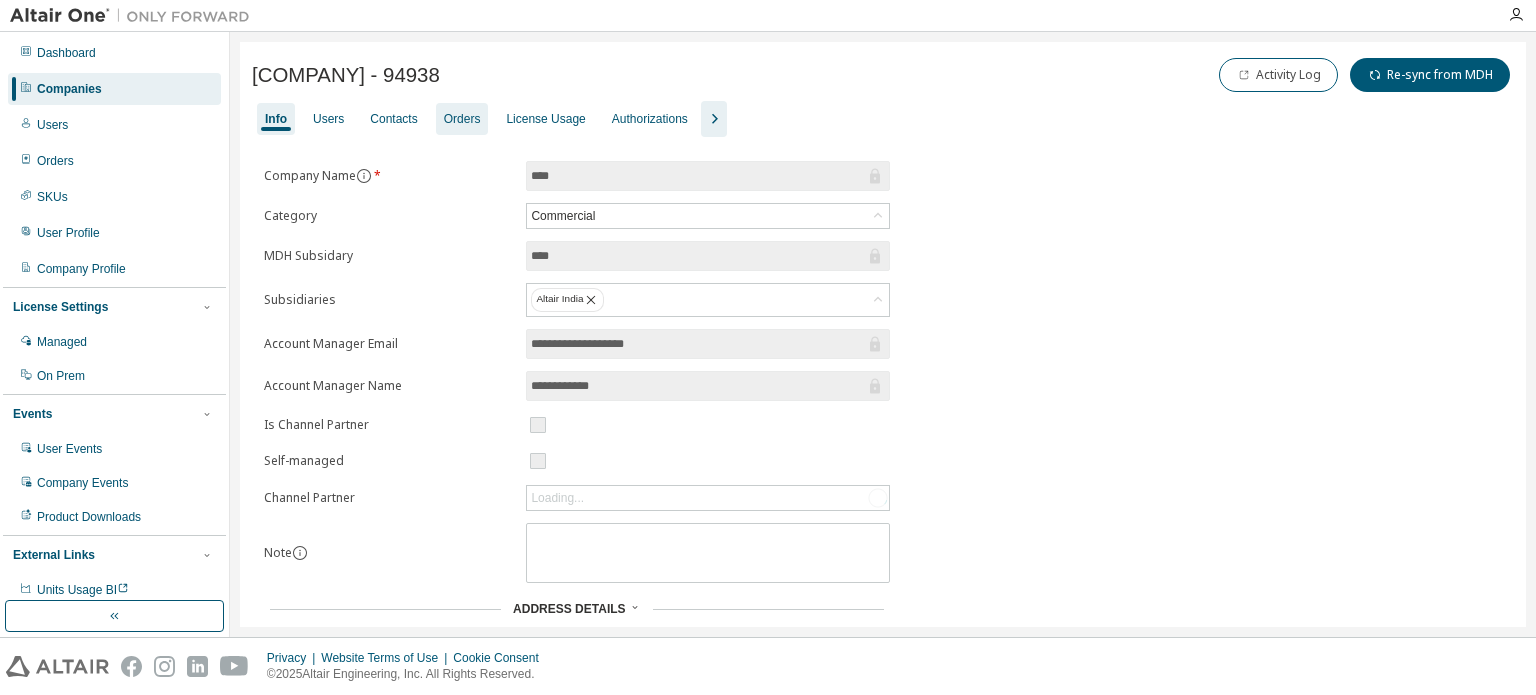 click on "Orders" at bounding box center [462, 119] 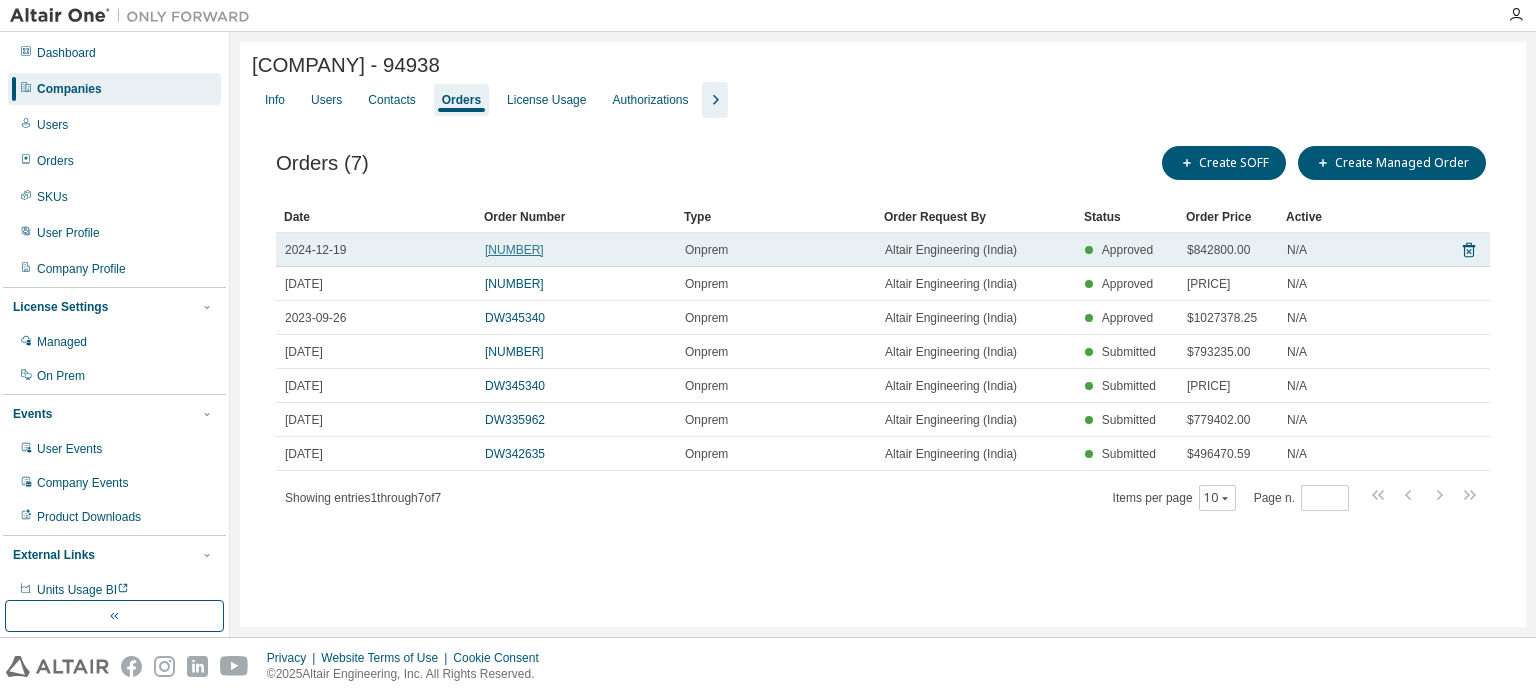 click on "[NUMBER]" at bounding box center [514, 250] 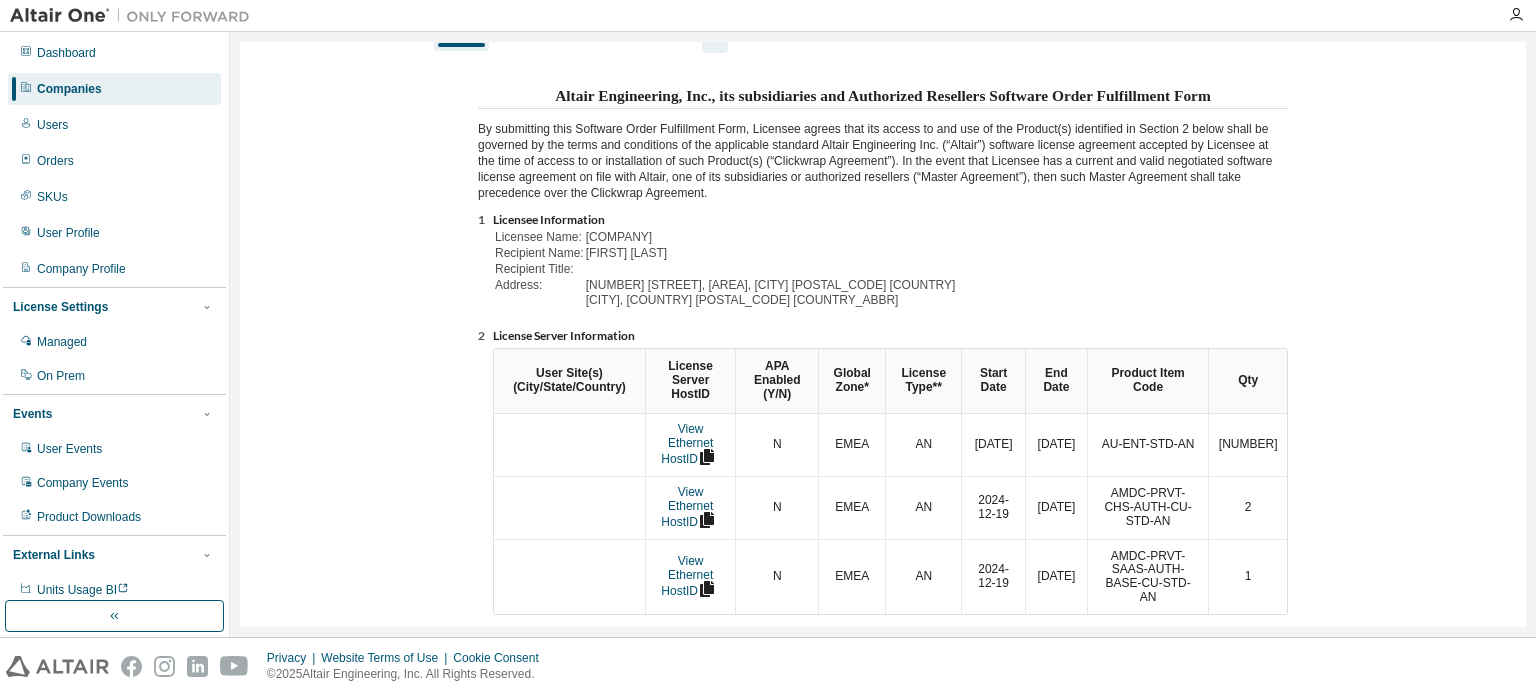 scroll, scrollTop: 31, scrollLeft: 0, axis: vertical 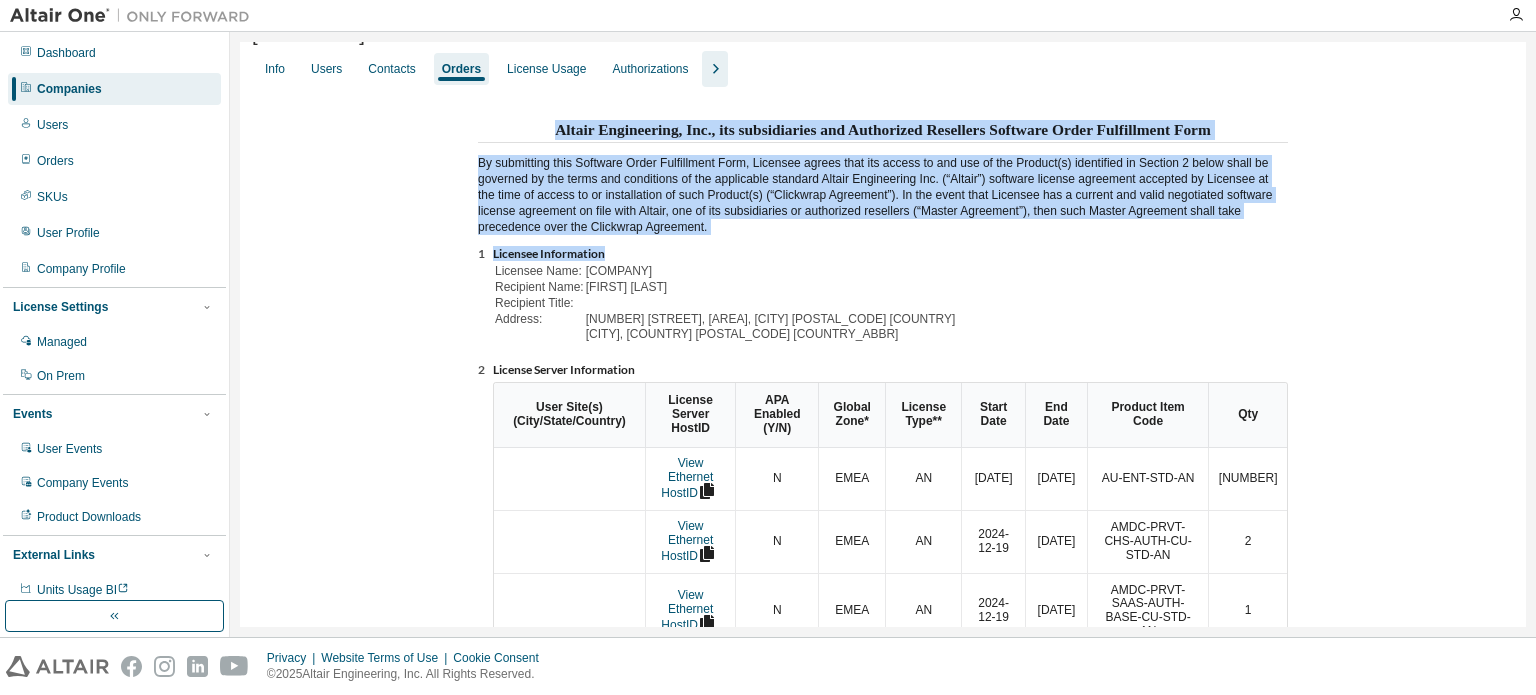 drag, startPoint x: 438, startPoint y: 146, endPoint x: 637, endPoint y: 250, distance: 224.53731 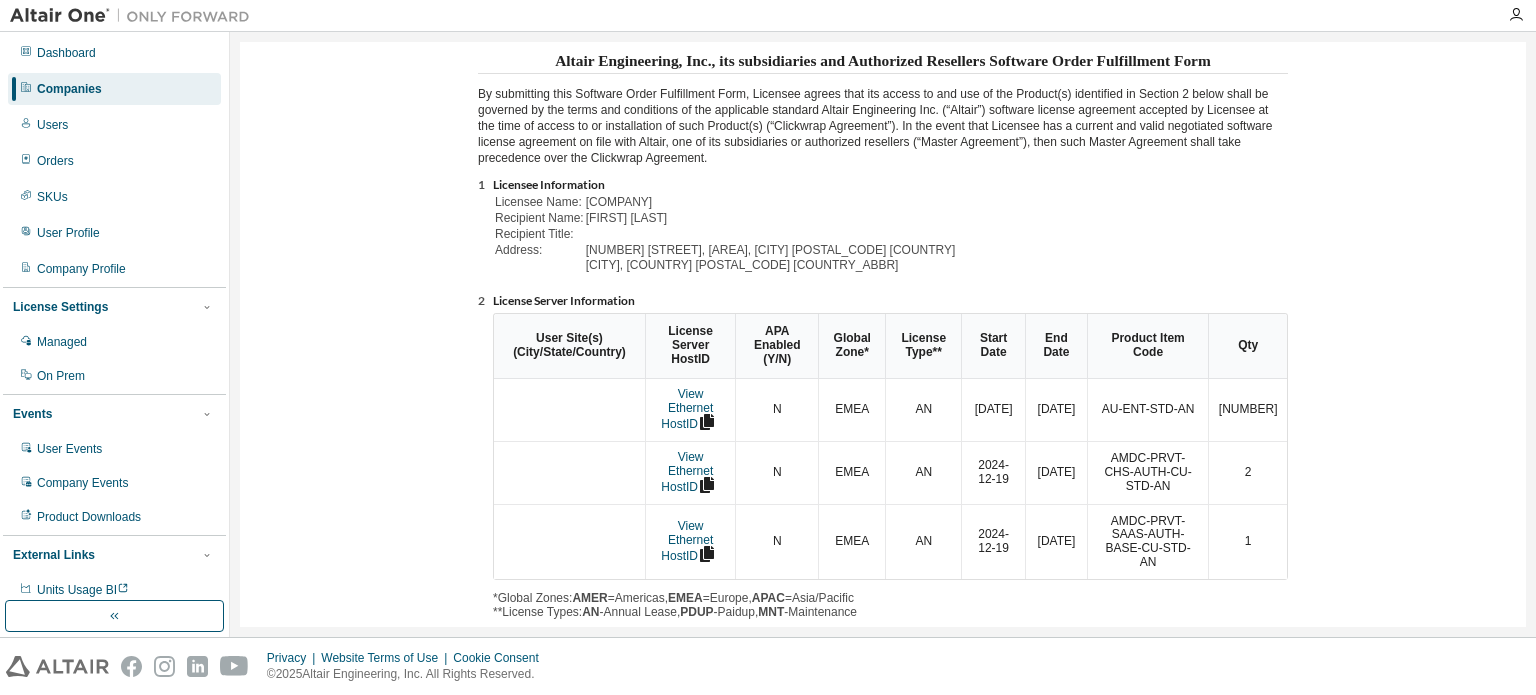 scroll, scrollTop: 0, scrollLeft: 0, axis: both 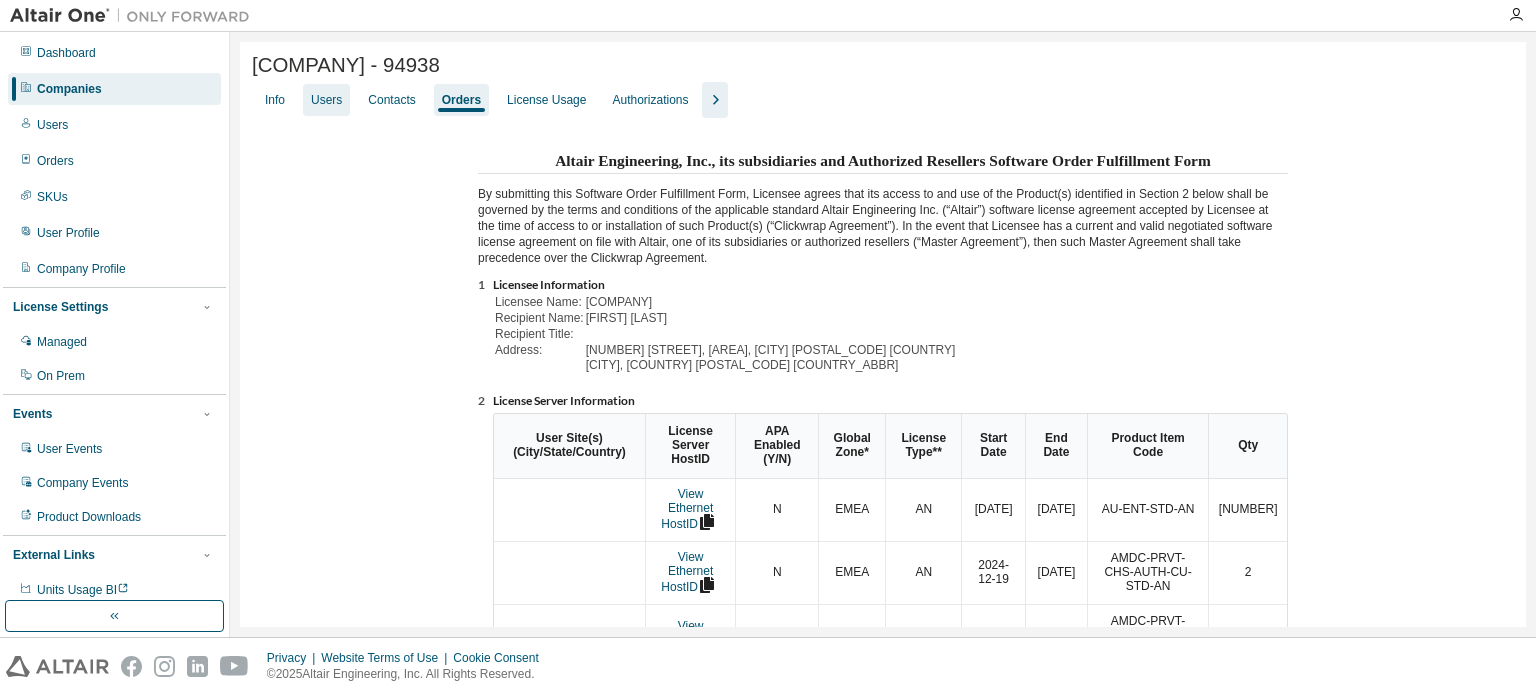 click on "Users" at bounding box center (326, 100) 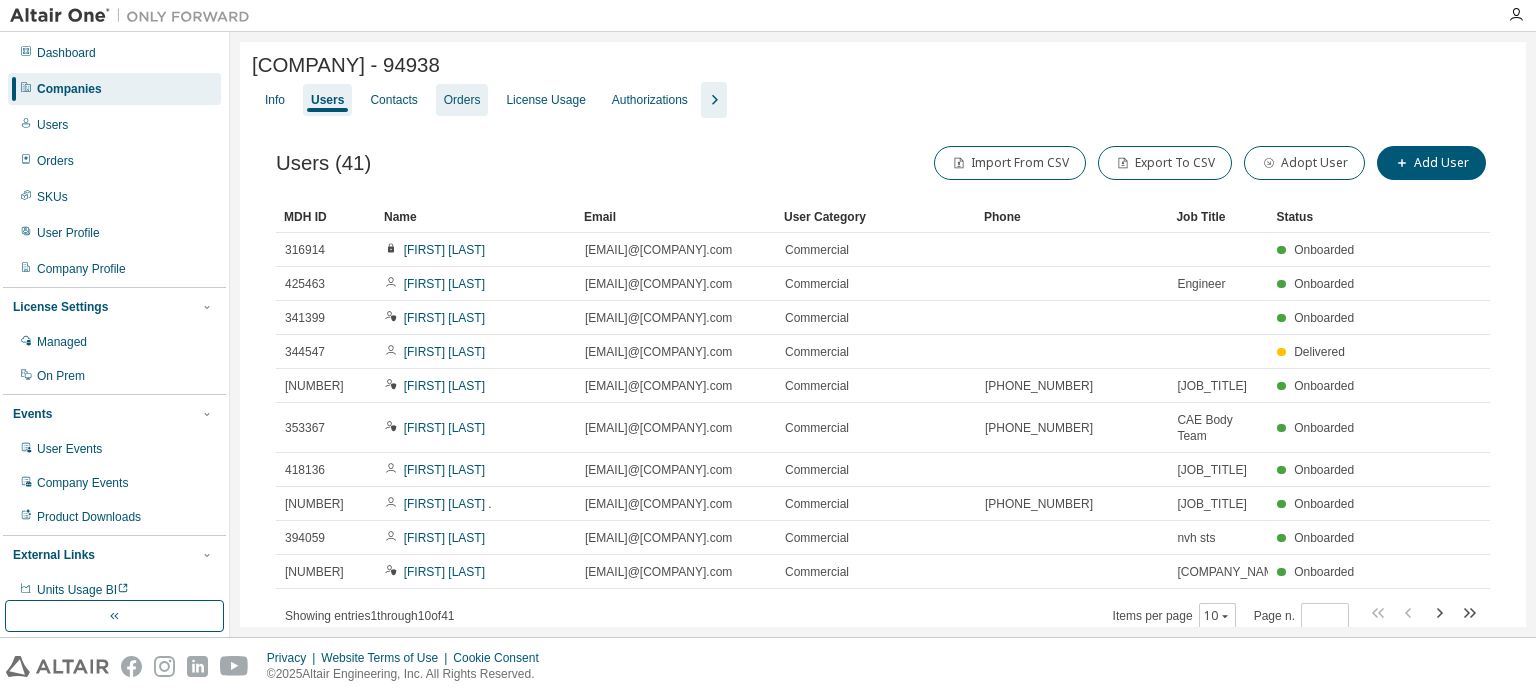 click on "Orders" at bounding box center [462, 100] 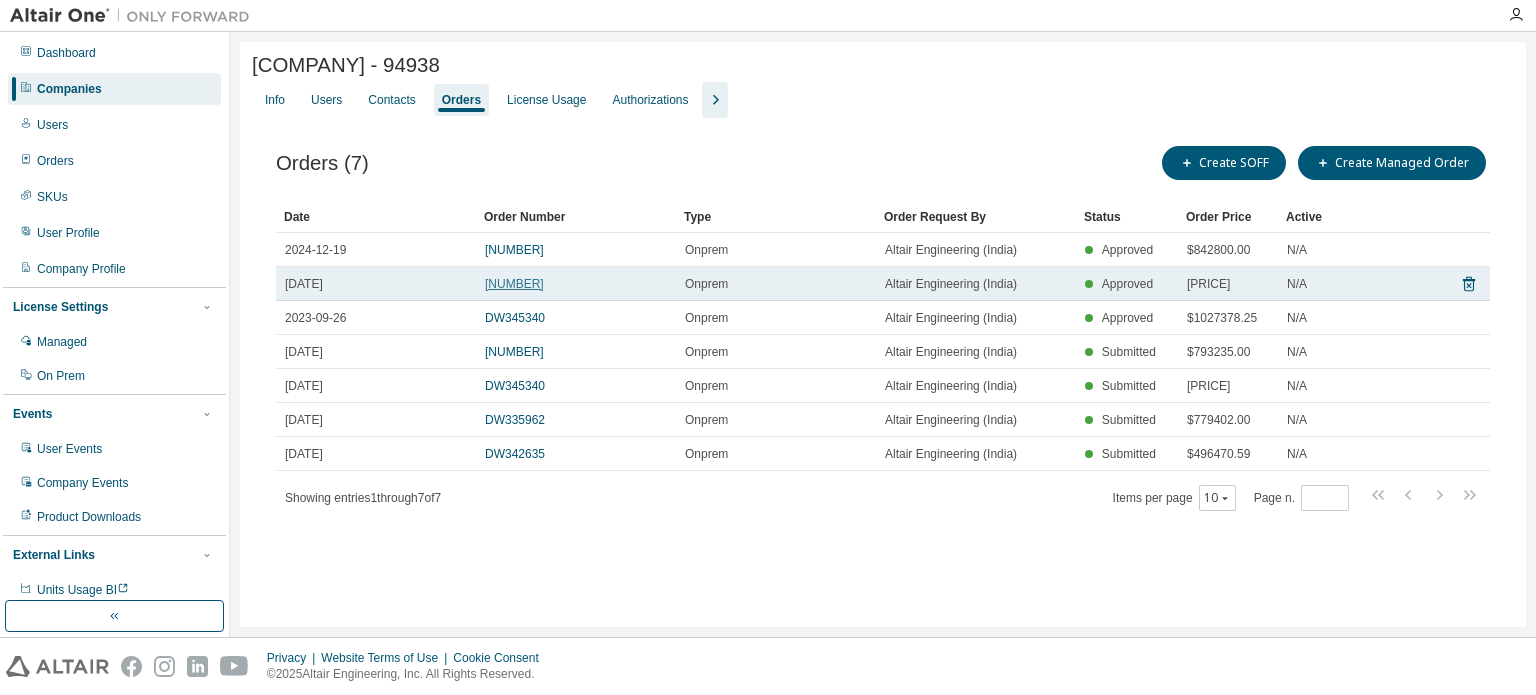 click on "[NUMBER]" at bounding box center [514, 284] 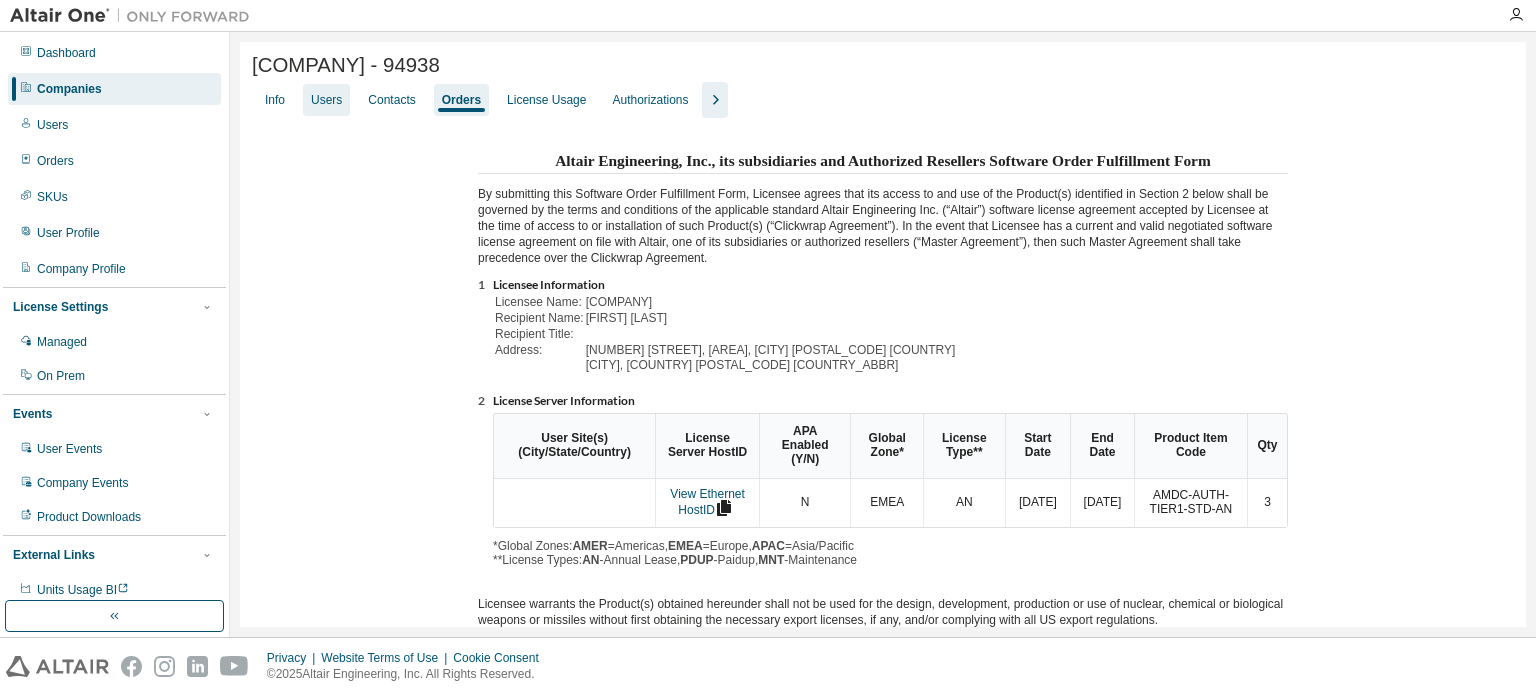 click on "Users" at bounding box center (326, 100) 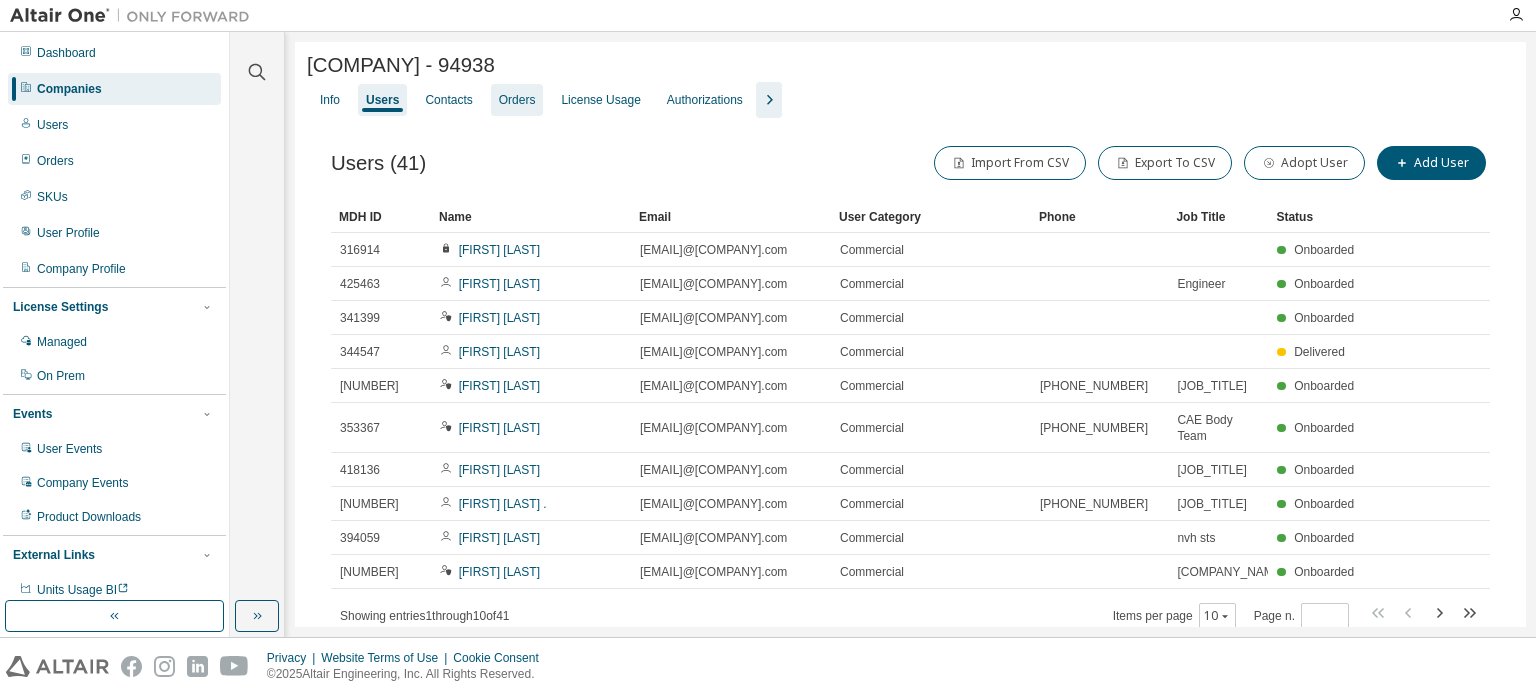 click on "Orders" at bounding box center [517, 100] 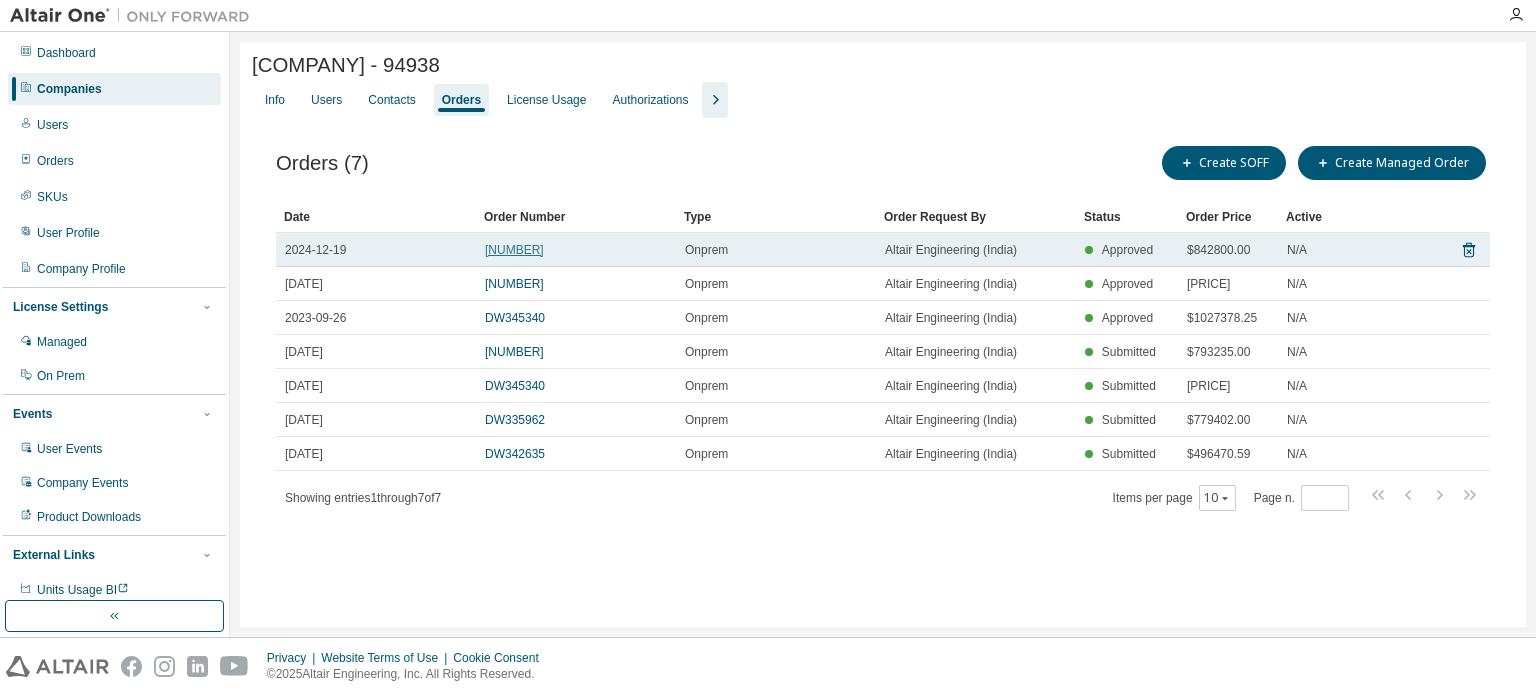click on "[NUMBER]" at bounding box center (514, 250) 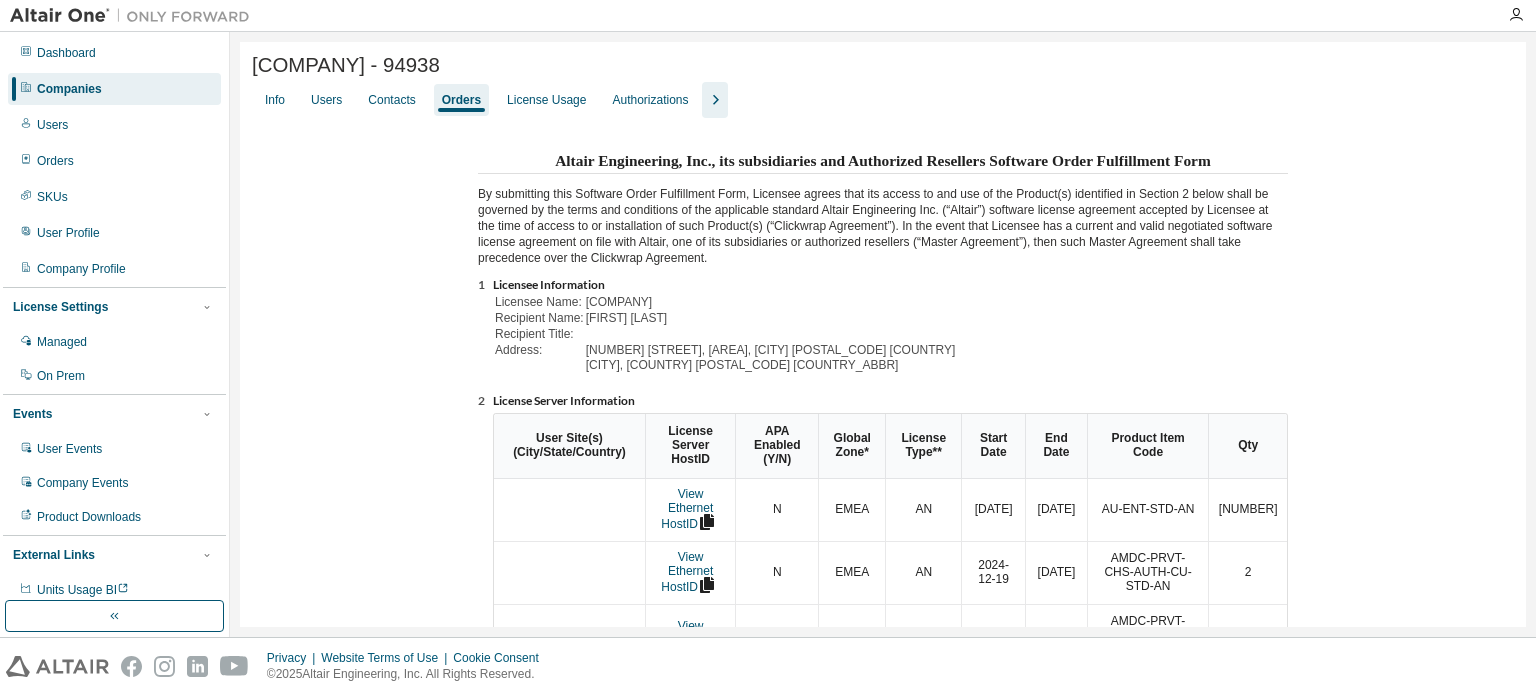 scroll, scrollTop: 431, scrollLeft: 0, axis: vertical 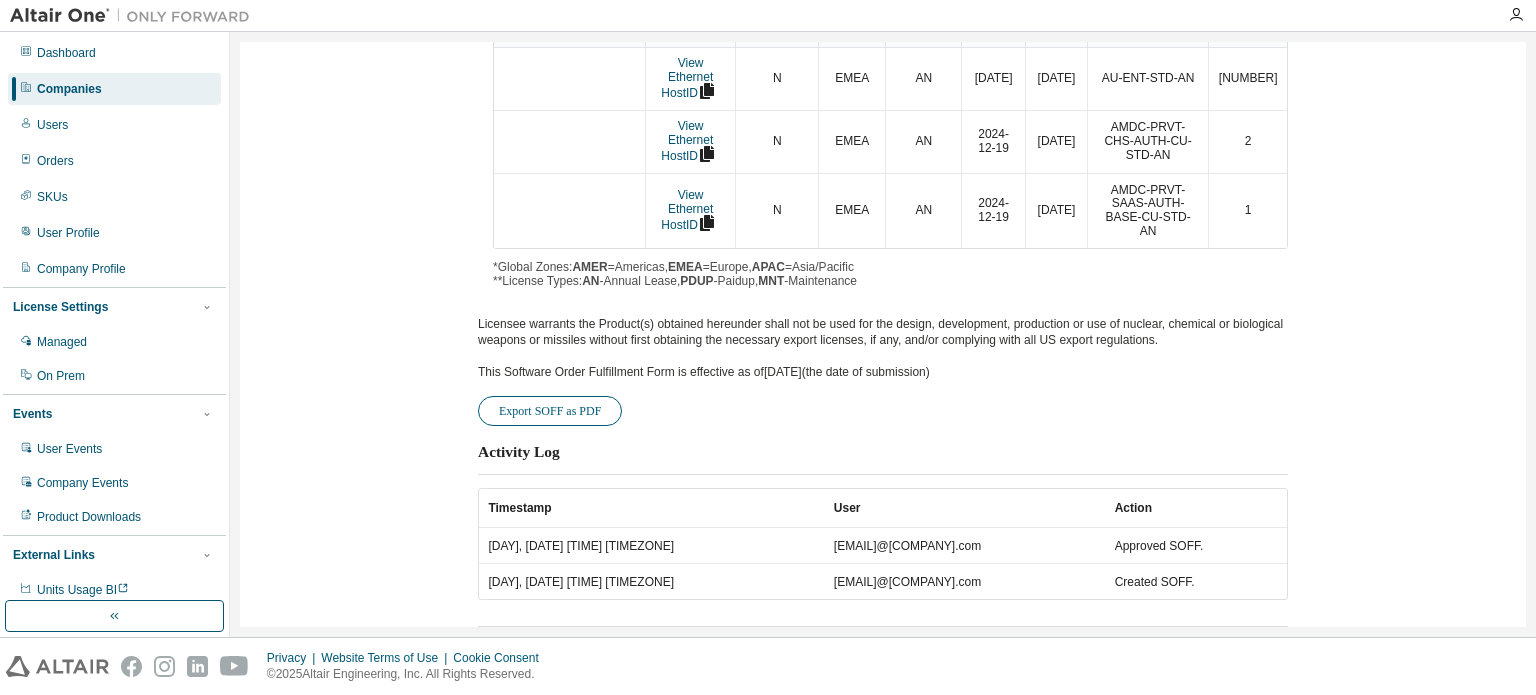click on "Export SOFF as PDF" at bounding box center [550, 411] 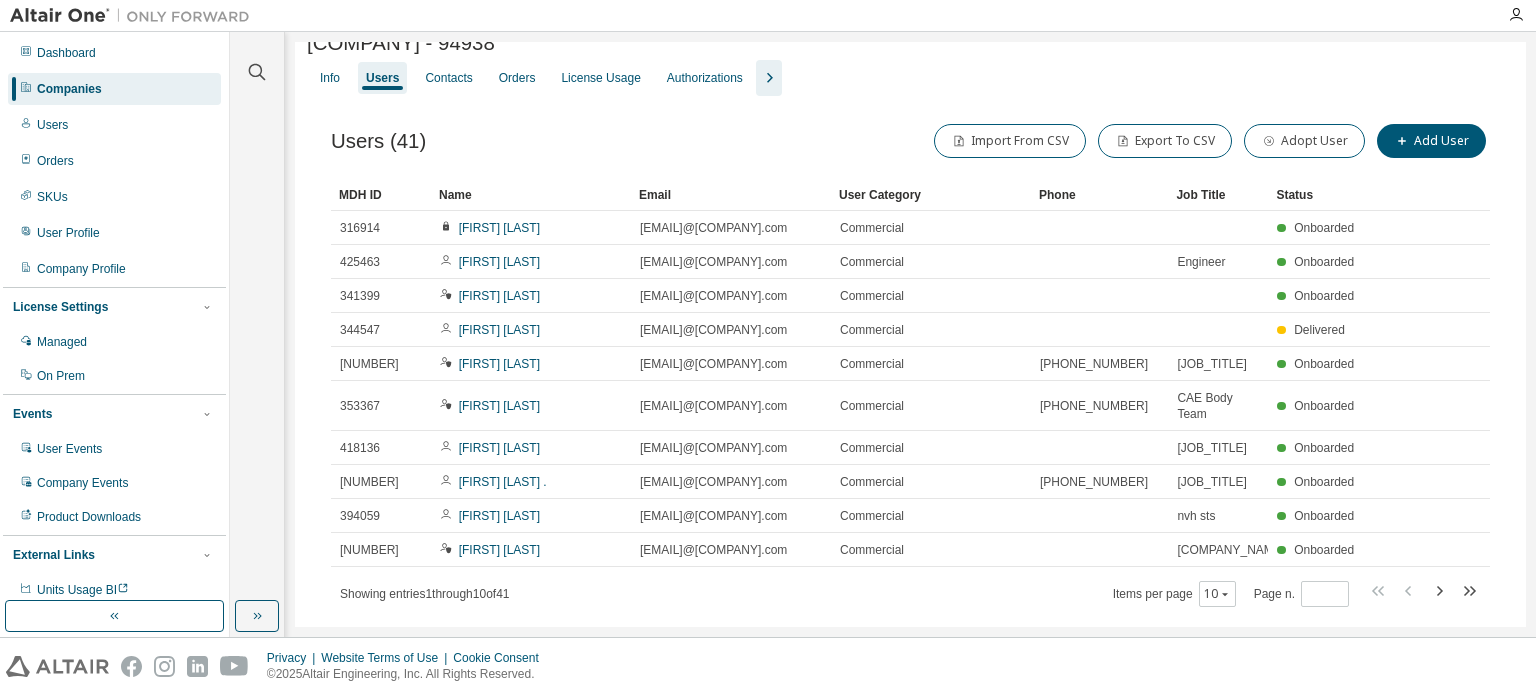 scroll, scrollTop: 0, scrollLeft: 0, axis: both 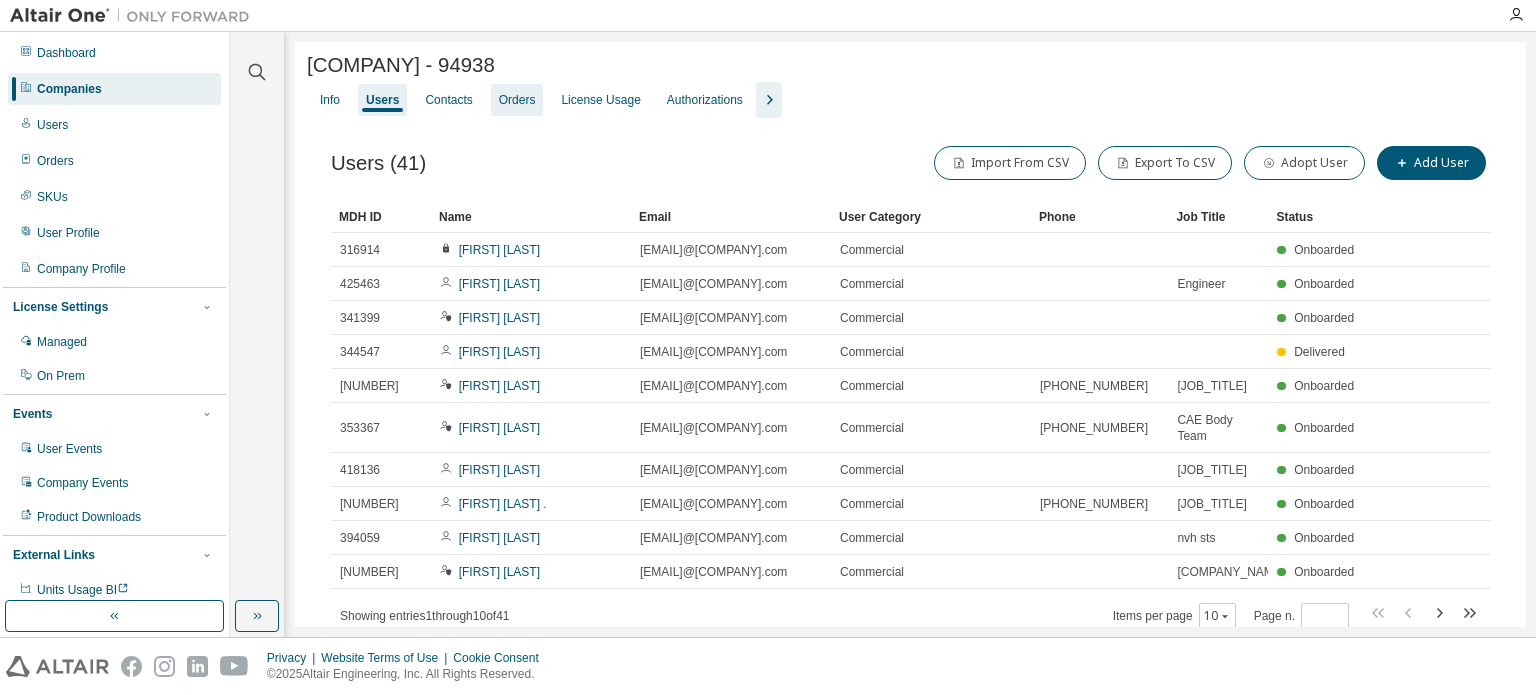 click on "Orders" at bounding box center (517, 100) 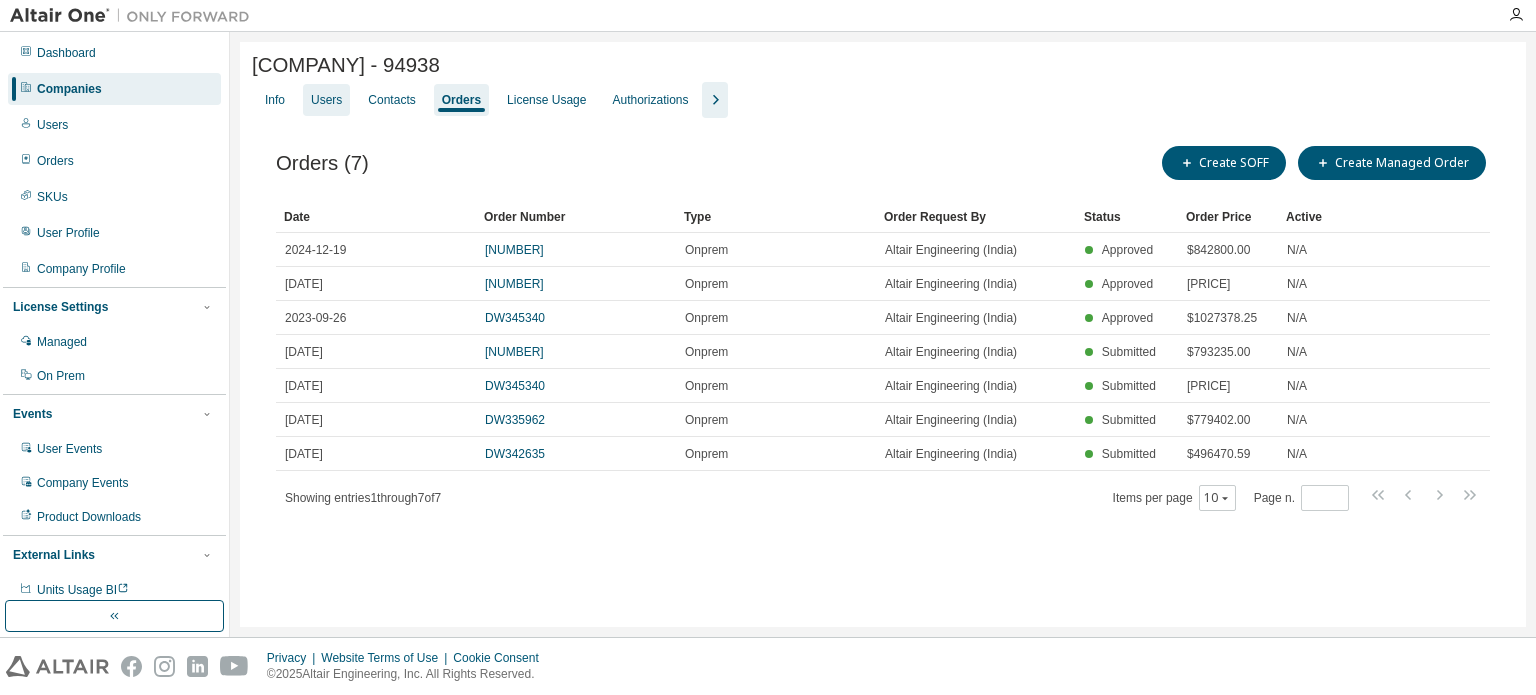 click on "Users" at bounding box center [326, 100] 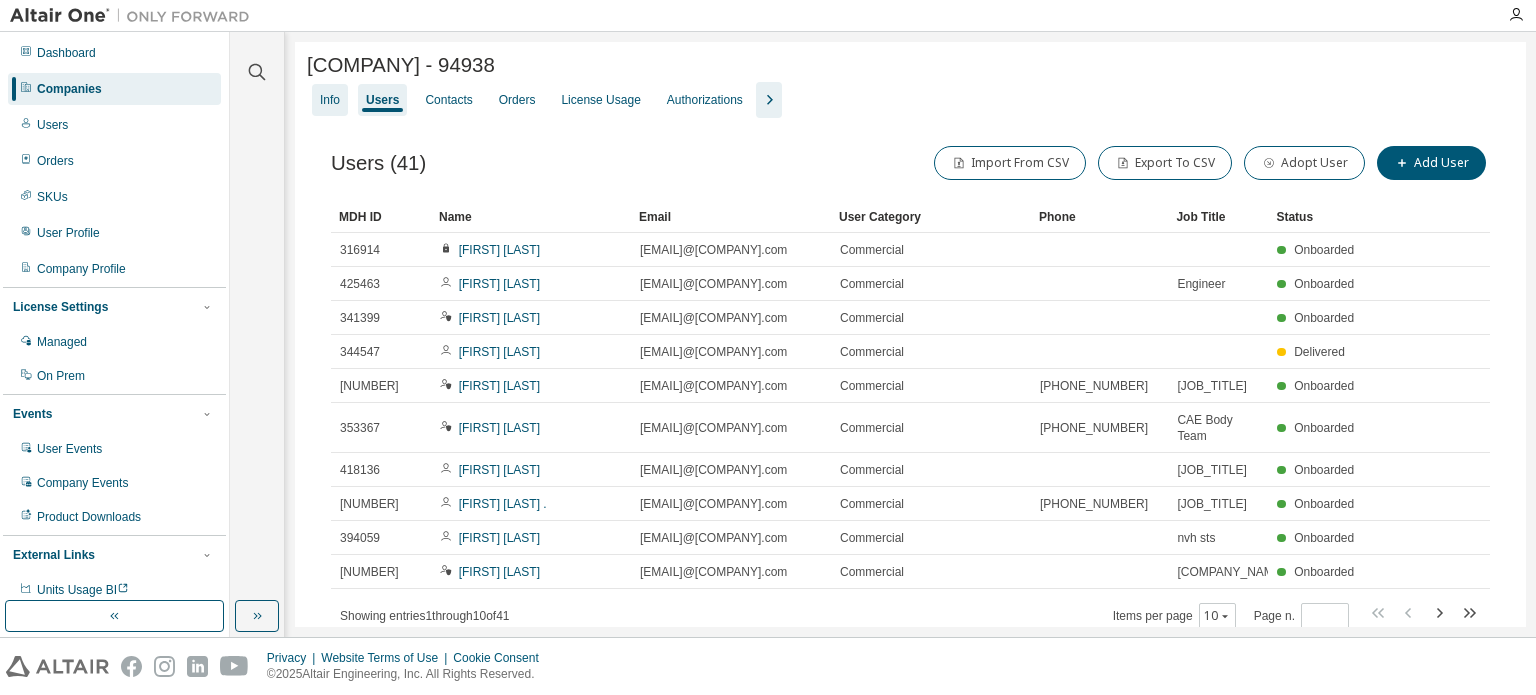 click on "Info" at bounding box center (330, 100) 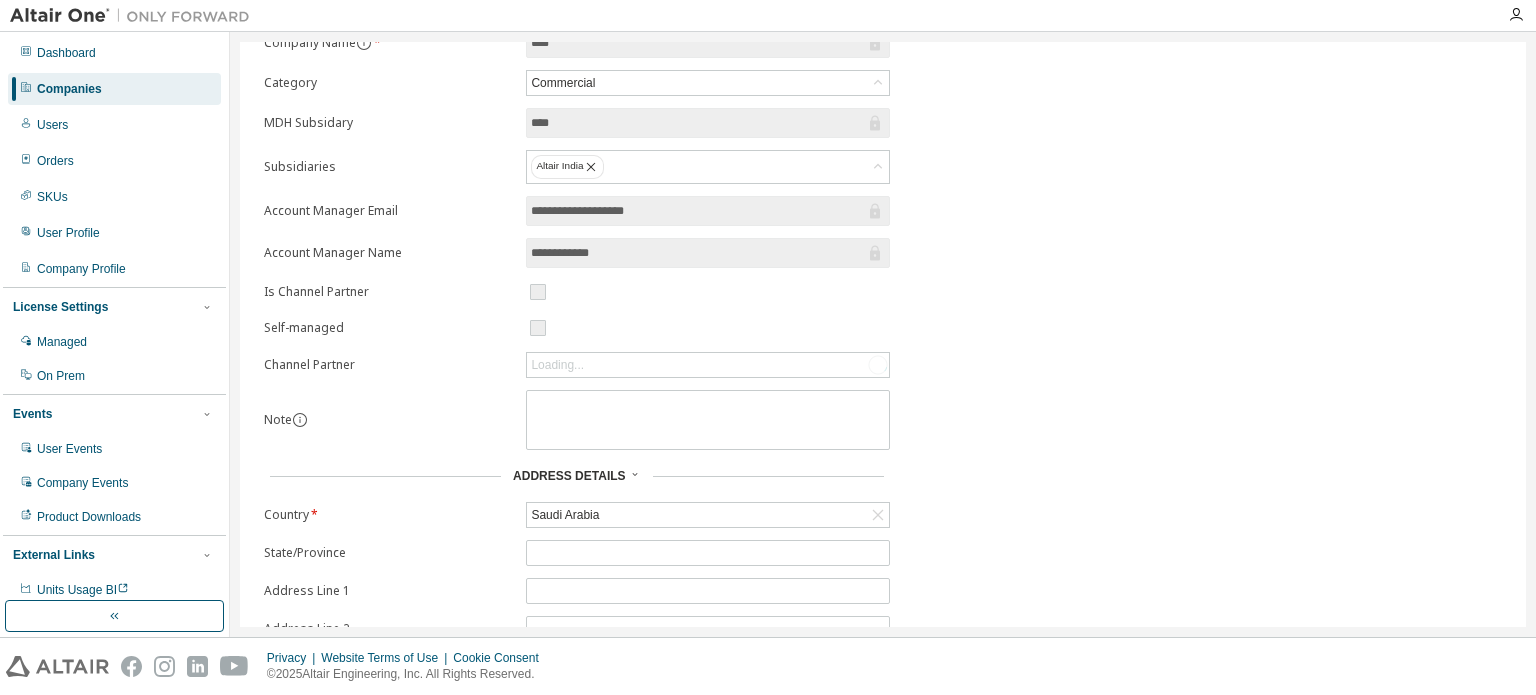 scroll, scrollTop: 0, scrollLeft: 0, axis: both 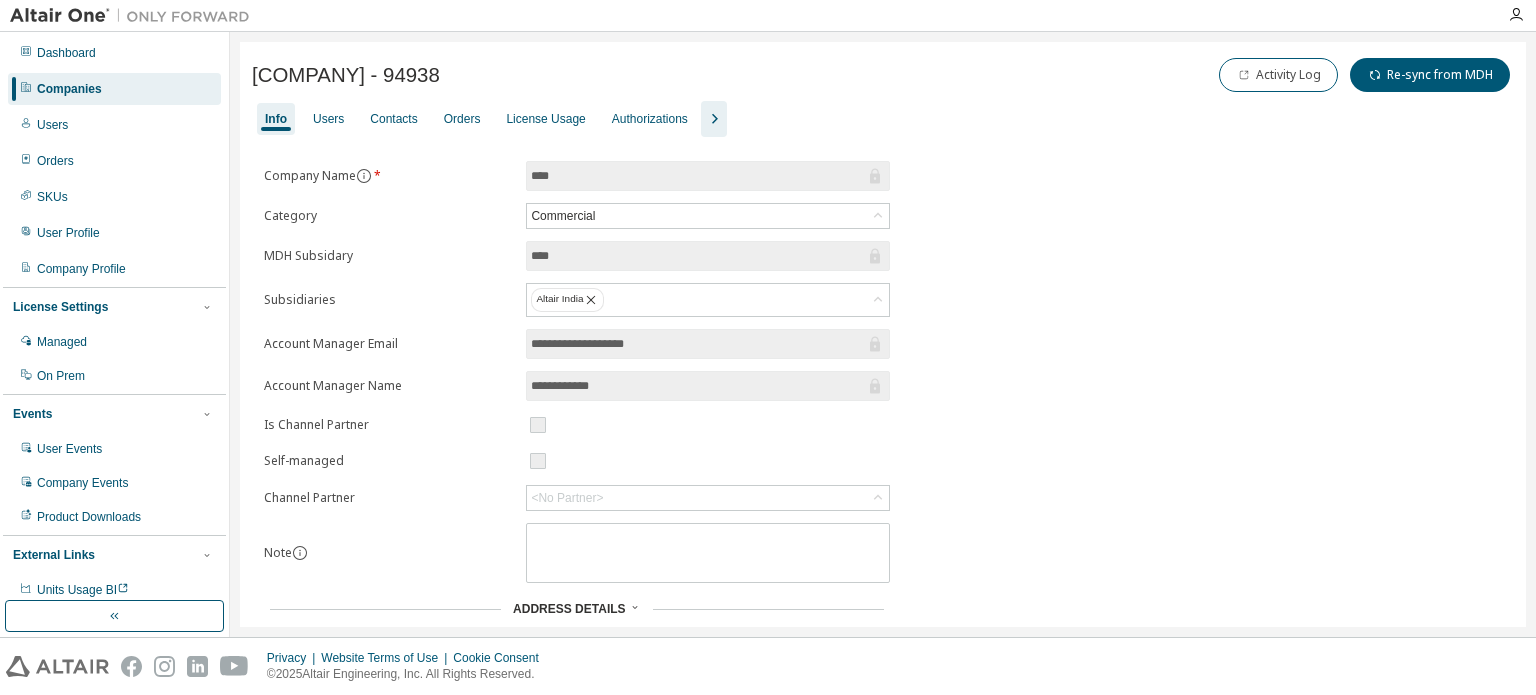 click on "Companies" at bounding box center (114, 89) 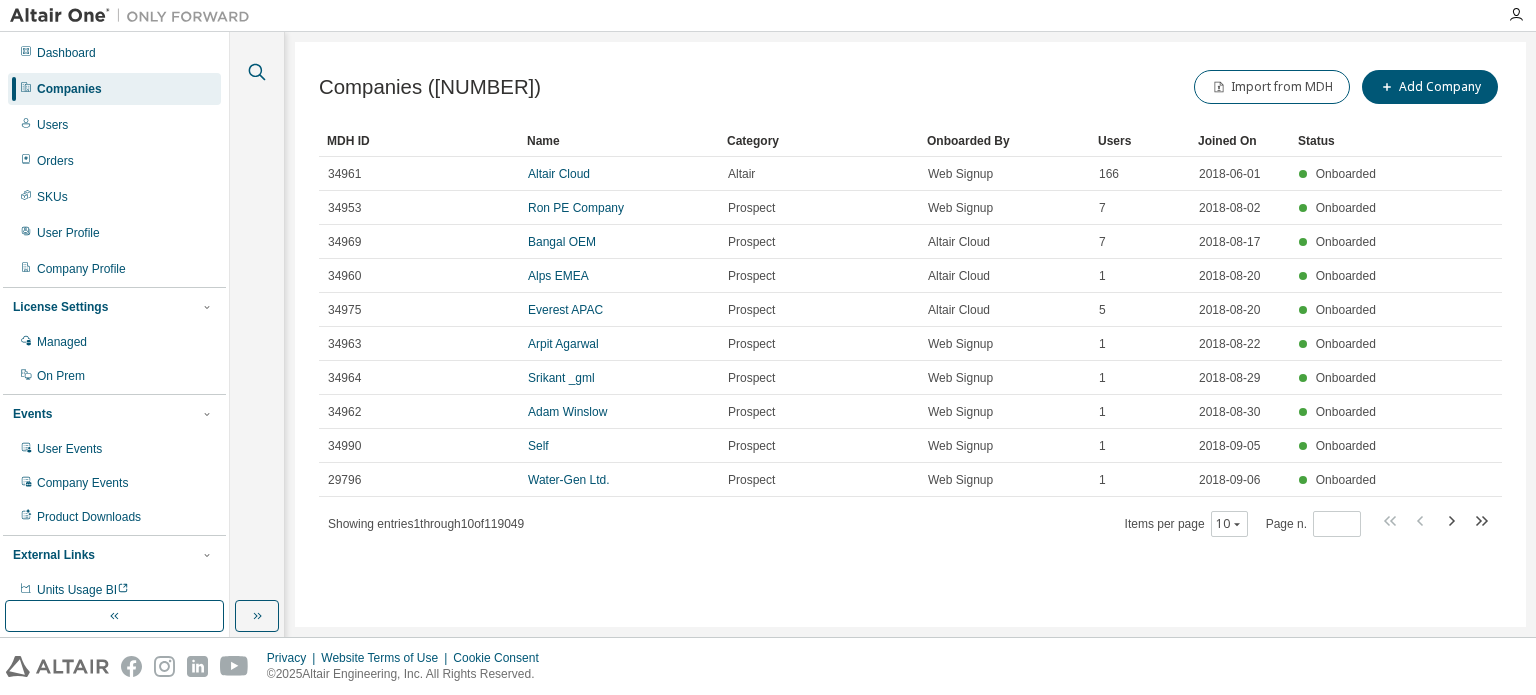 click 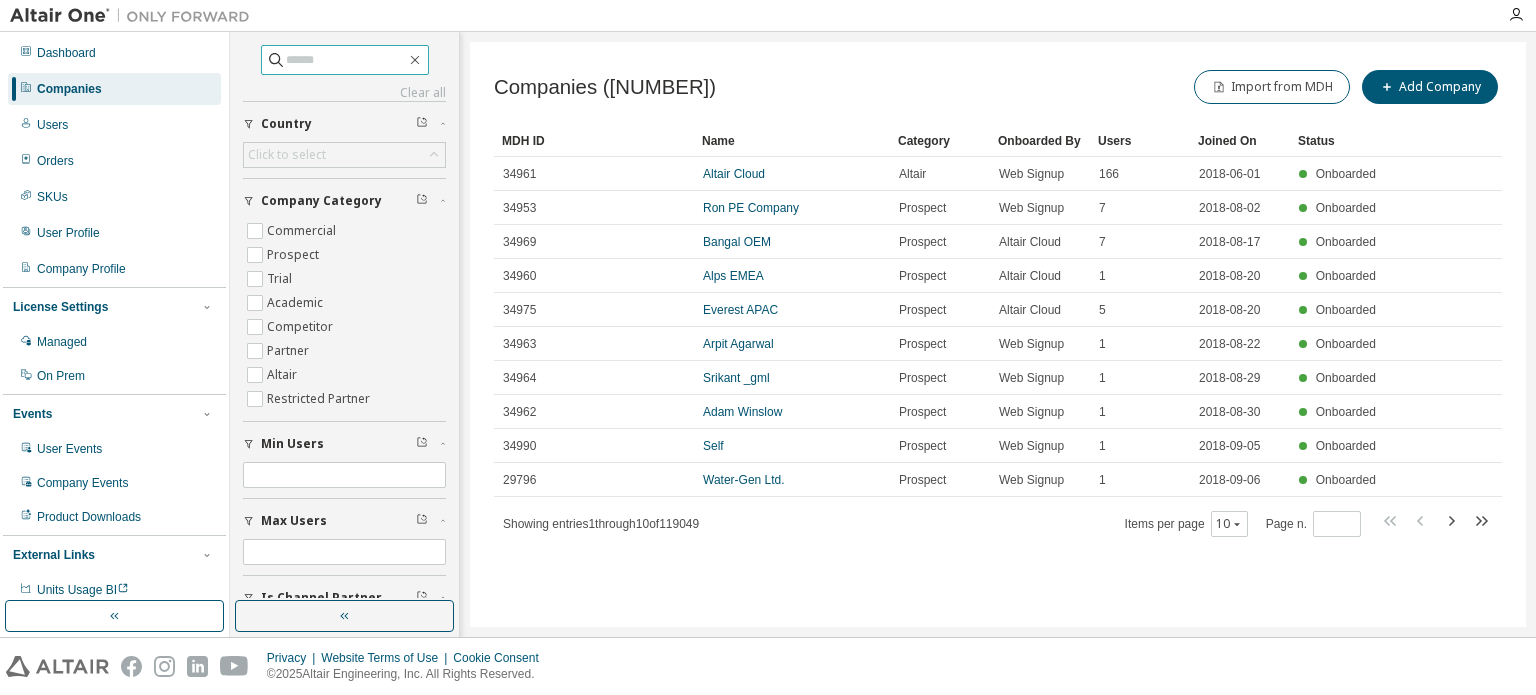 click at bounding box center (346, 60) 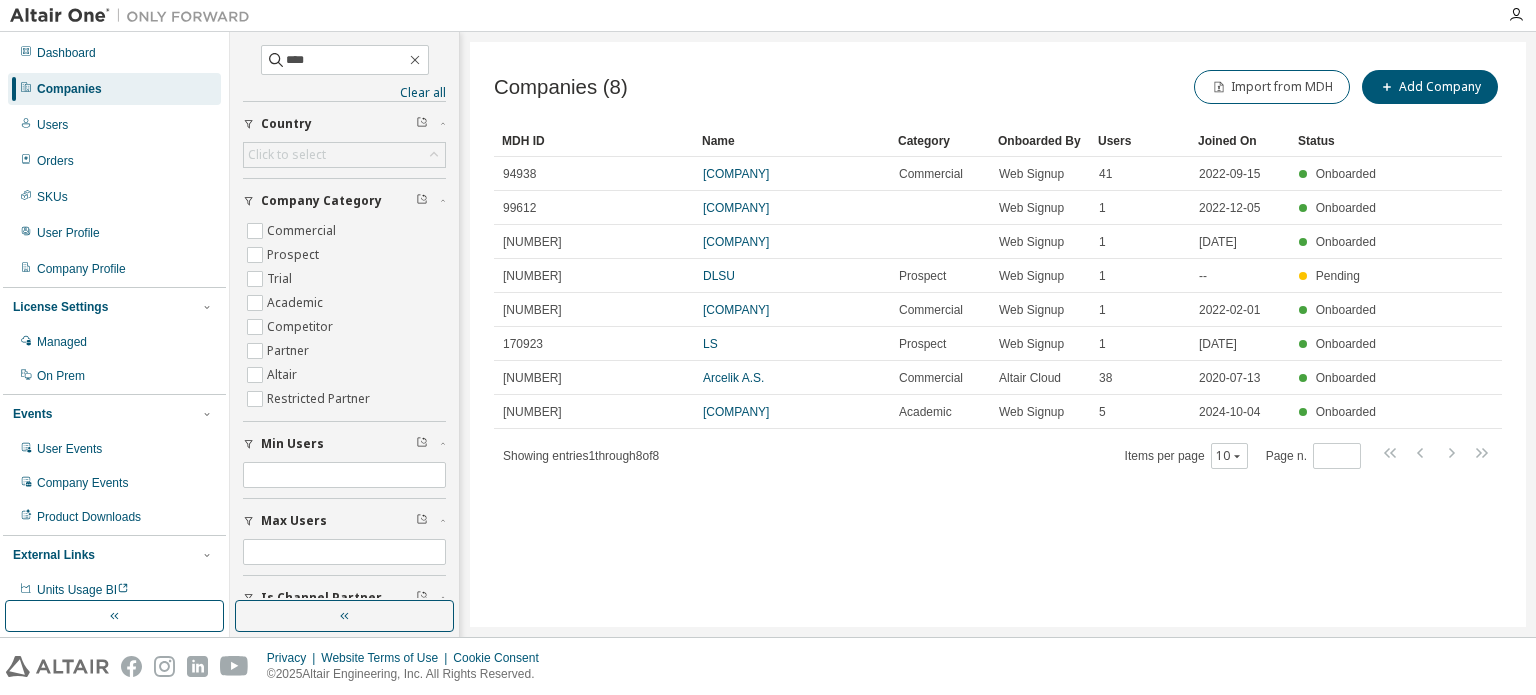 click on "Companies (8) Import from MDH Add Company Clear Load Save Save As Field Operator Value Select filter Select operand Add criteria Search MDH ID Name Category Onboarded By Users Joined On Status 94938 CEER Commercial Web Signup 41 2022-09-15 Onboarded 99612 CEER Motors Web Signup 1 2022-12-05 Onboarded 117611 Ceer Motors Web Signup 1 2023-09-18 Onboarded 149440 DLSU Prospect Web Signup 1 -- Pending 25484 Central Electronics Engineering Research Institute Commercial Web Signup 1 2022-02-01 Onboarded 170923 LS Prospect Web Signup 1 2025-04-03 Onboarded 5442 Arcelik A.S. Commercial Altair Cloud 38 2020-07-13 Onboarded 149799 CSIR-NPL Academic Web Signup 5 2024-10-04 Onboarded Showing entries  1  through  8  of  8 Items per page 10 Page n. *" at bounding box center [998, 334] 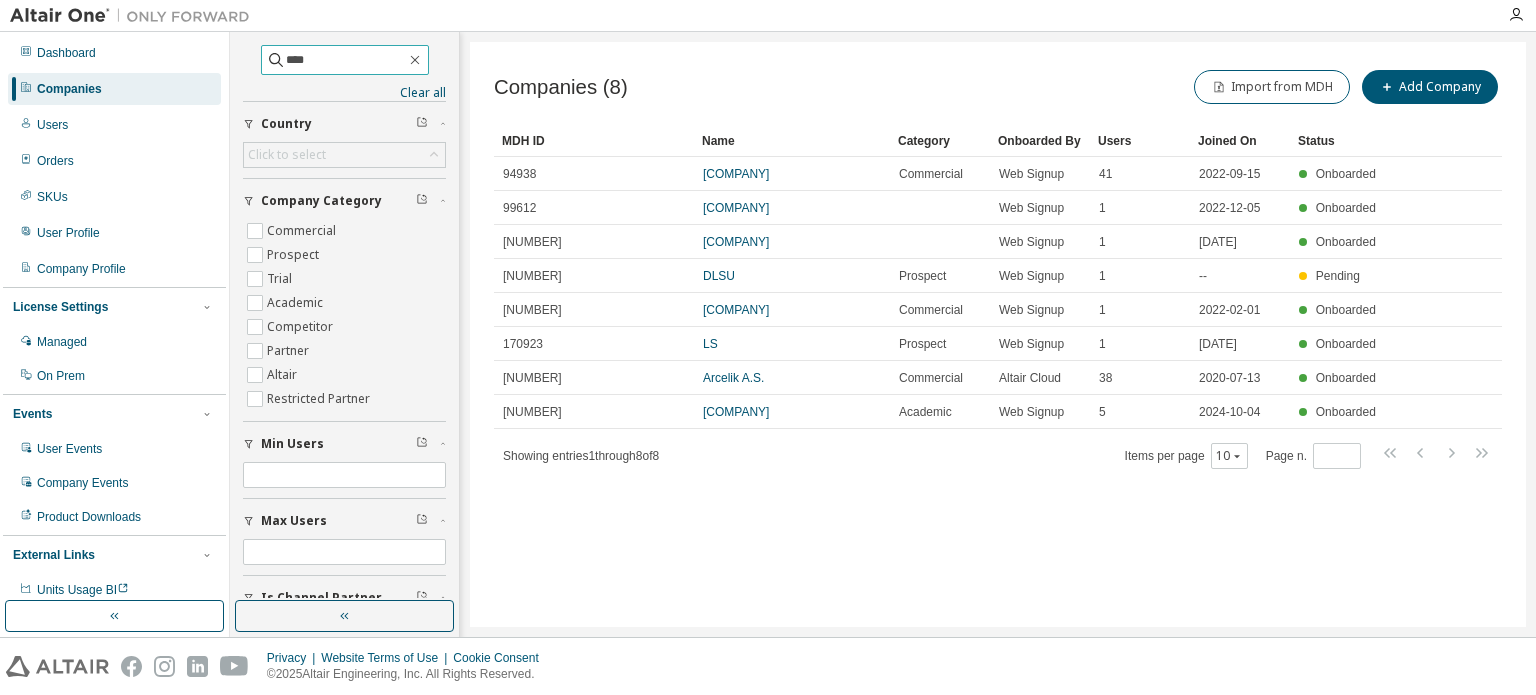 click on "****" at bounding box center (346, 60) 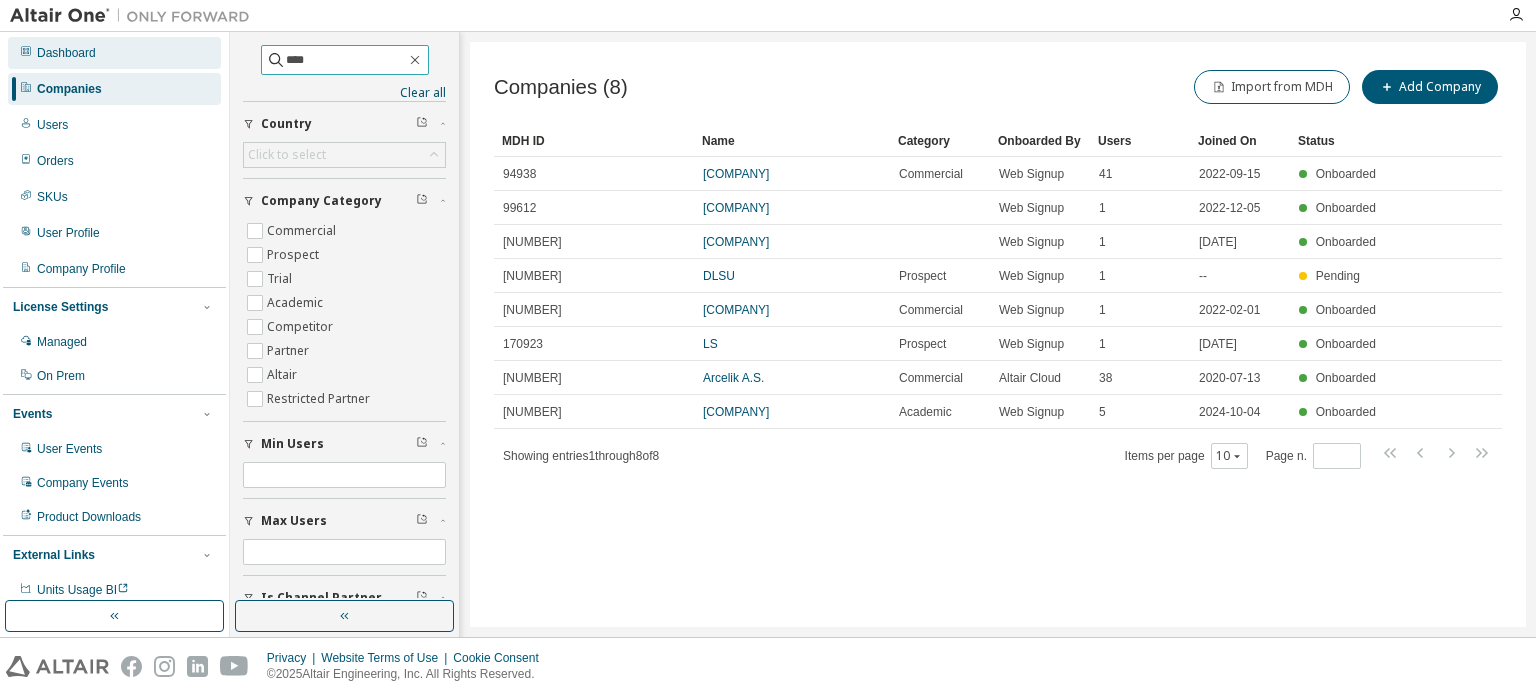 drag, startPoint x: 301, startPoint y: 57, endPoint x: 193, endPoint y: 54, distance: 108.04166 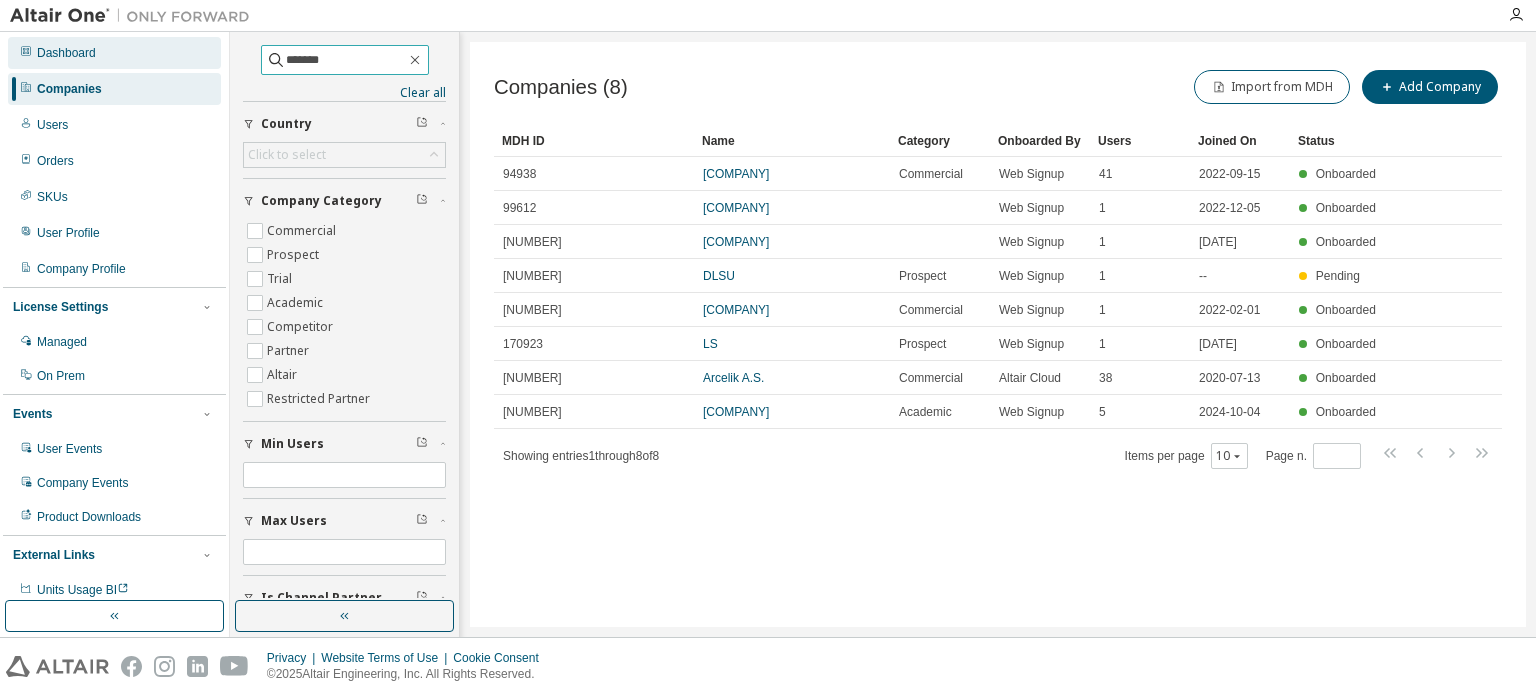type on "*******" 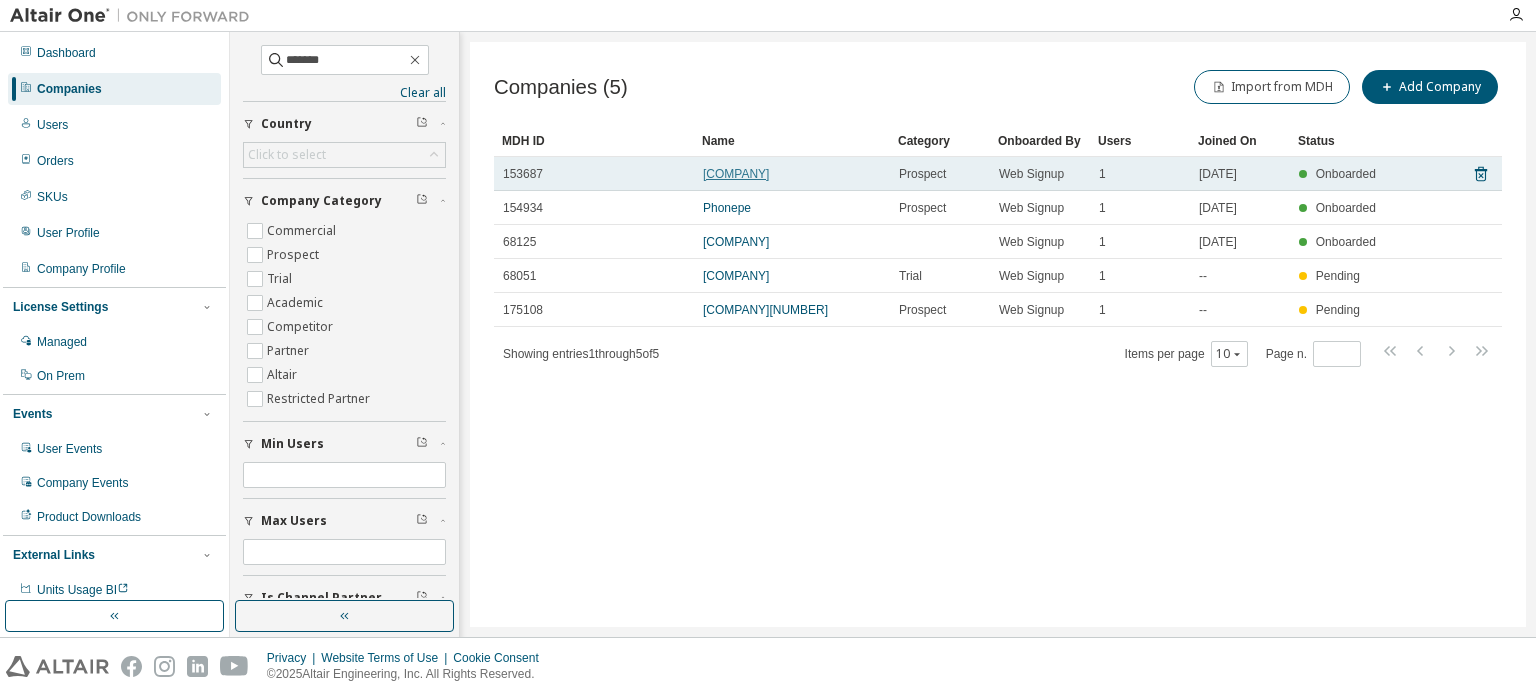 click on "[COMPANY]" at bounding box center (736, 174) 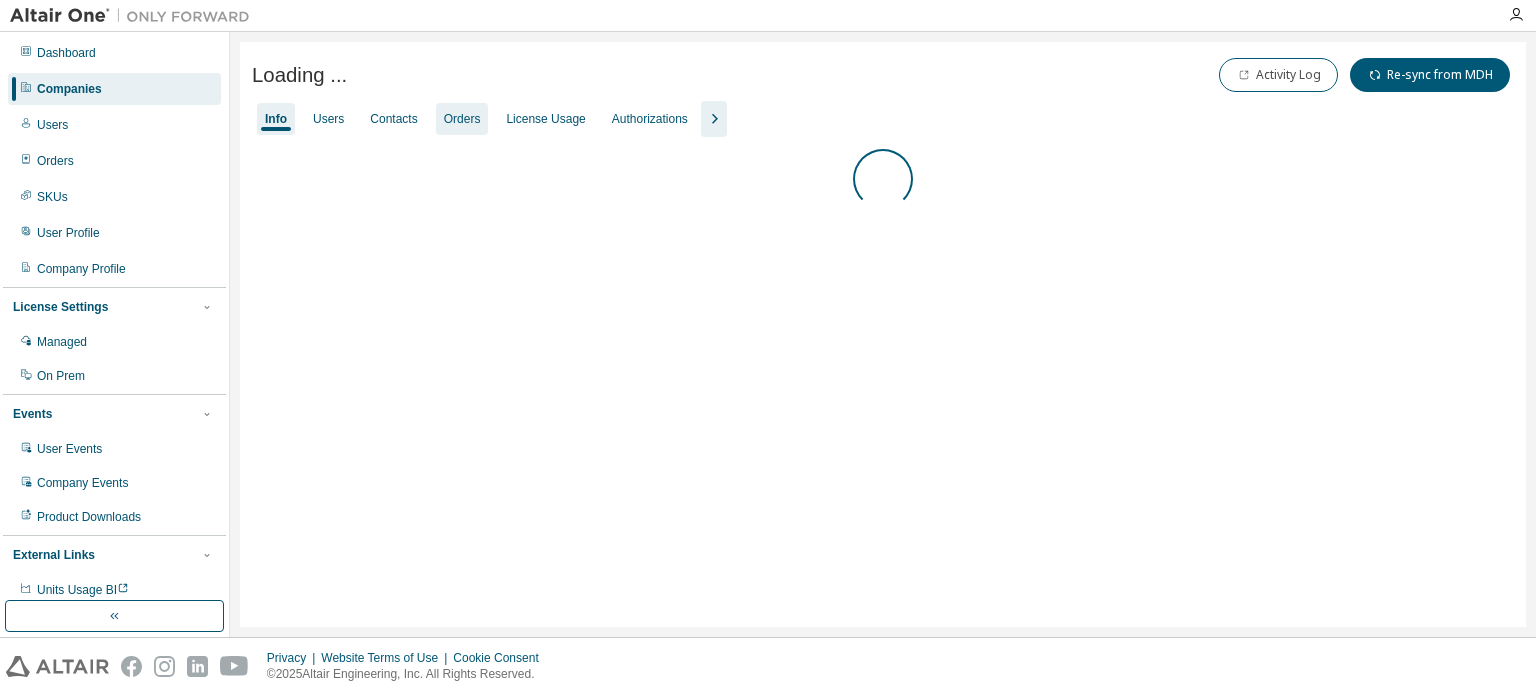 click on "Orders" at bounding box center (462, 119) 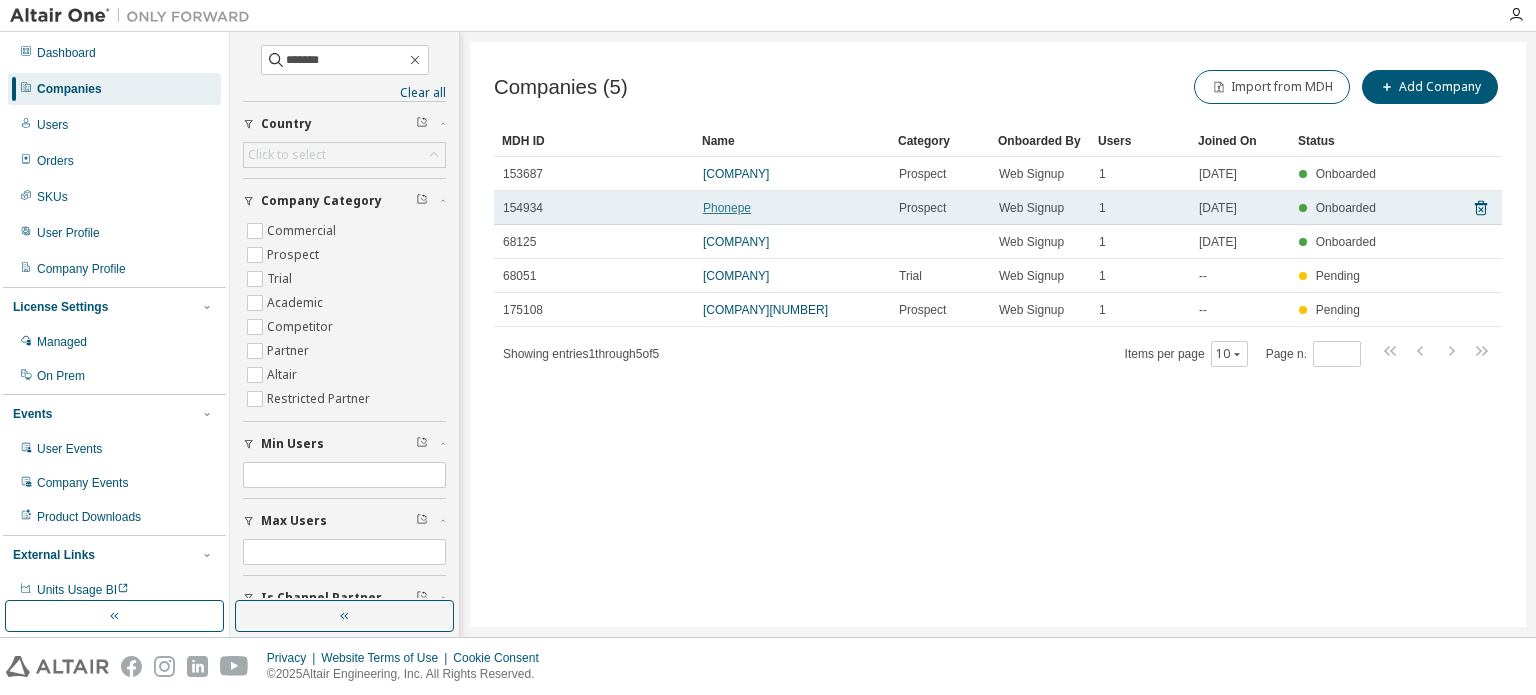 click on "Phonepe" at bounding box center [727, 208] 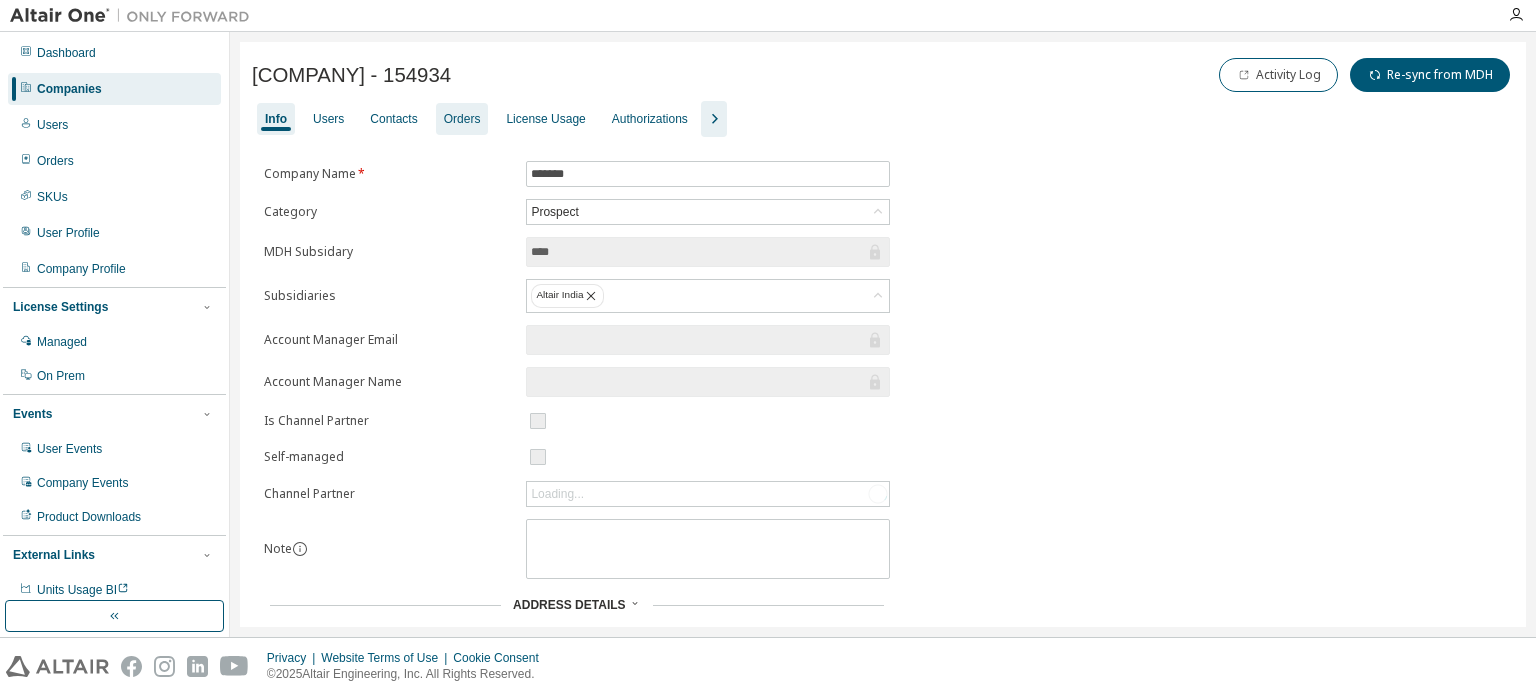 click on "Orders" at bounding box center [462, 119] 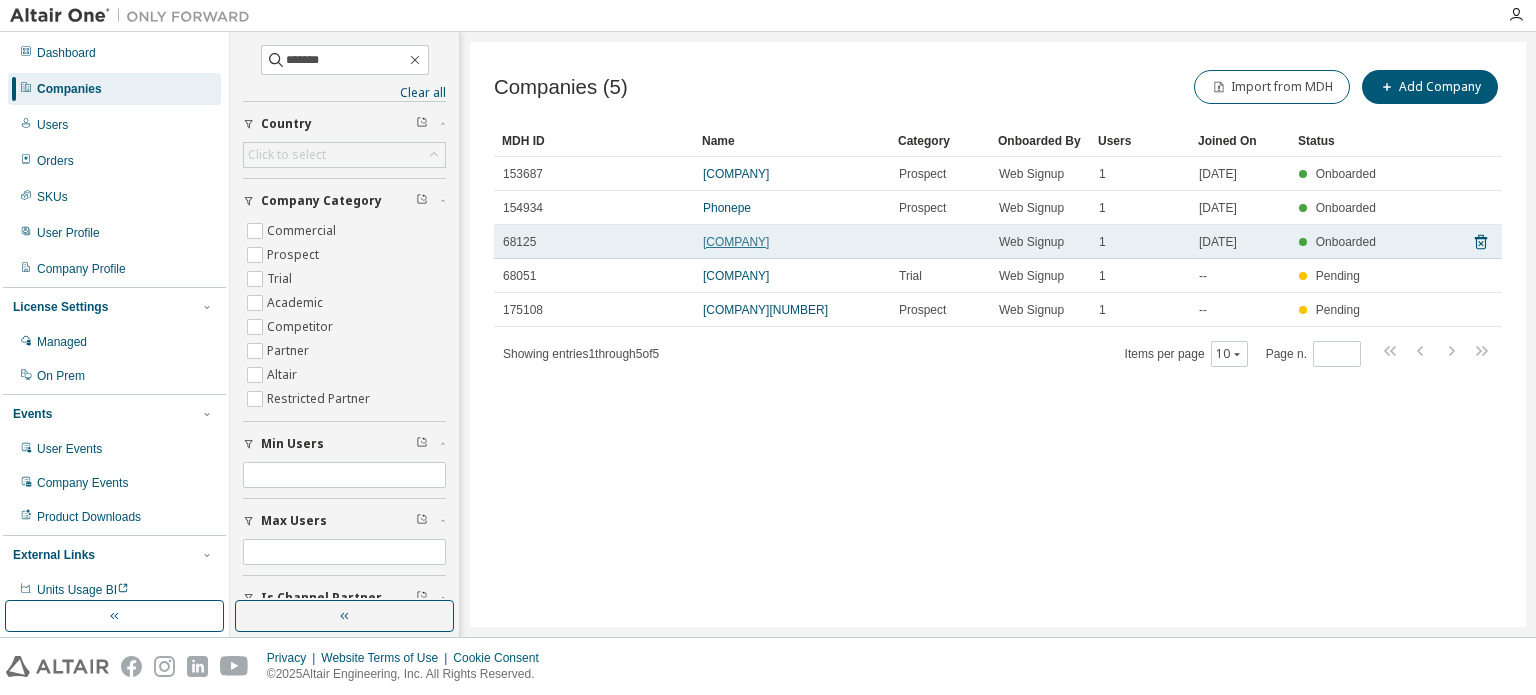 click on "[COMPANY]" at bounding box center [736, 242] 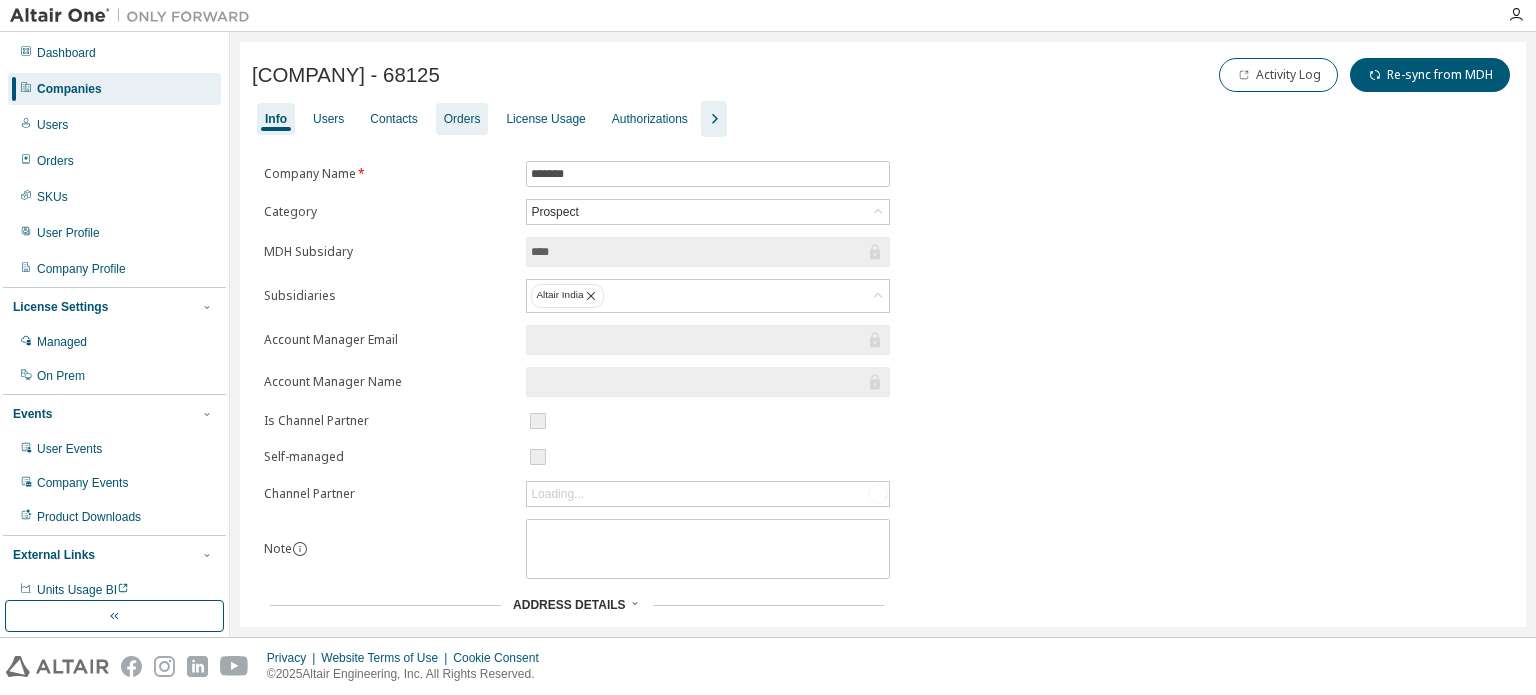 click on "Orders" at bounding box center [462, 119] 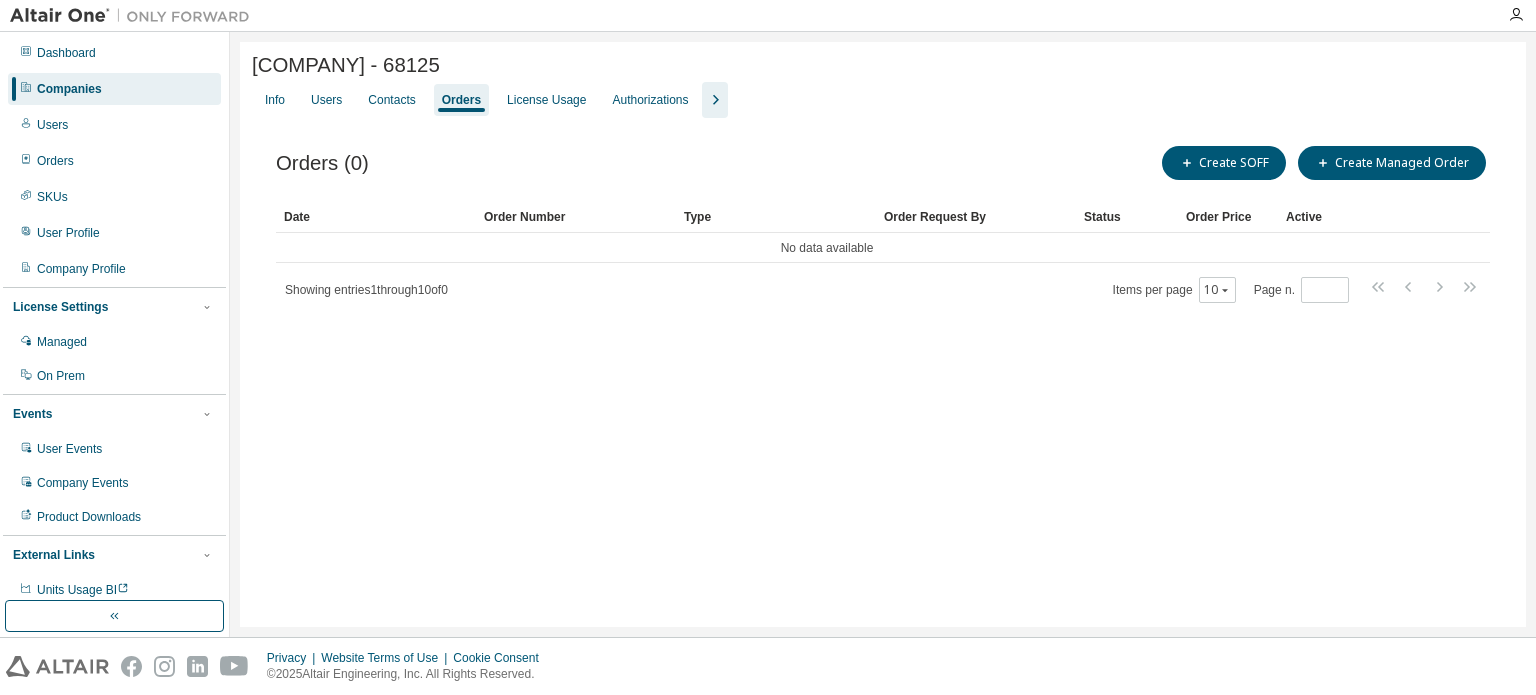 click on "Companies" at bounding box center (69, 89) 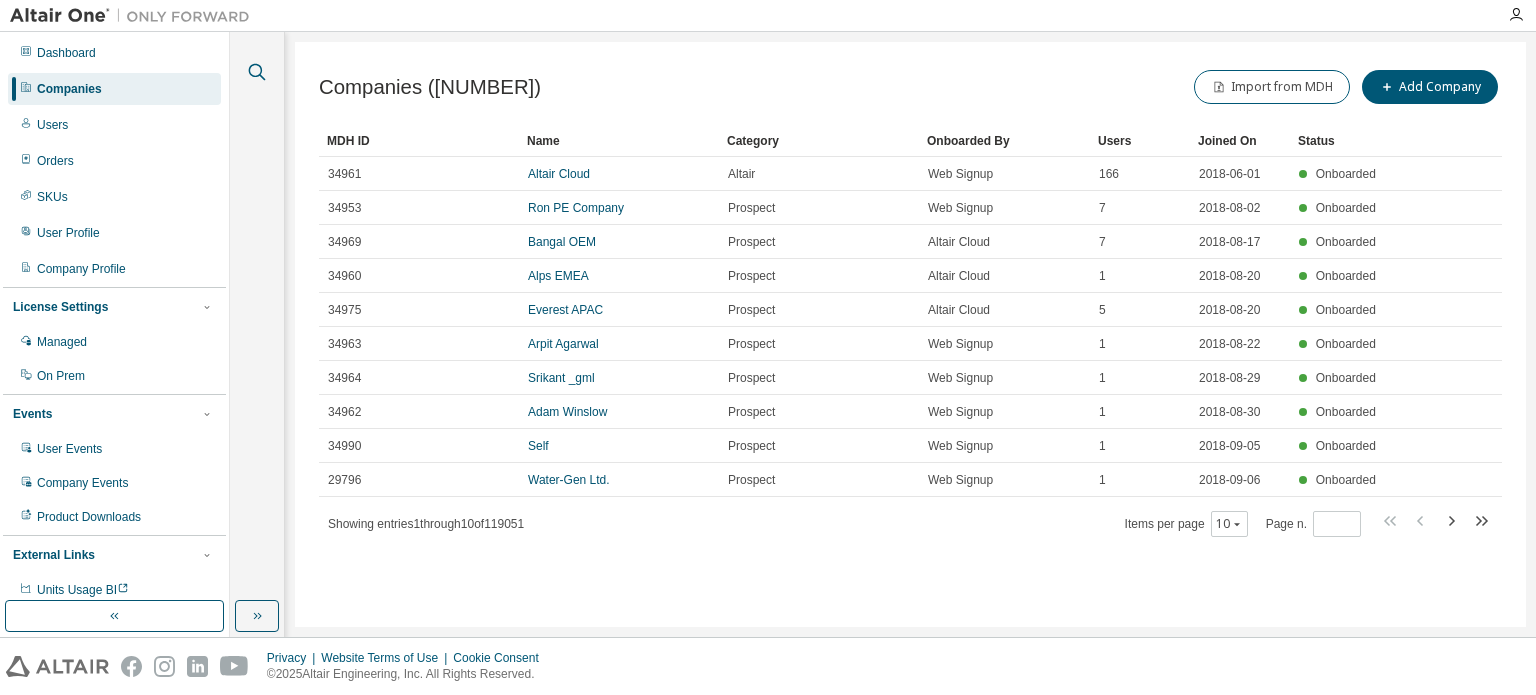 click 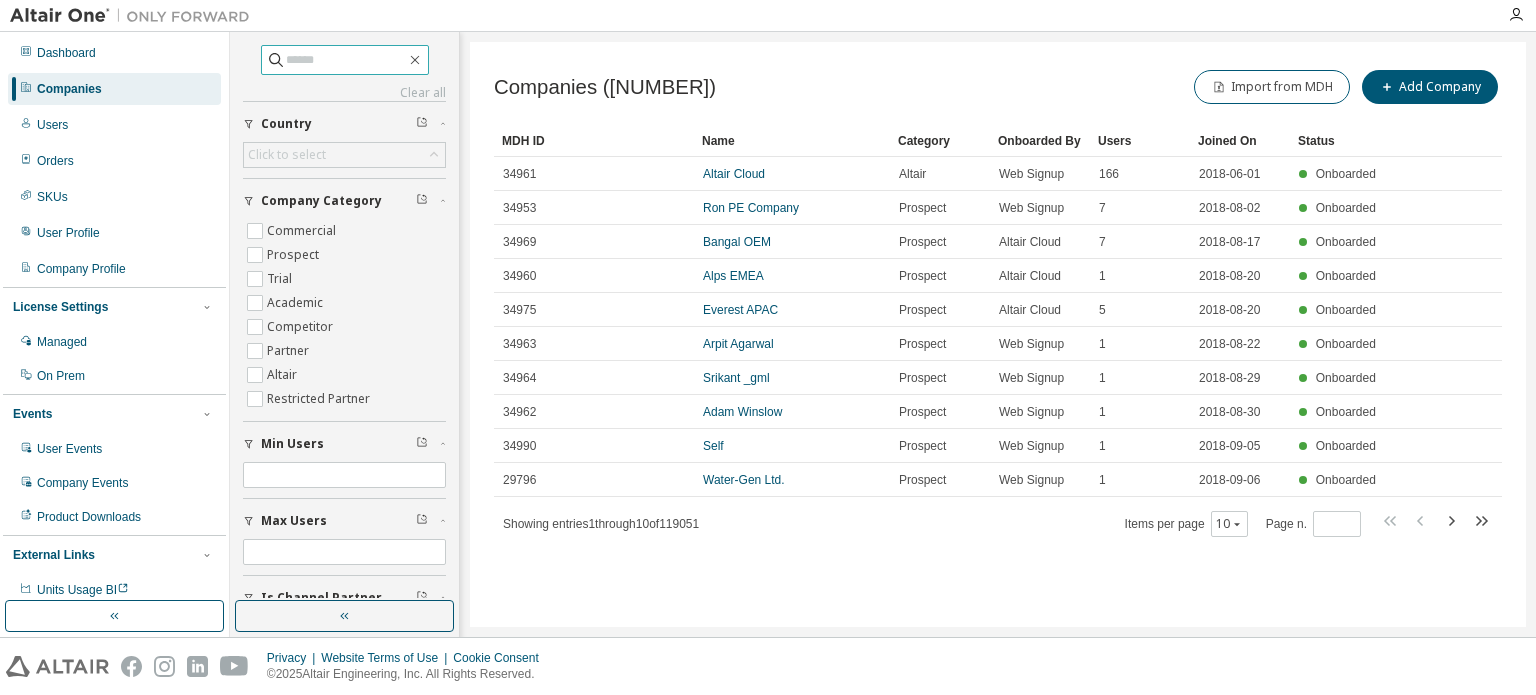 click at bounding box center [346, 60] 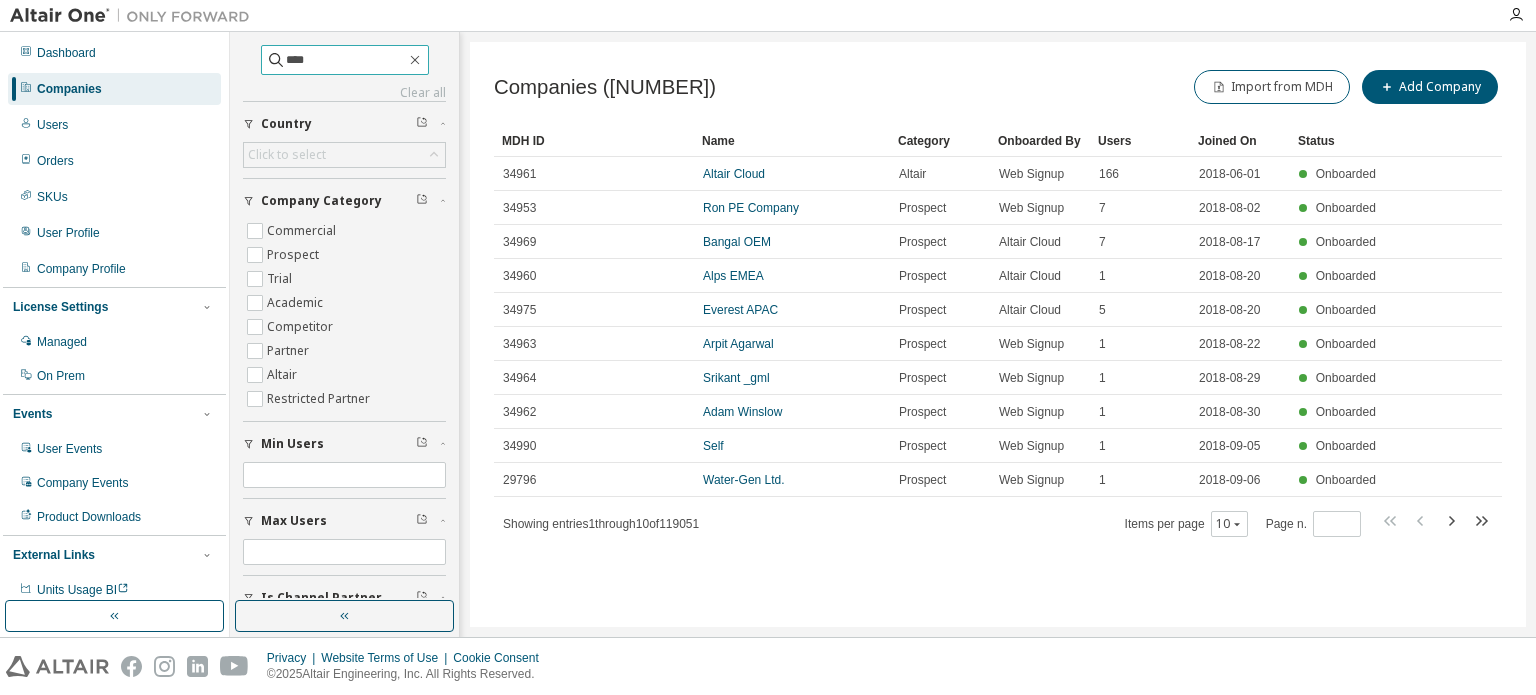 type on "****" 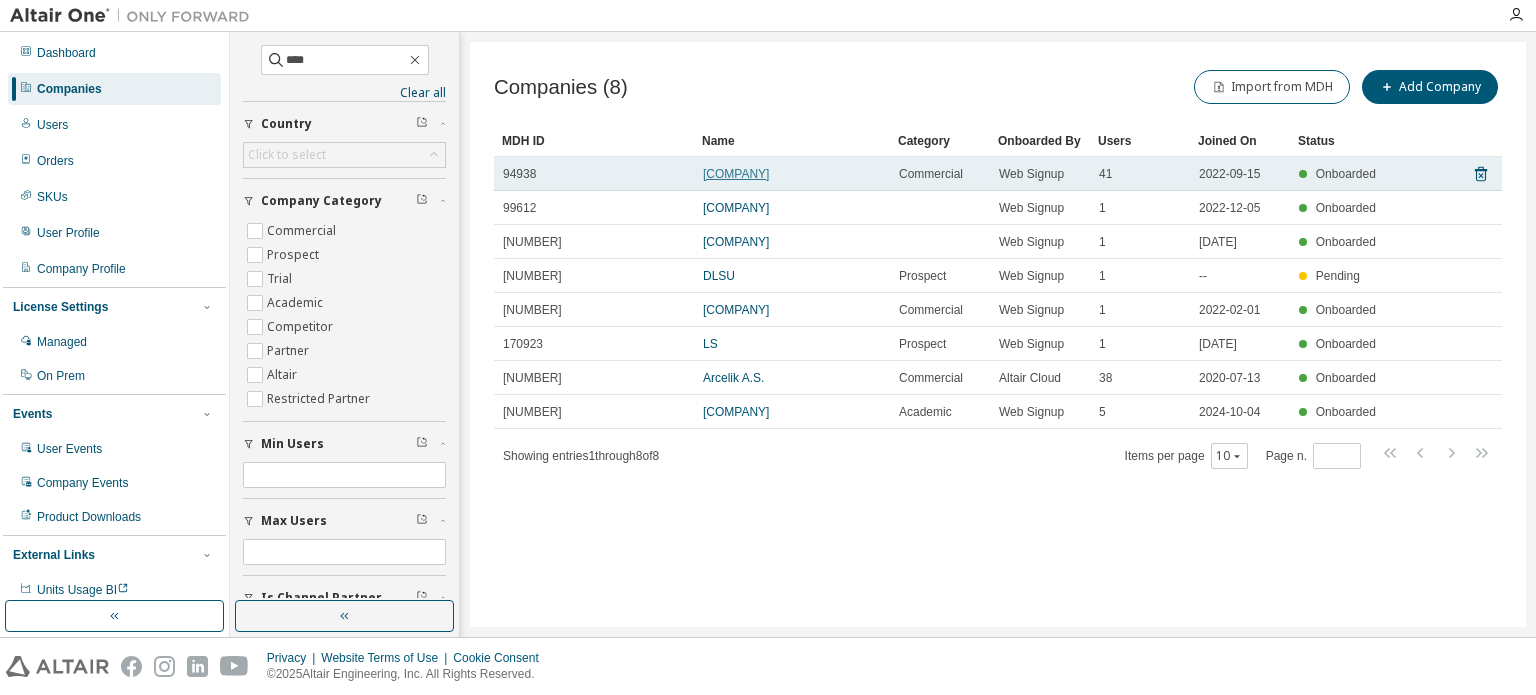 click on "[COMPANY]" at bounding box center (736, 174) 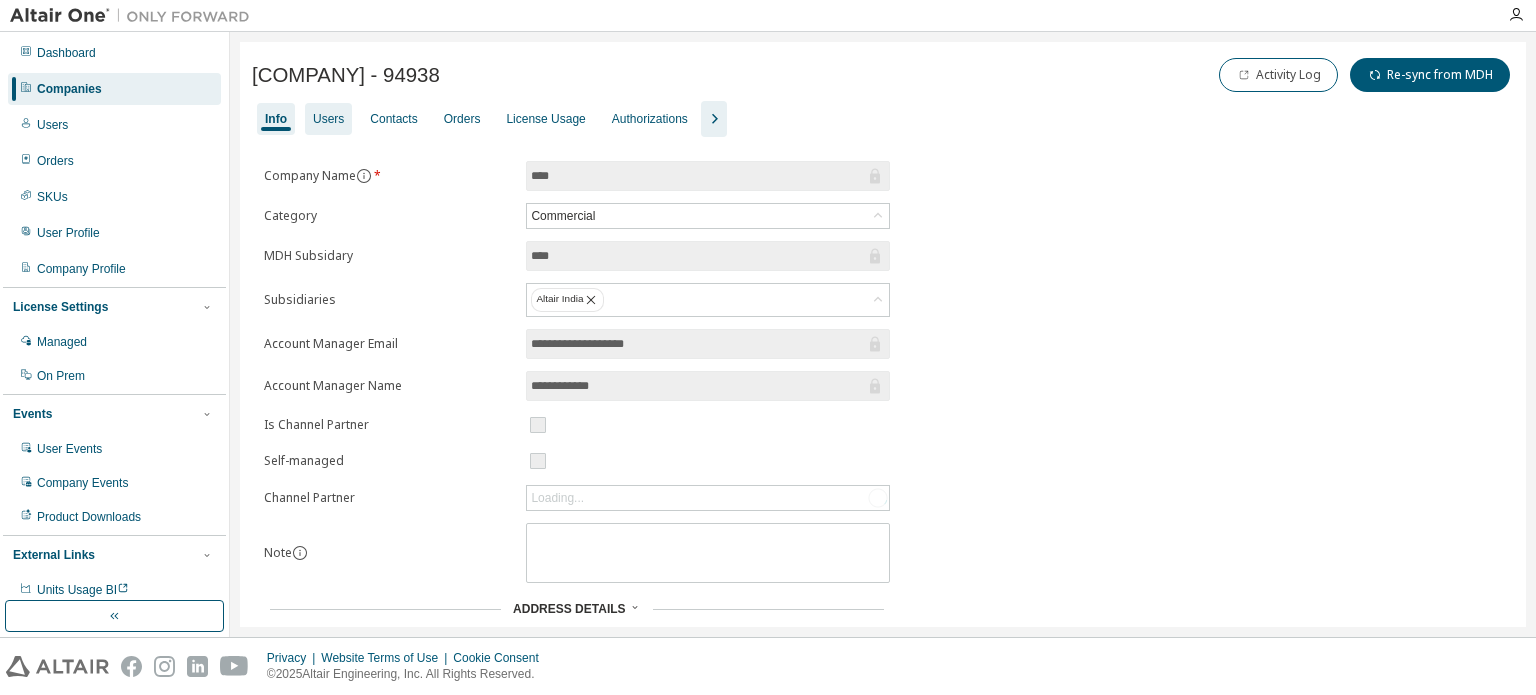 click on "Users" at bounding box center [328, 119] 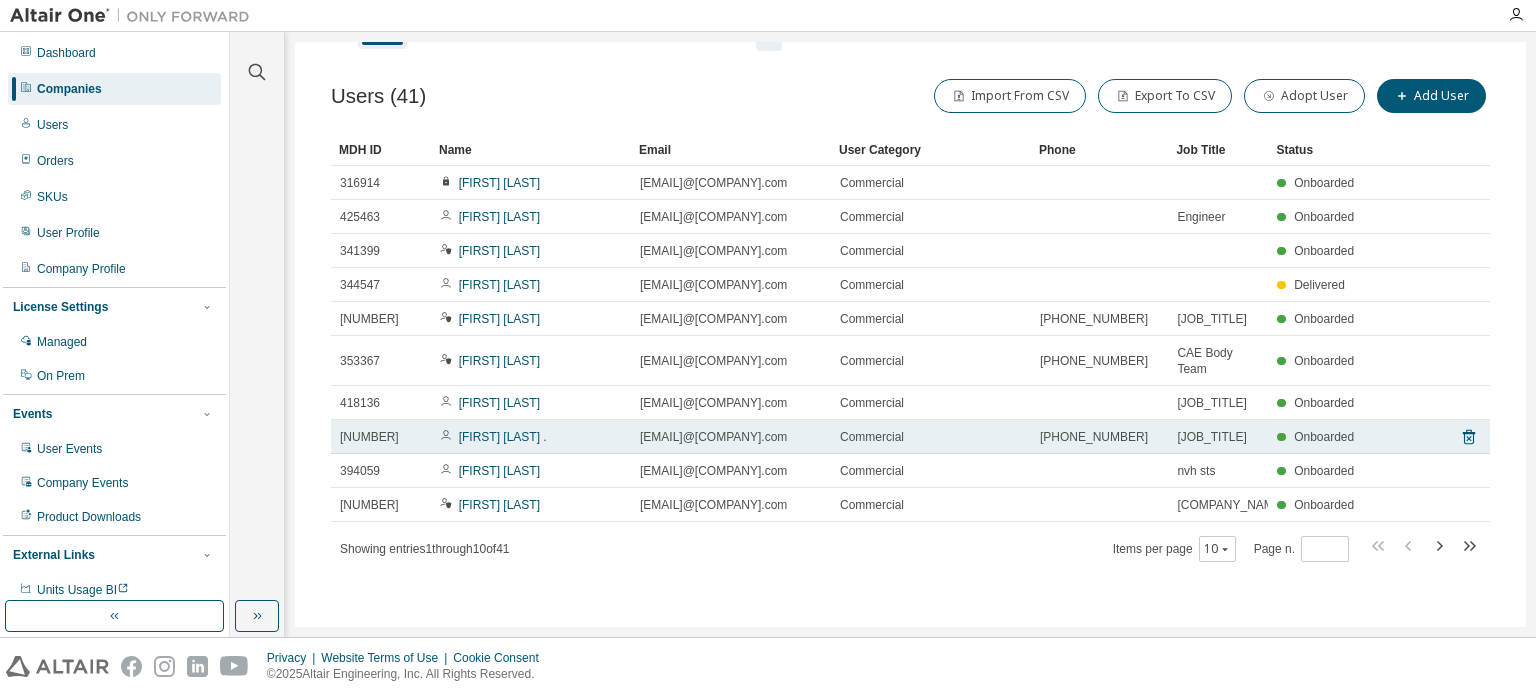 scroll, scrollTop: 0, scrollLeft: 0, axis: both 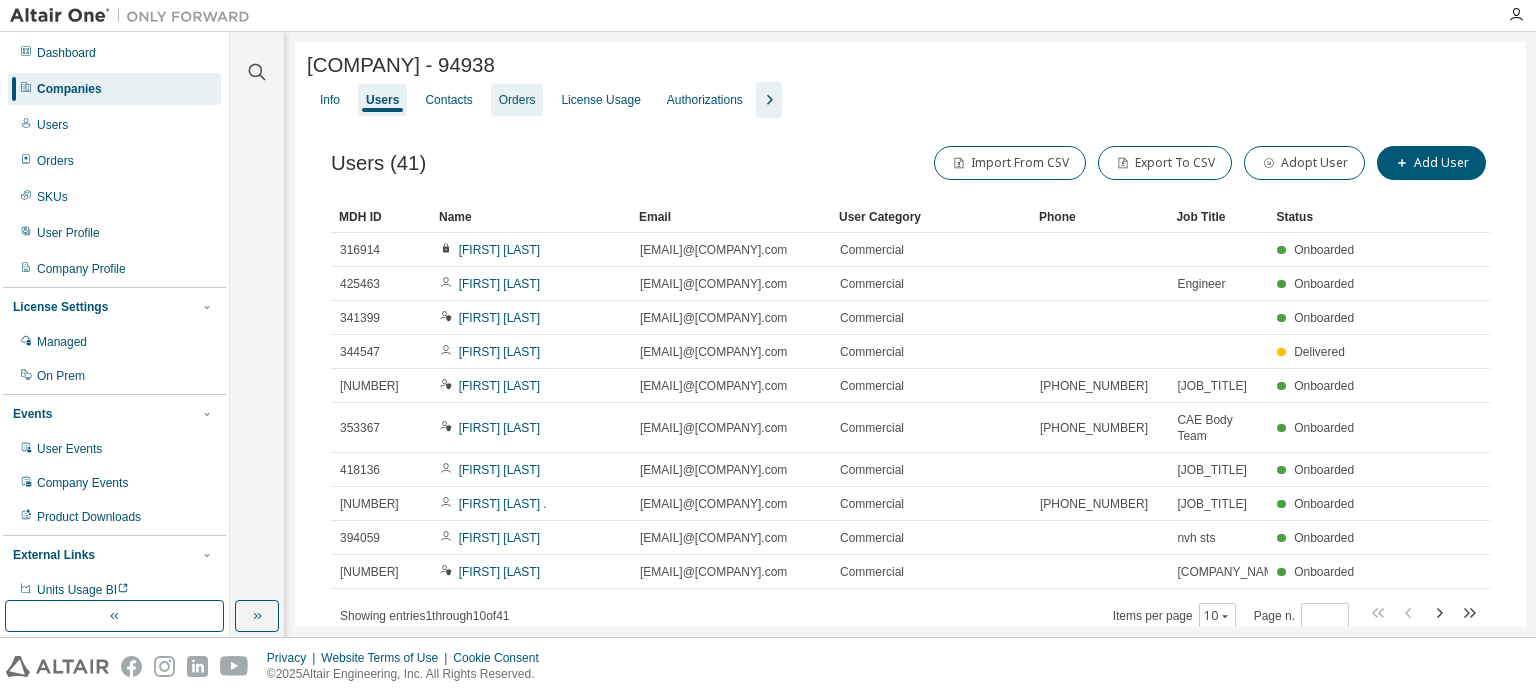 click on "Orders" at bounding box center [517, 100] 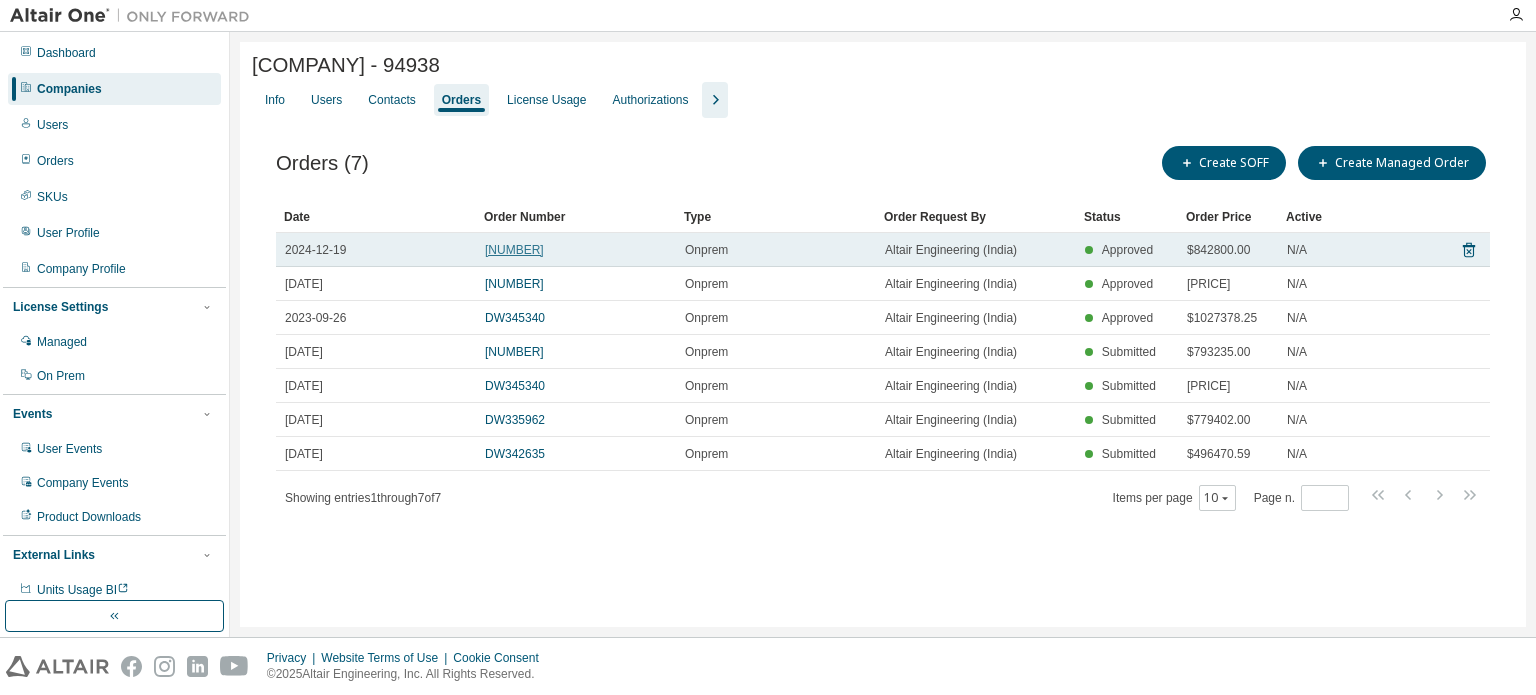 click on "[NUMBER]" at bounding box center (514, 250) 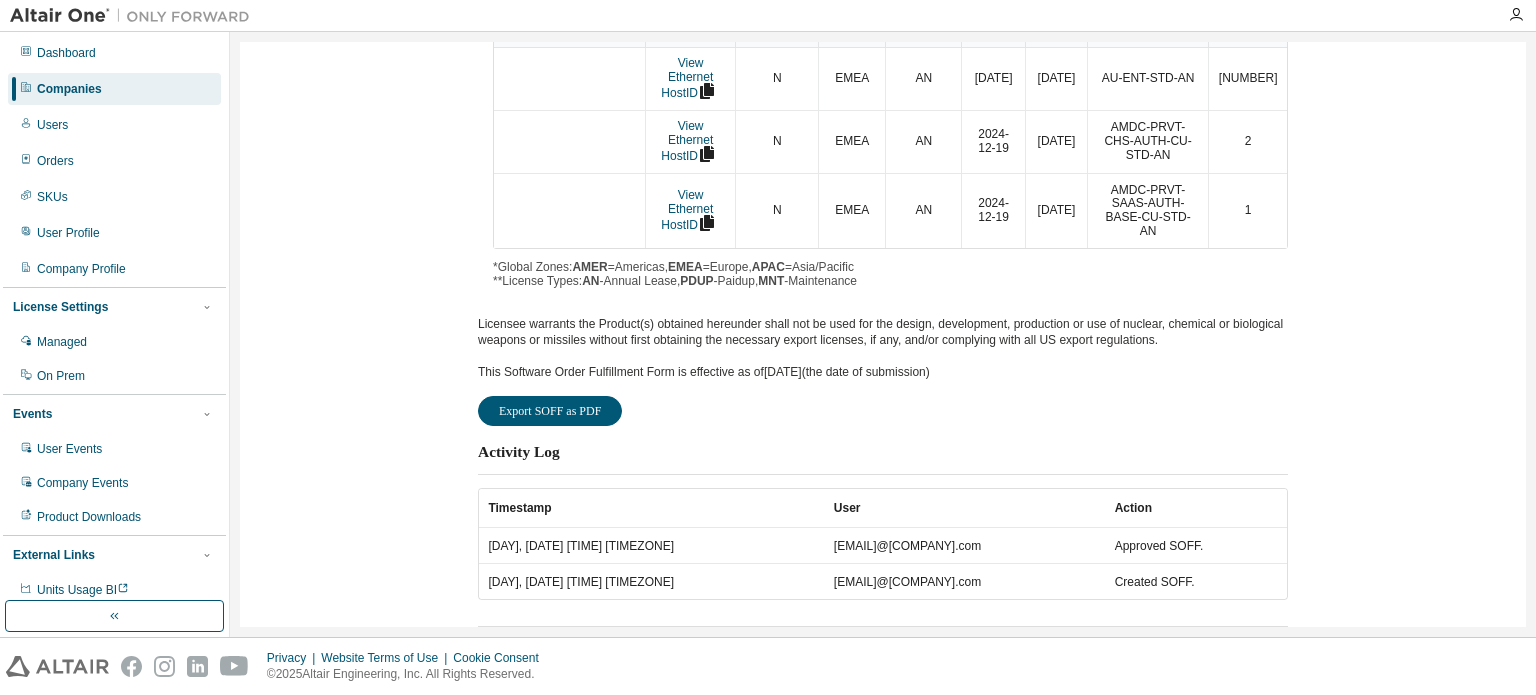 scroll, scrollTop: 0, scrollLeft: 0, axis: both 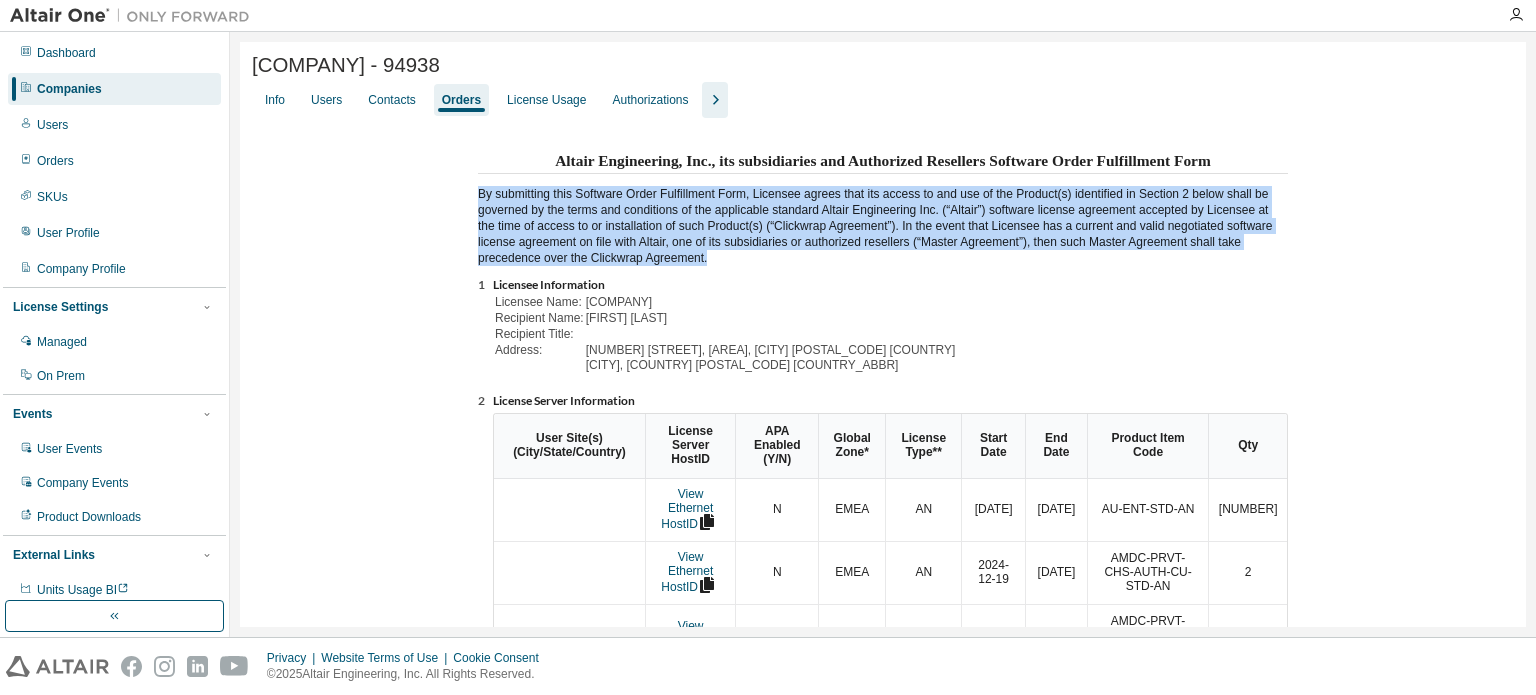 drag, startPoint x: 464, startPoint y: 188, endPoint x: 650, endPoint y: 269, distance: 202.87189 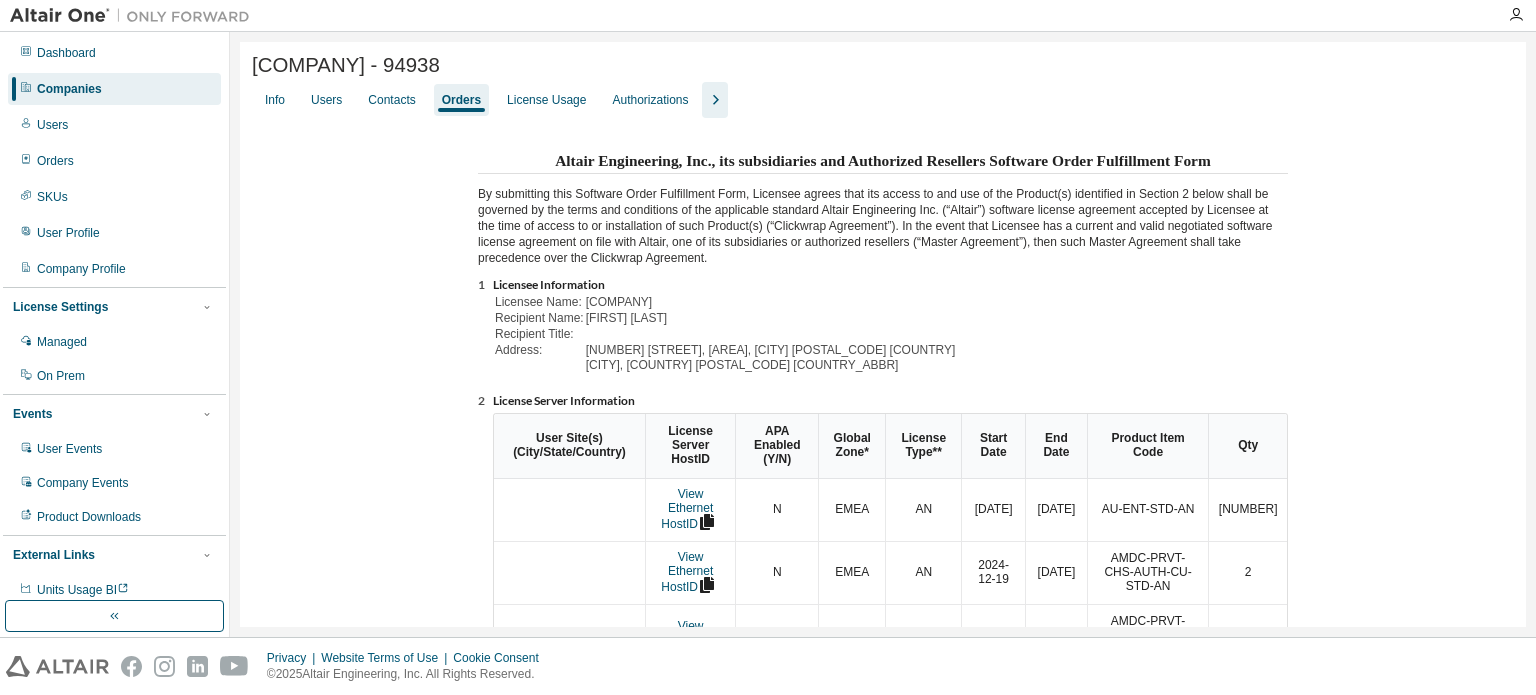click on "Licensee Information" at bounding box center [890, 286] 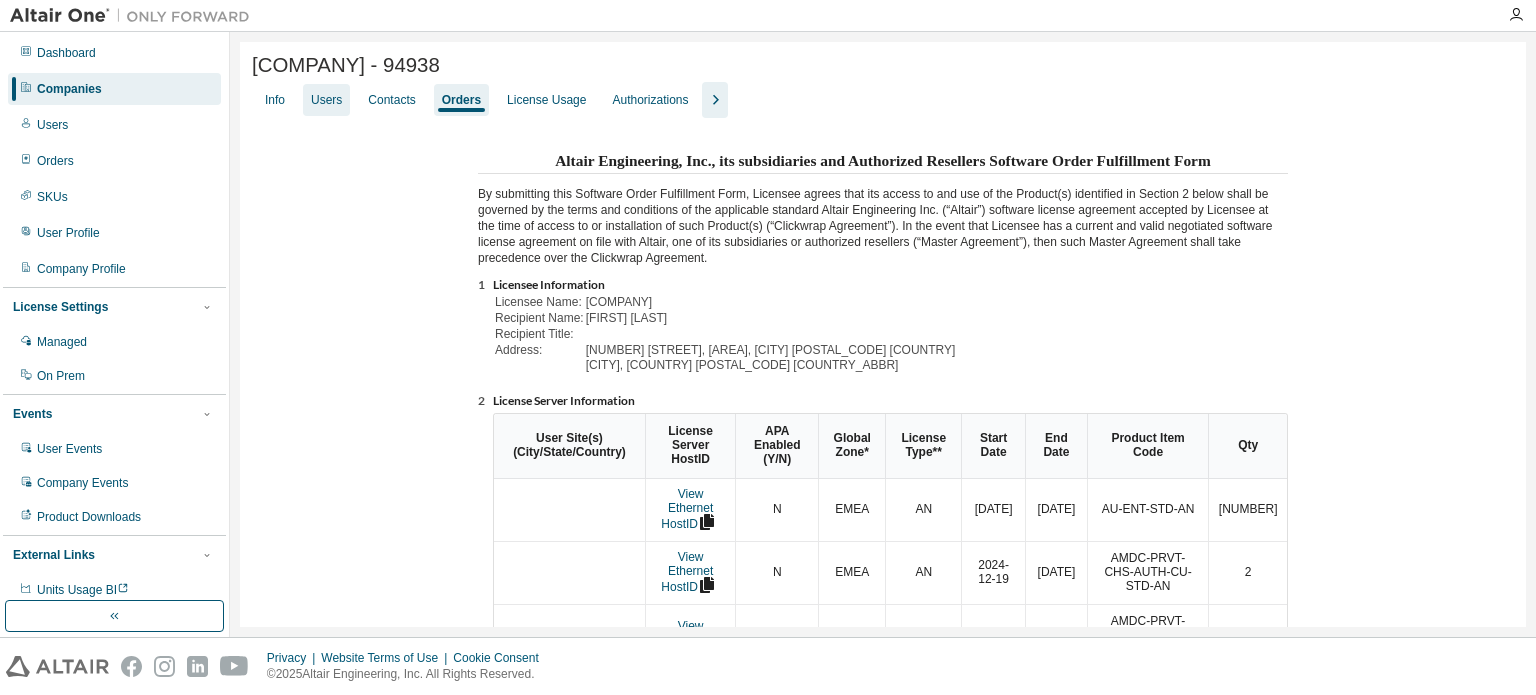 click on "Users" at bounding box center (326, 100) 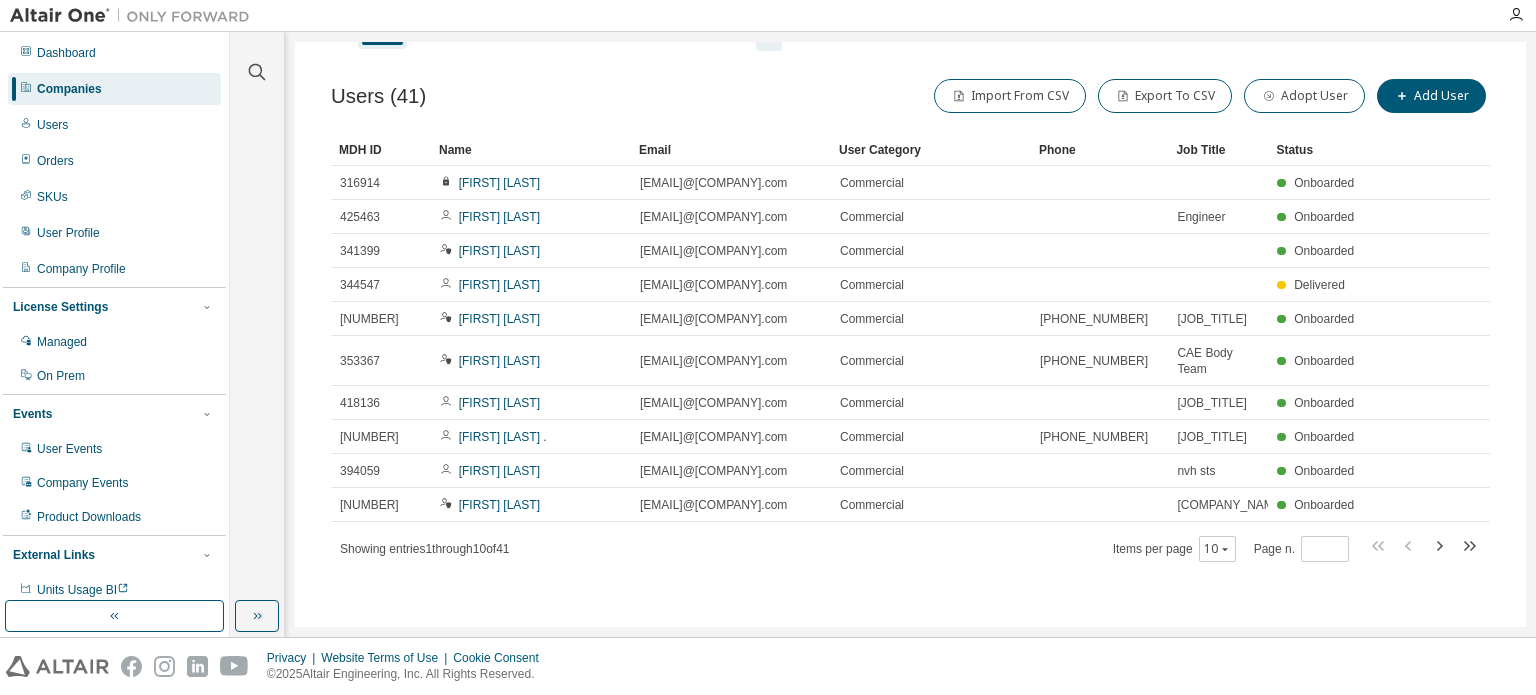 scroll, scrollTop: 0, scrollLeft: 0, axis: both 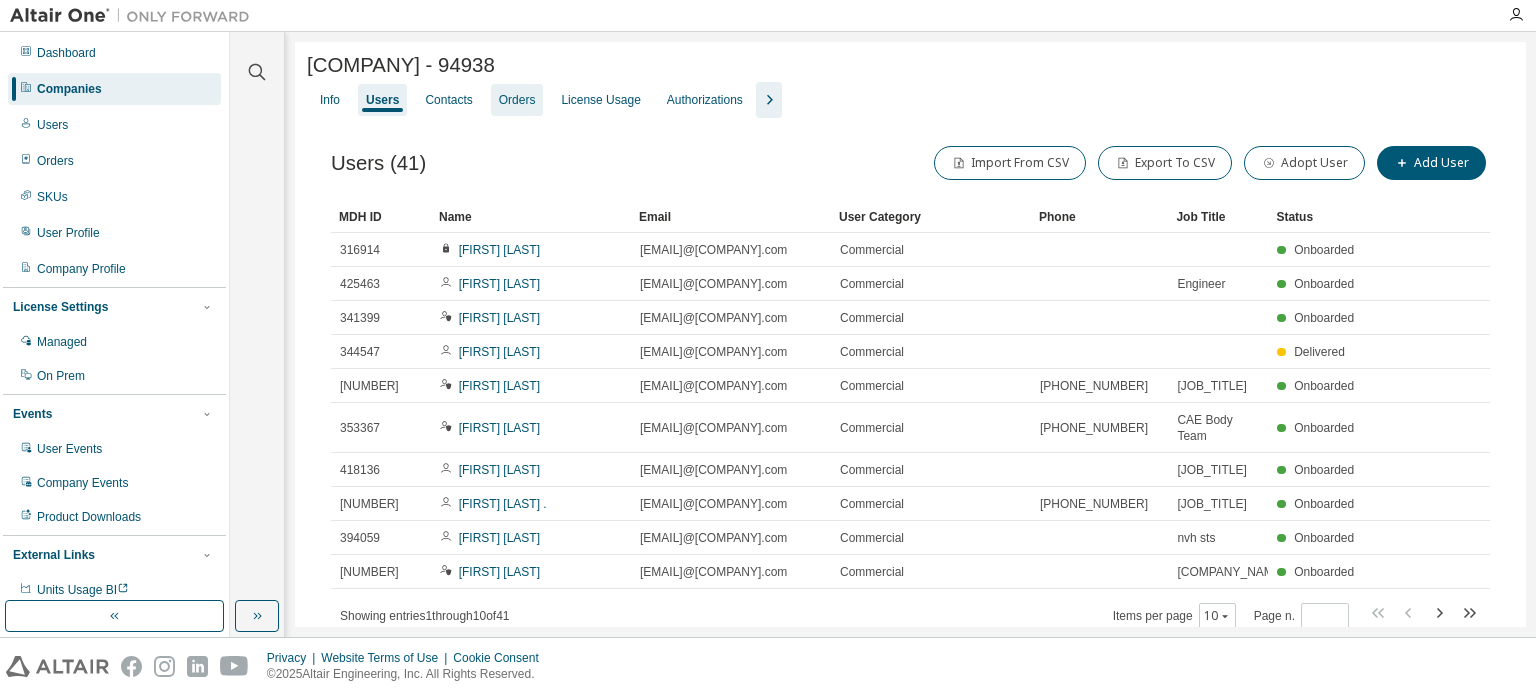 click on "Orders" at bounding box center [517, 100] 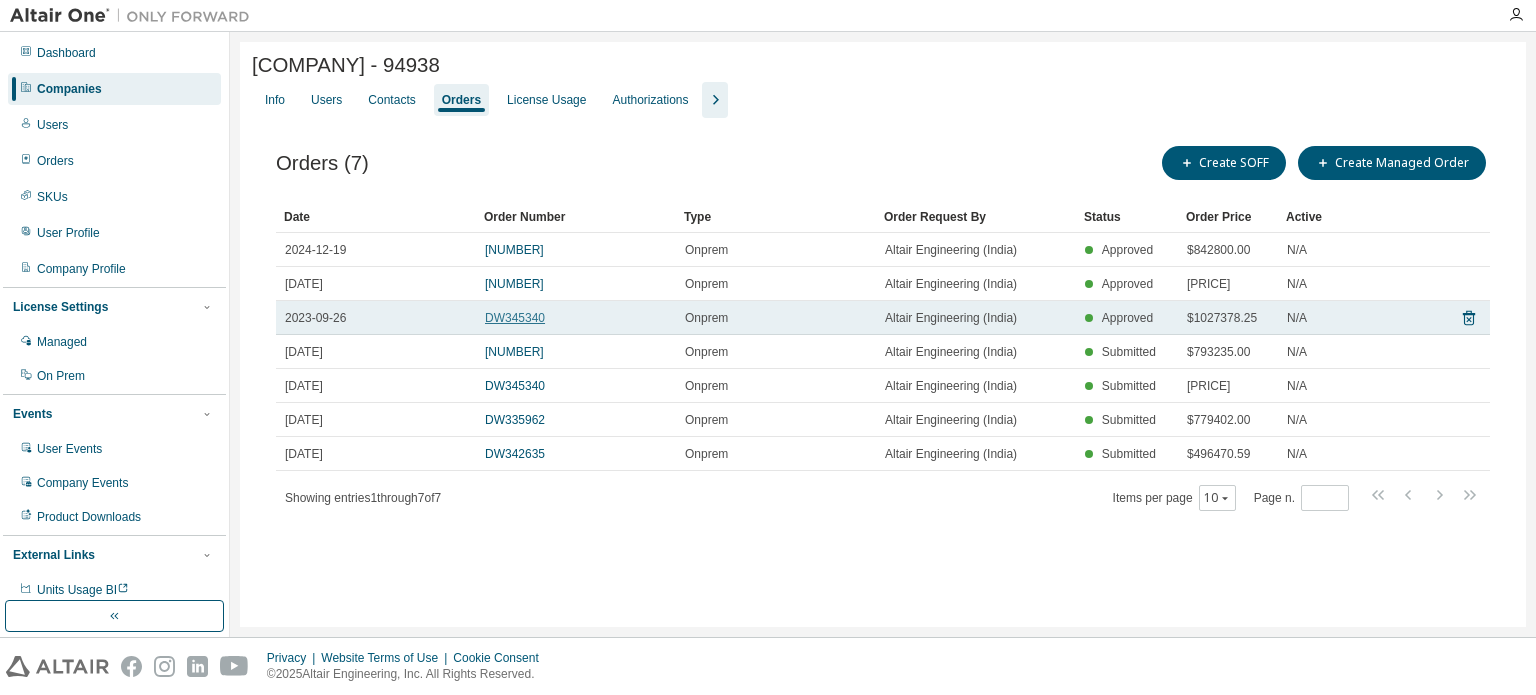 click on "DW345340" at bounding box center (515, 318) 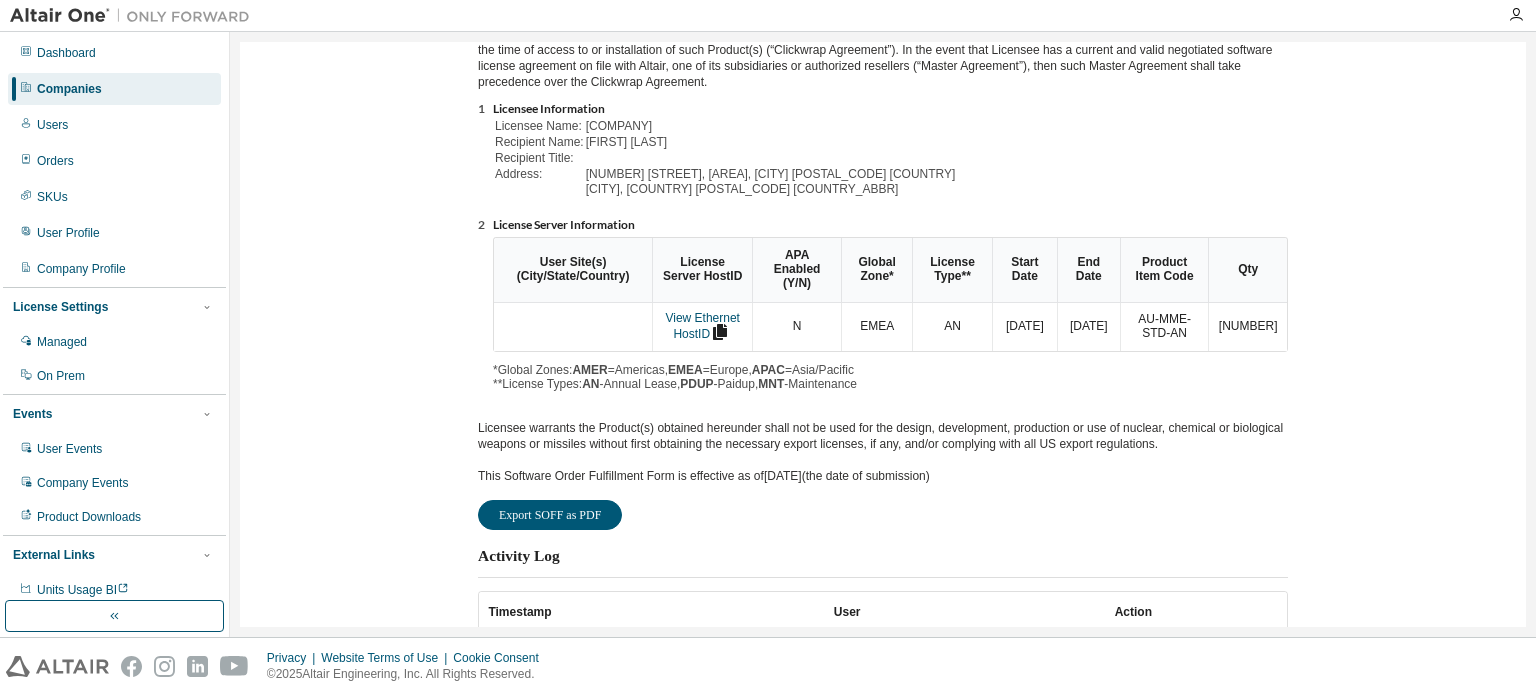 scroll, scrollTop: 200, scrollLeft: 0, axis: vertical 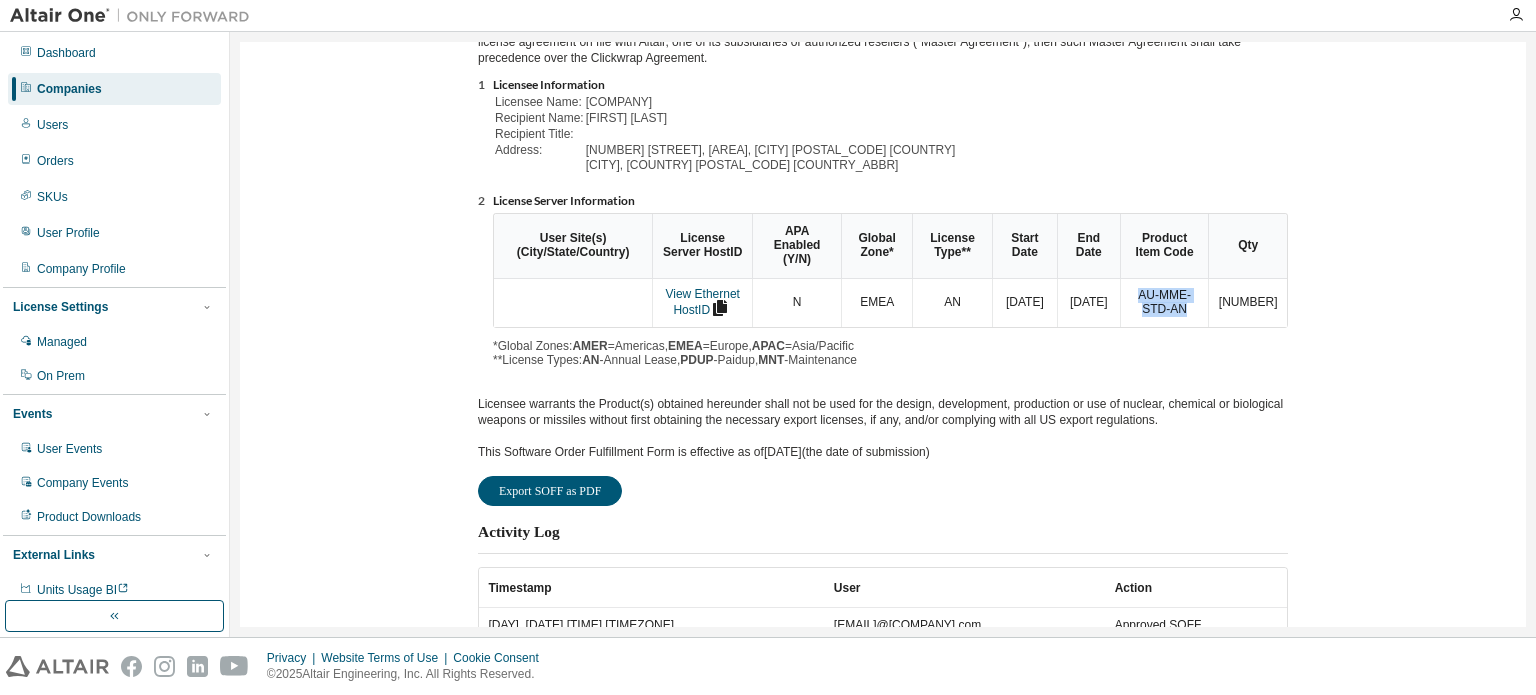 drag, startPoint x: 1224, startPoint y: 303, endPoint x: 1155, endPoint y: 282, distance: 72.12489 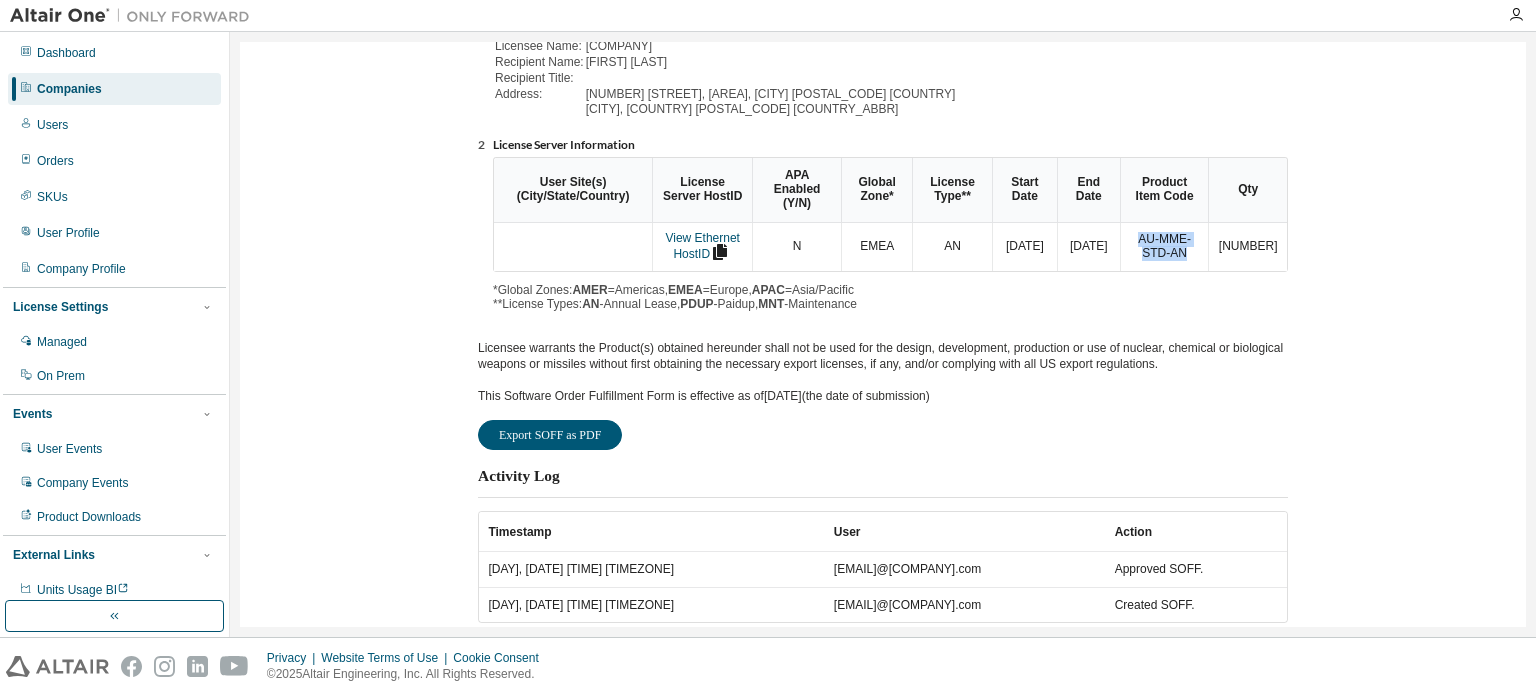 scroll, scrollTop: 307, scrollLeft: 0, axis: vertical 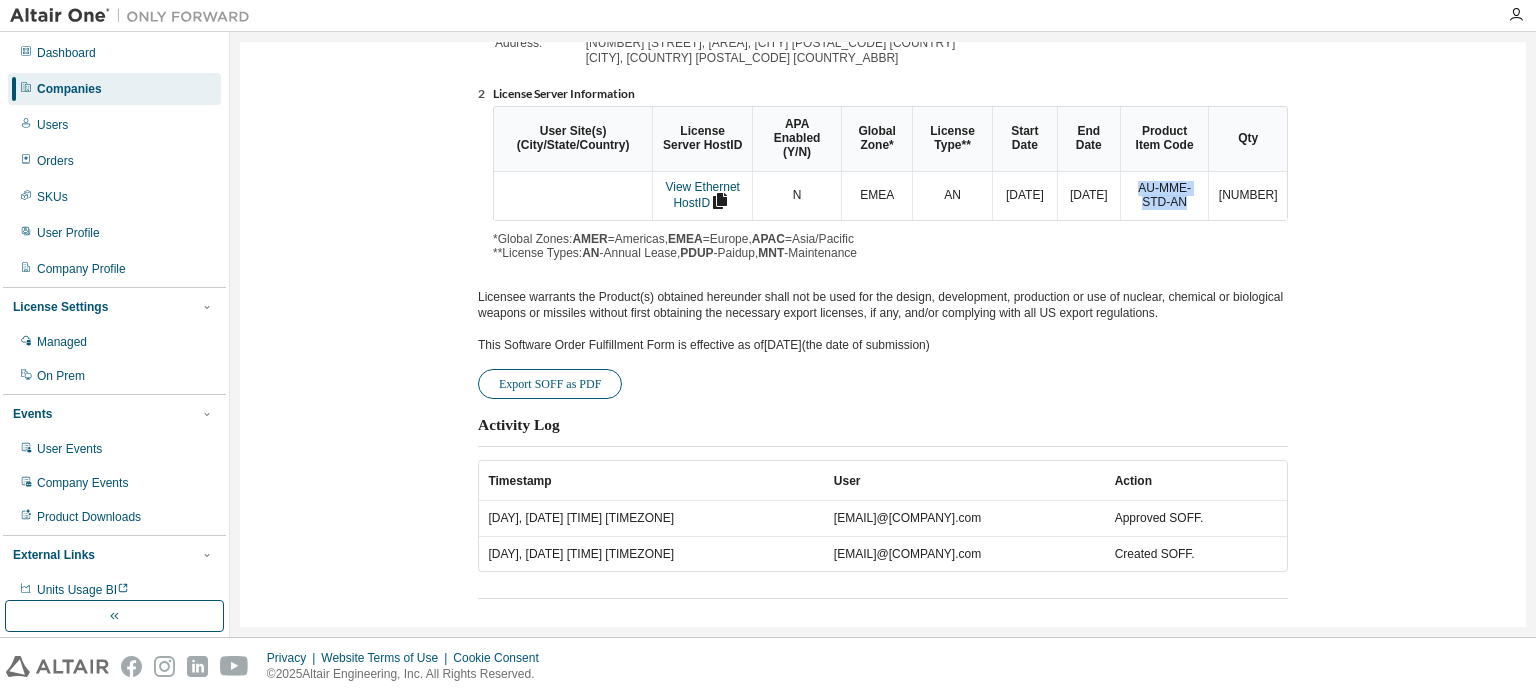 click on "Export SOFF as PDF" at bounding box center (550, 384) 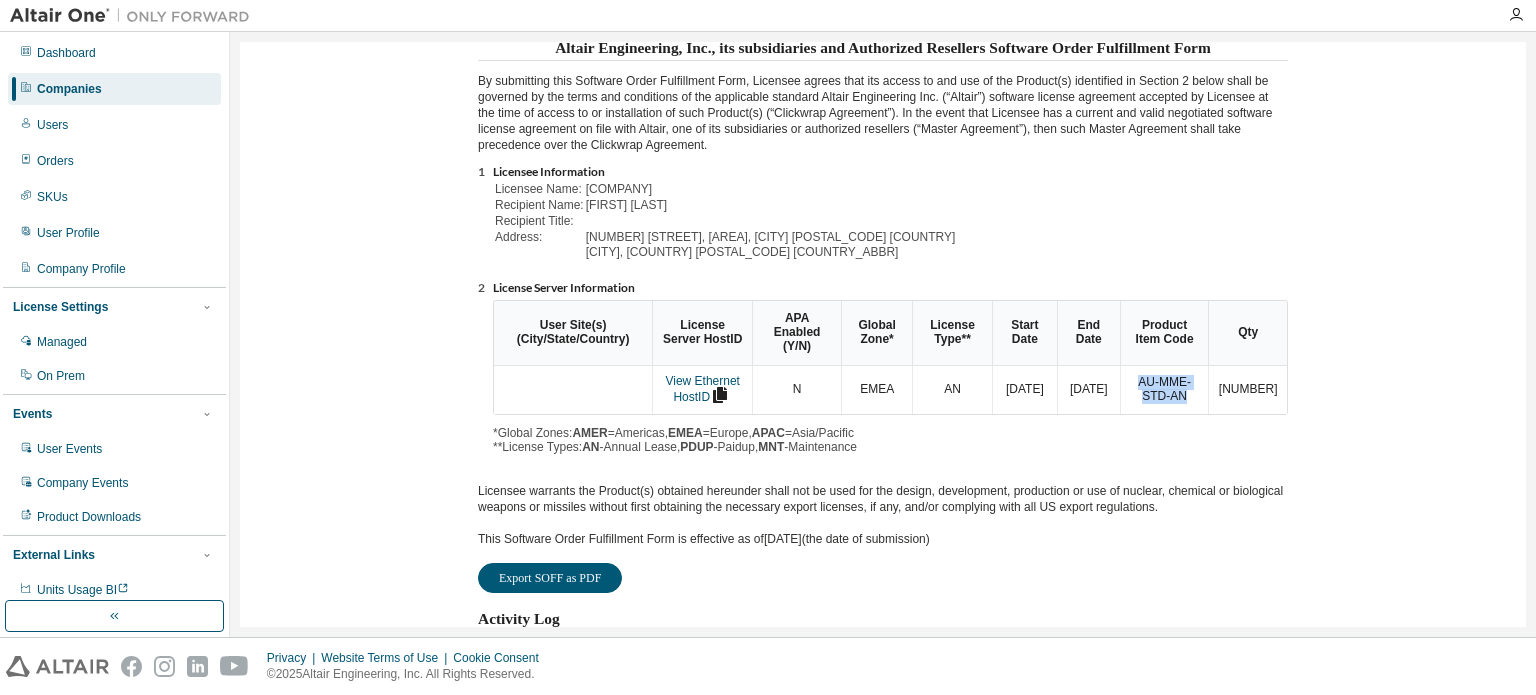 scroll, scrollTop: 0, scrollLeft: 0, axis: both 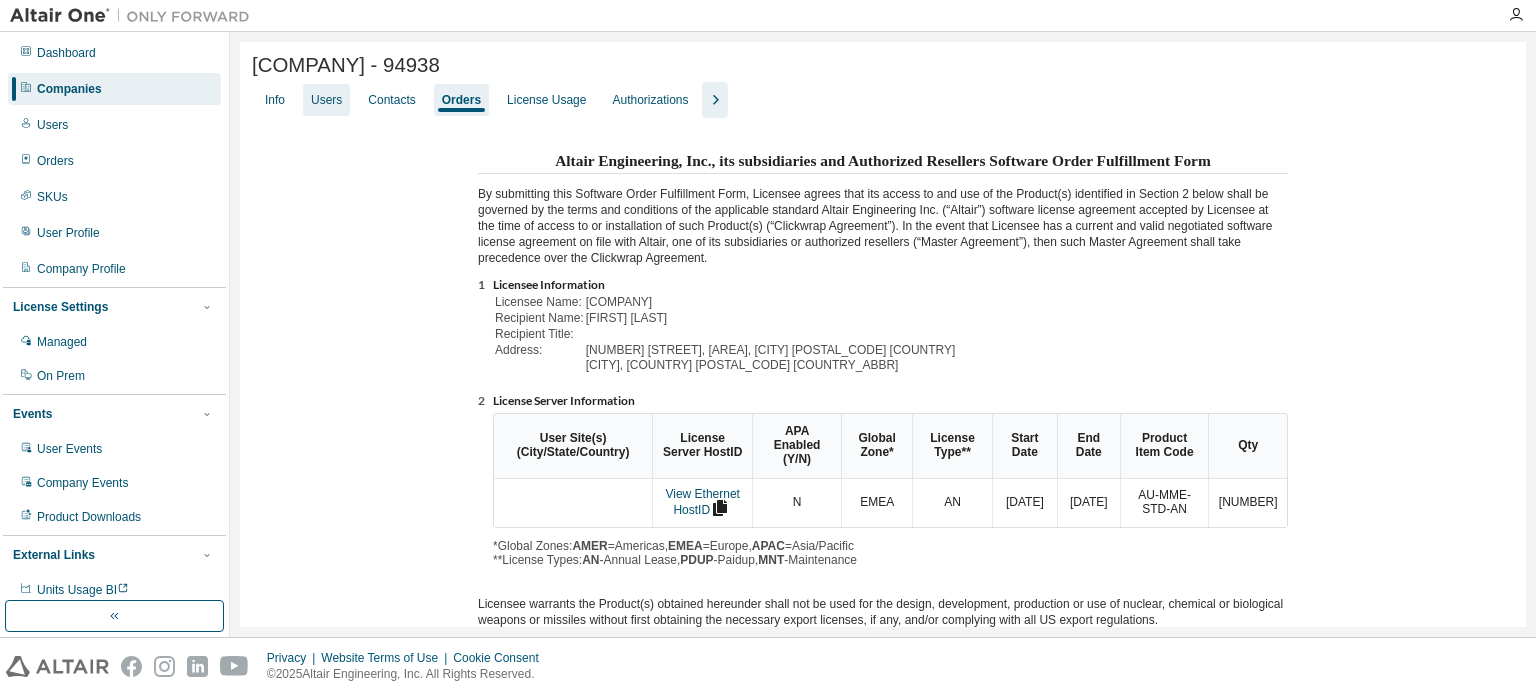click on "Users" at bounding box center (326, 100) 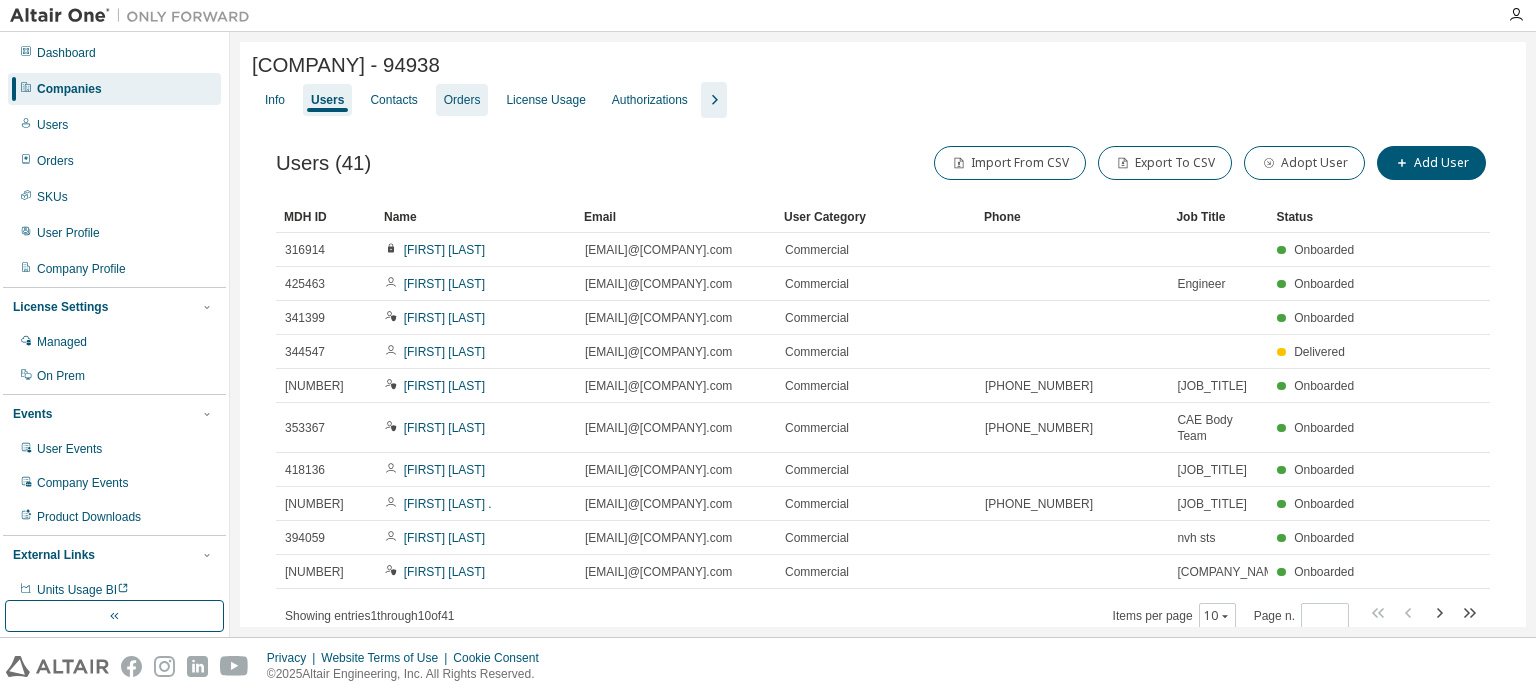 click on "Orders" at bounding box center (462, 100) 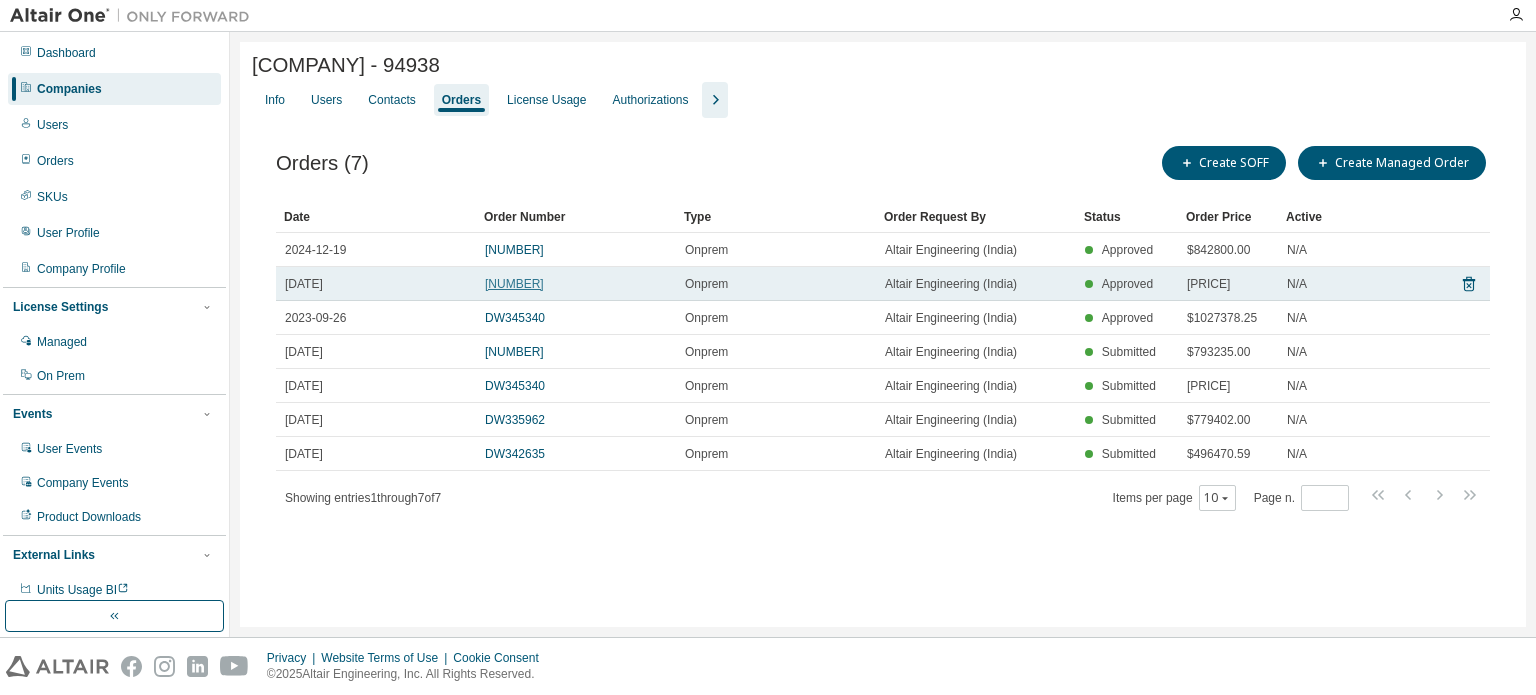click on "[NUMBER]" at bounding box center (514, 284) 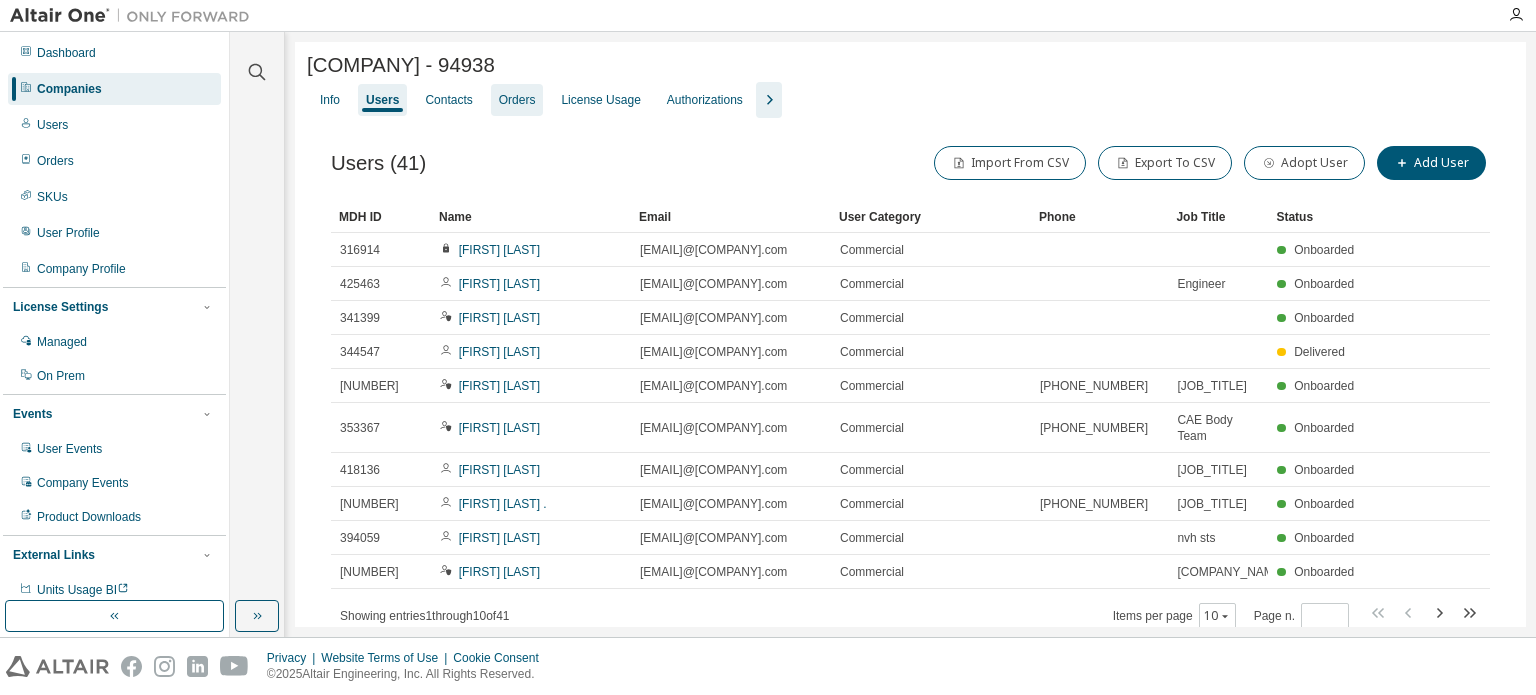 click on "Orders" at bounding box center [517, 100] 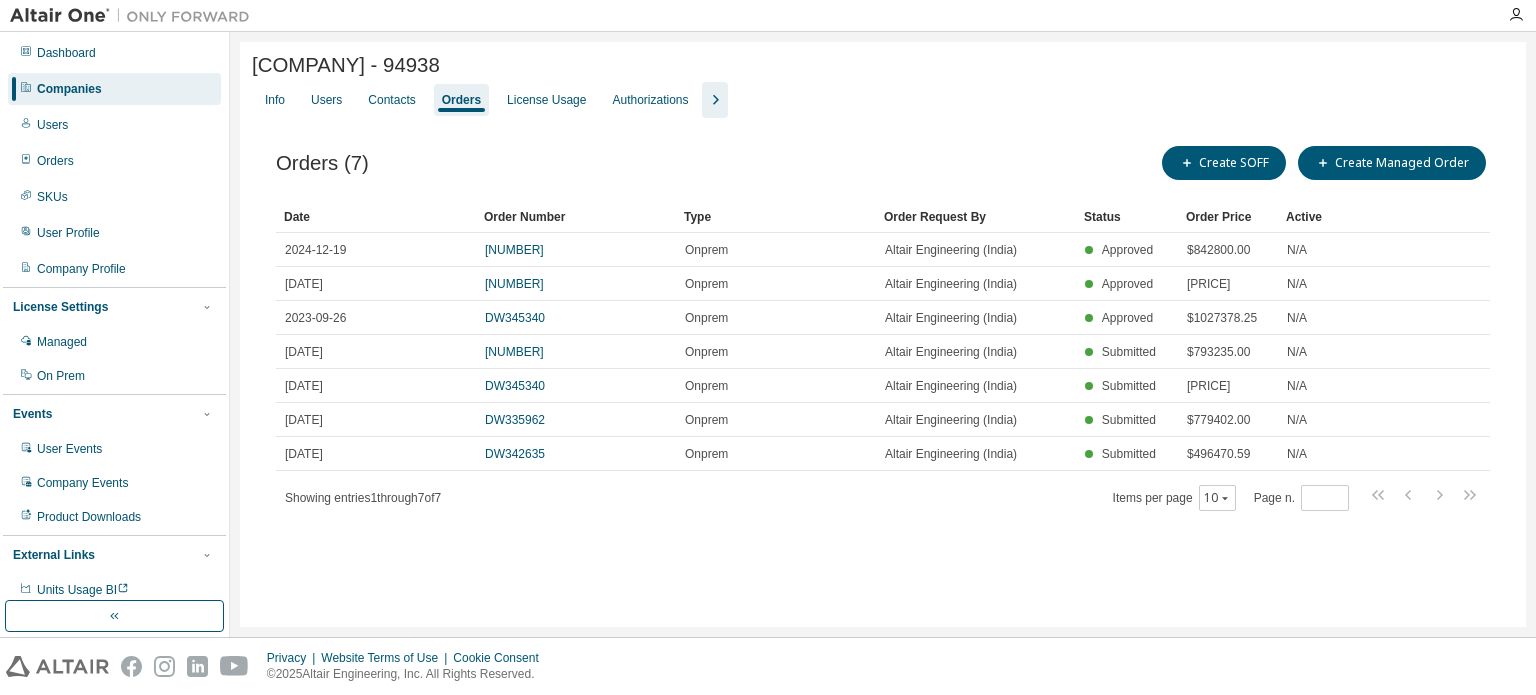 click on "Companies" at bounding box center [114, 89] 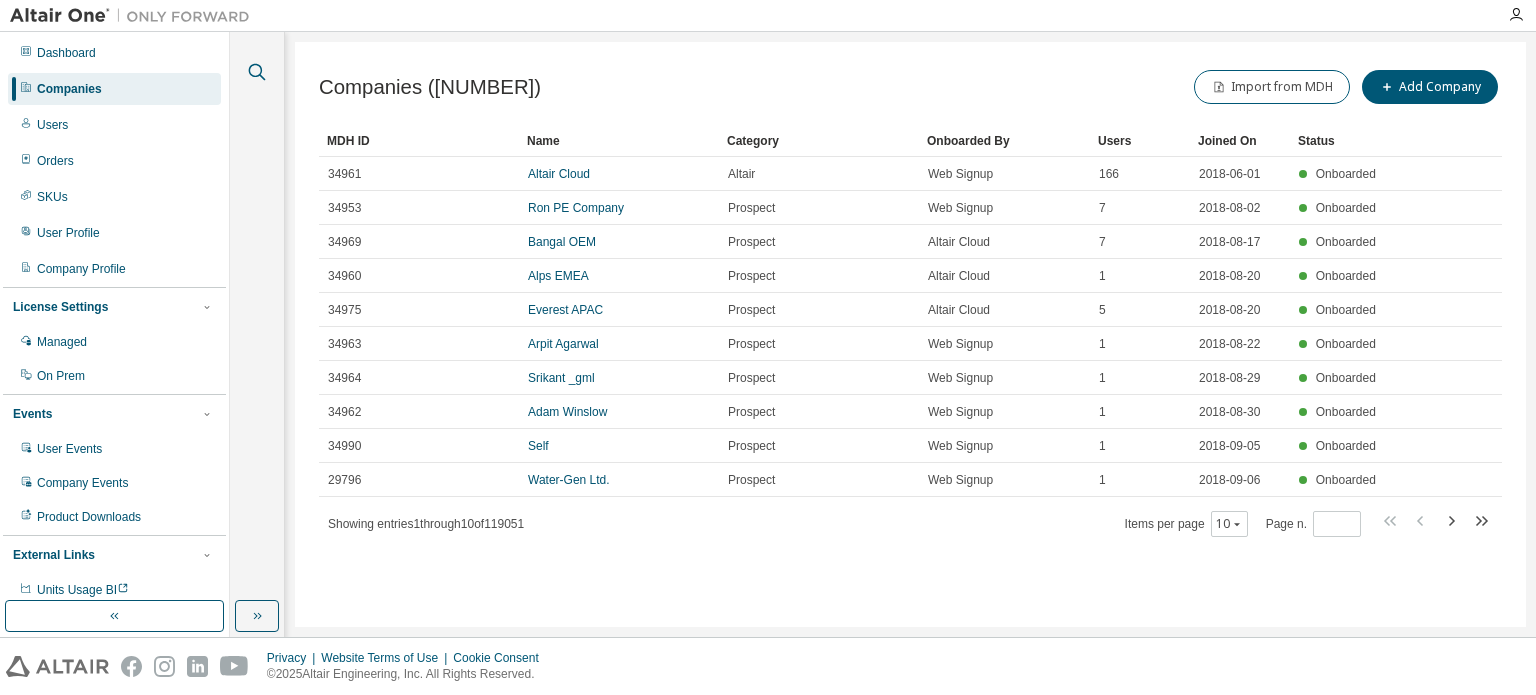 click 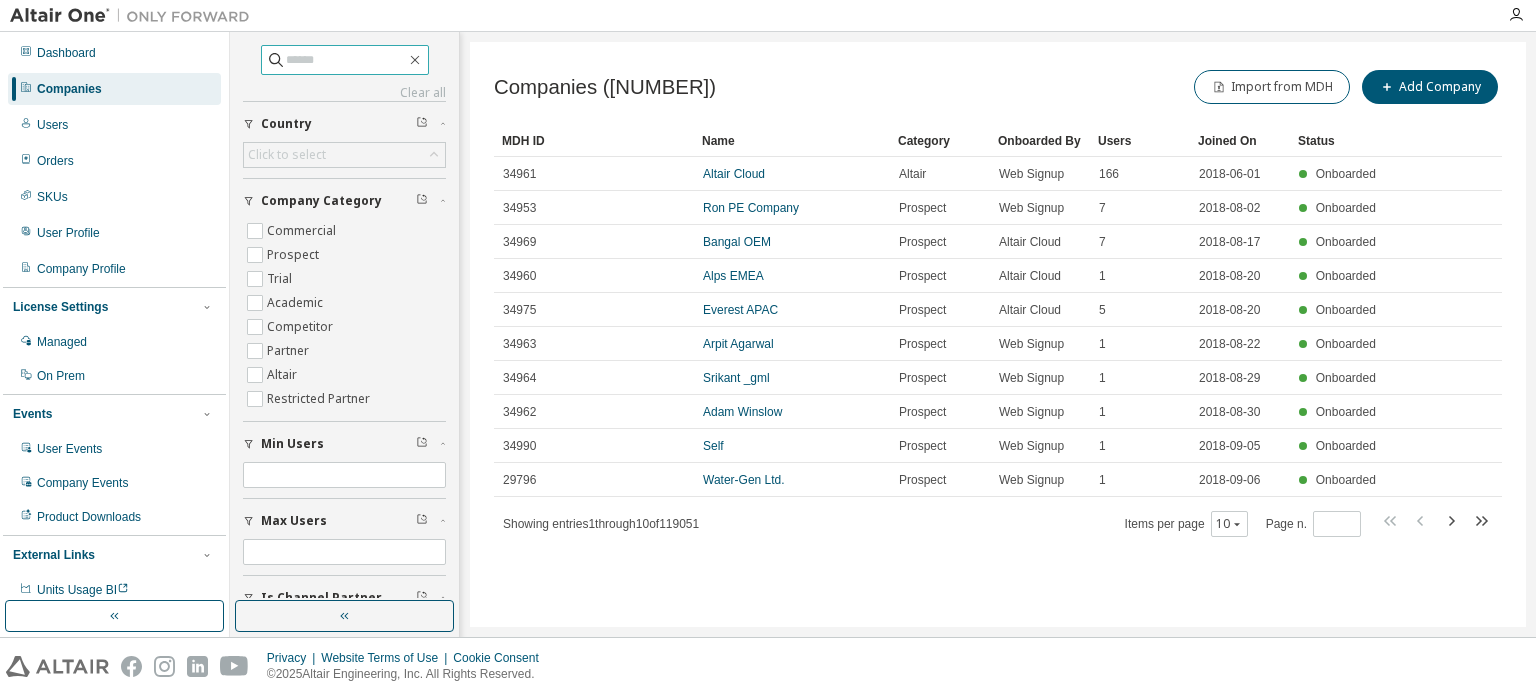 click at bounding box center [346, 60] 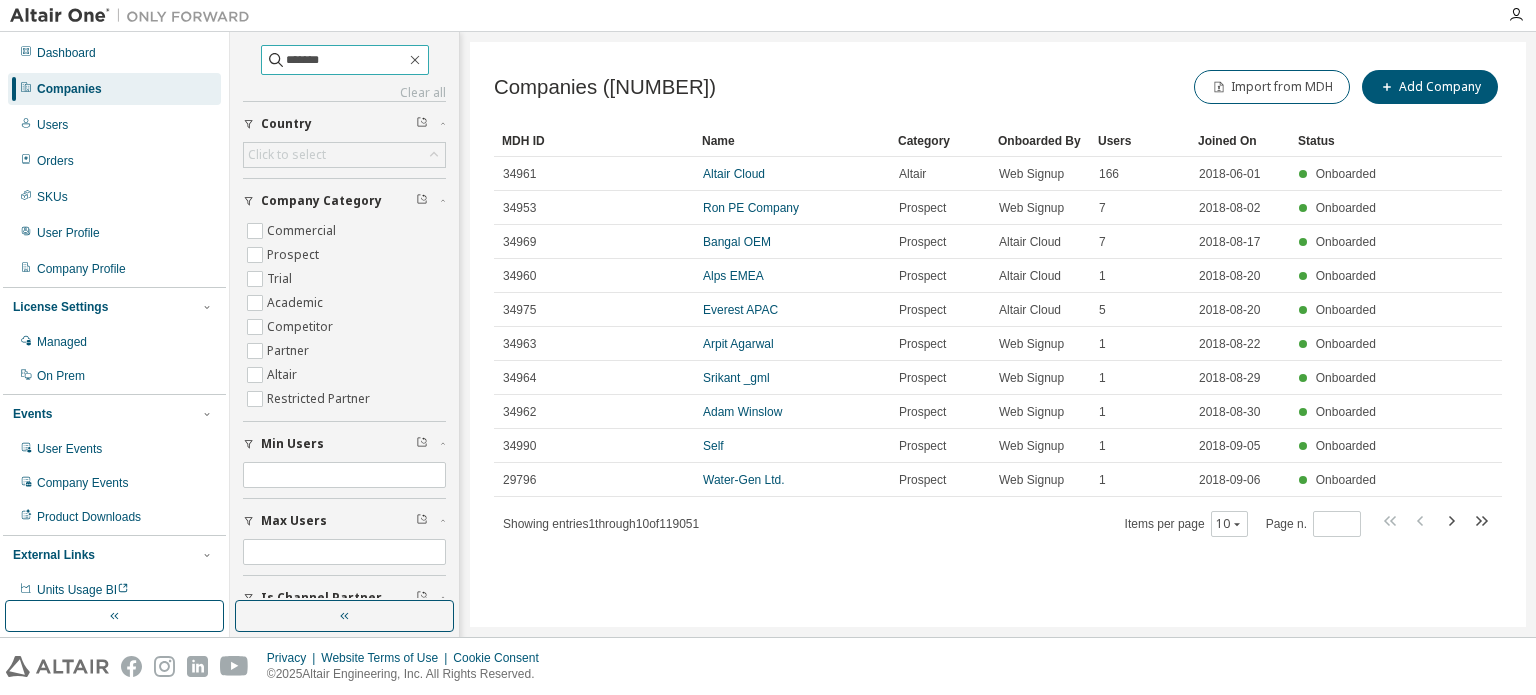 type on "*******" 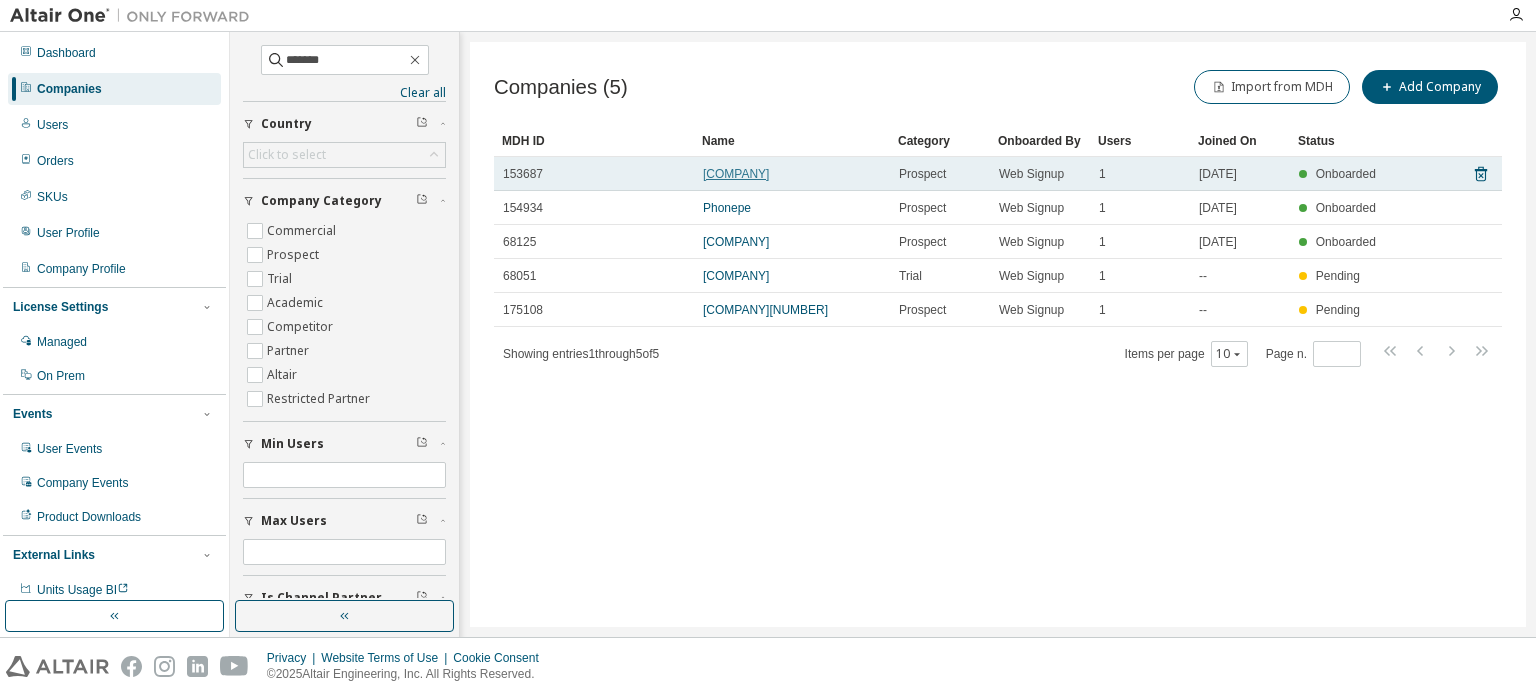 click on "[COMPANY]" at bounding box center [736, 174] 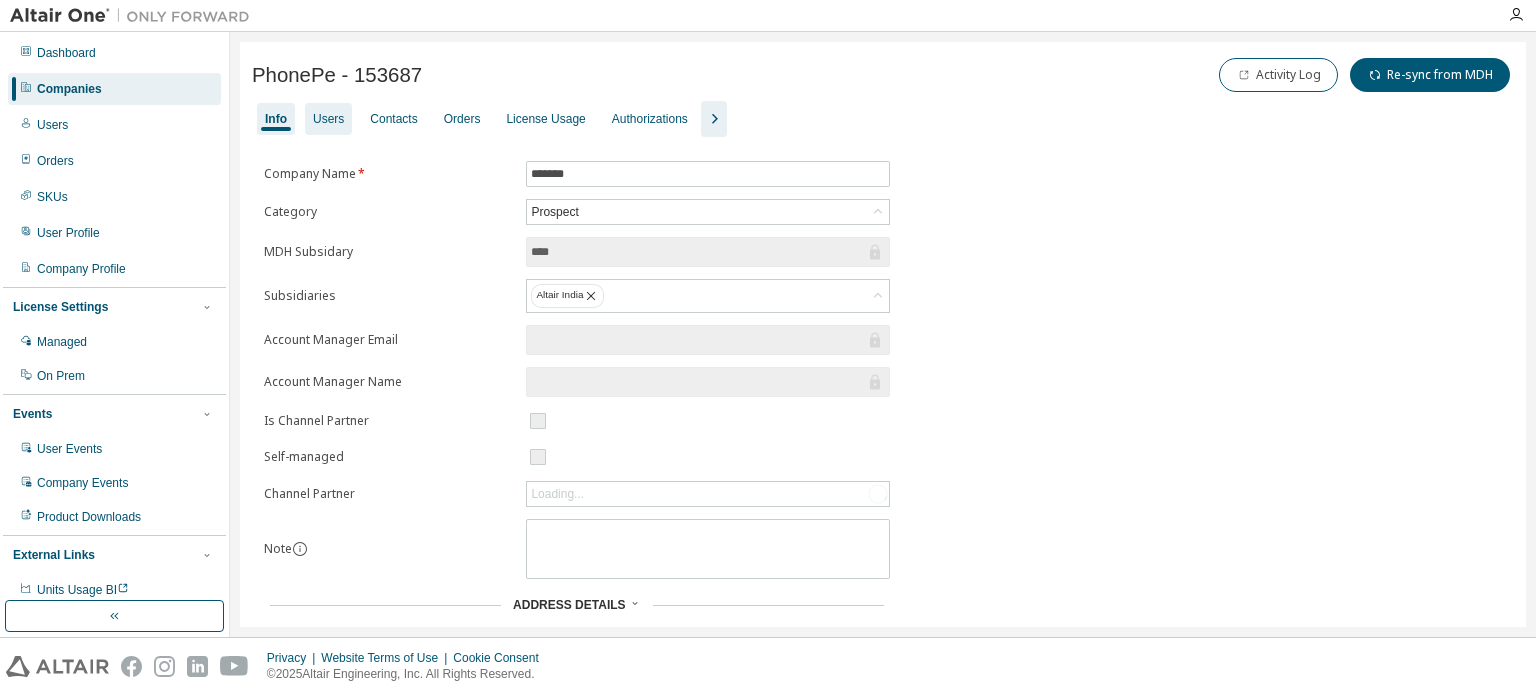 click on "Users" at bounding box center [328, 119] 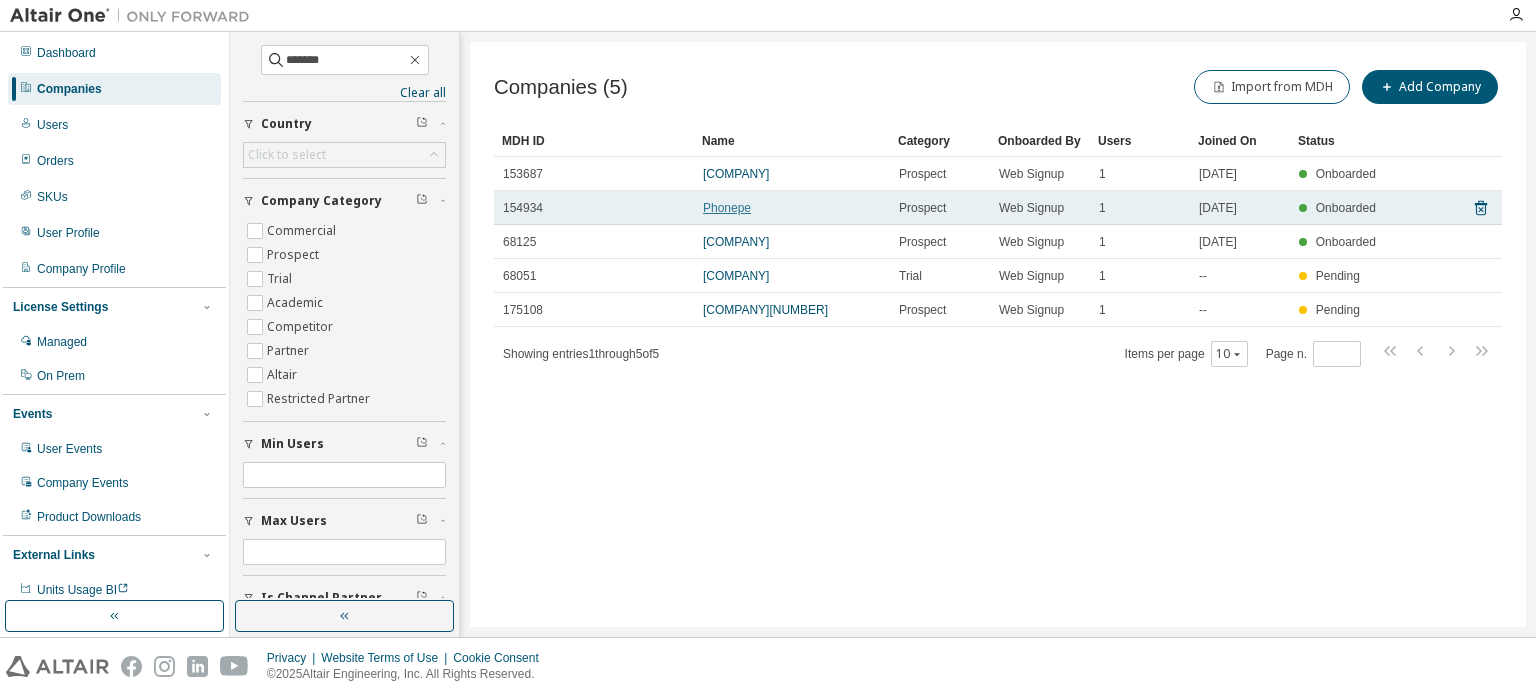 click on "Phonepe" at bounding box center [727, 208] 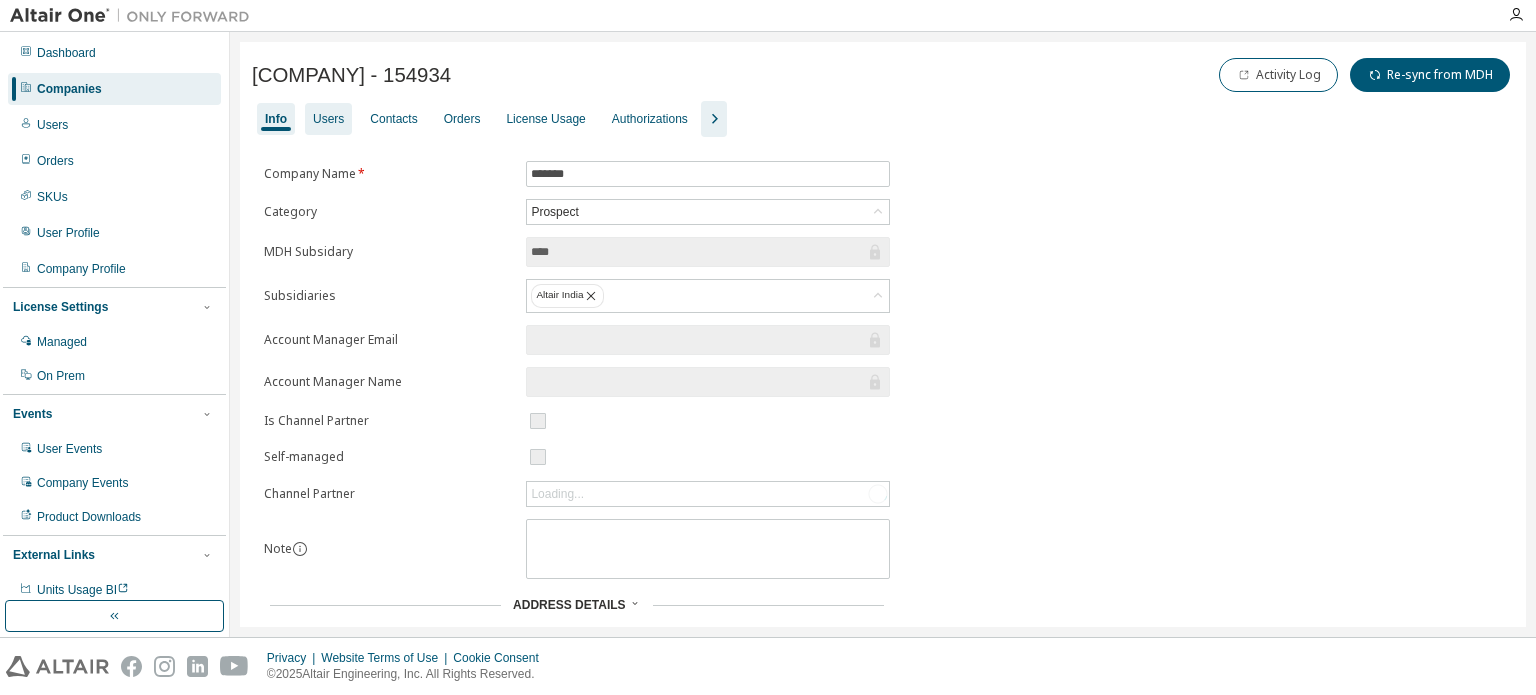 click on "Users" at bounding box center (328, 119) 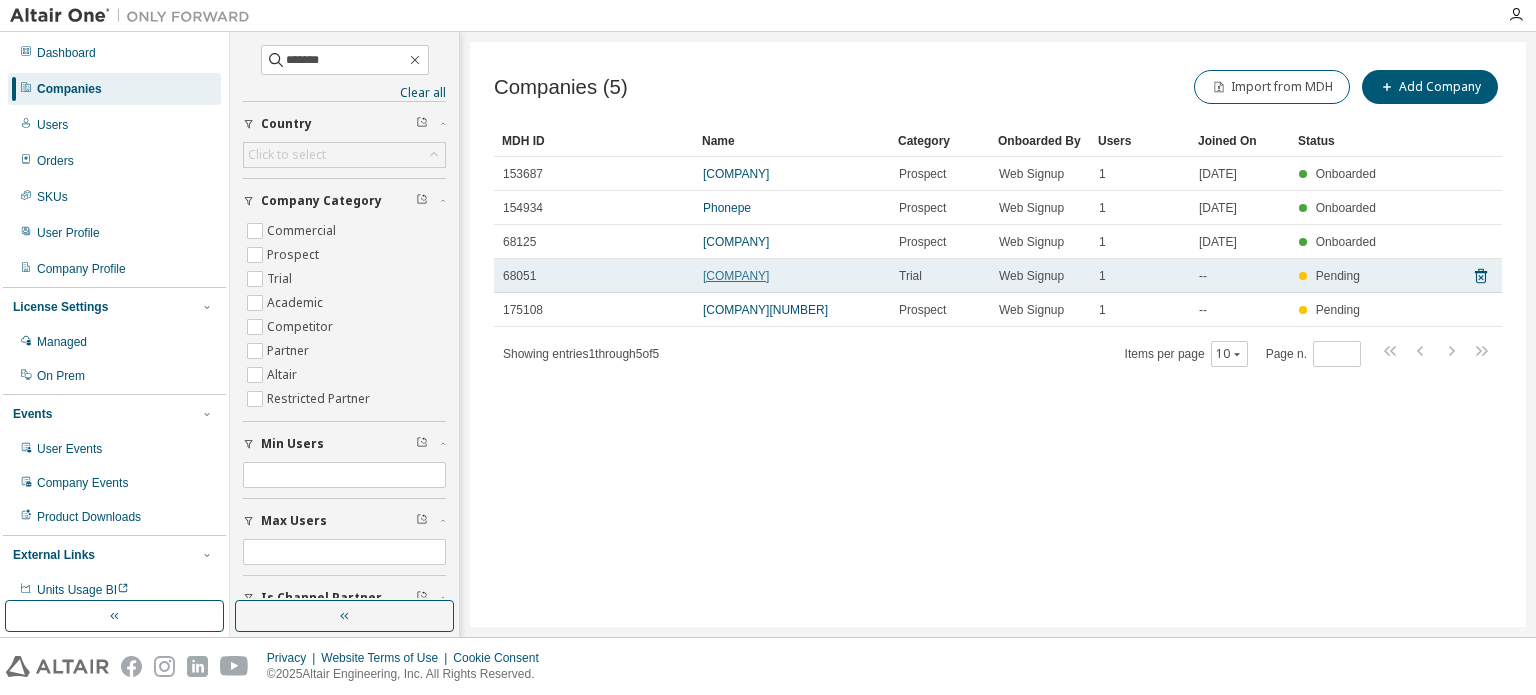click on "[COMPANY]" at bounding box center (736, 276) 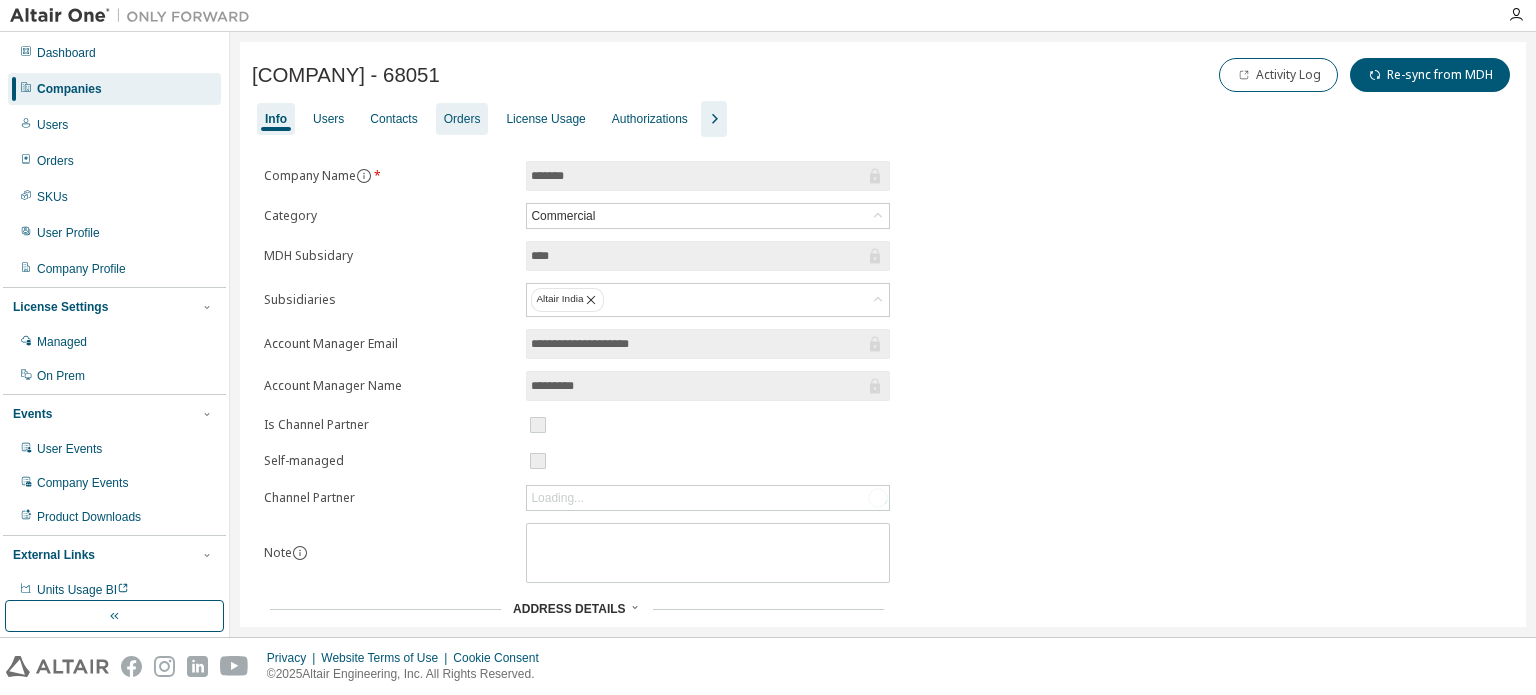 click on "Orders" at bounding box center (462, 119) 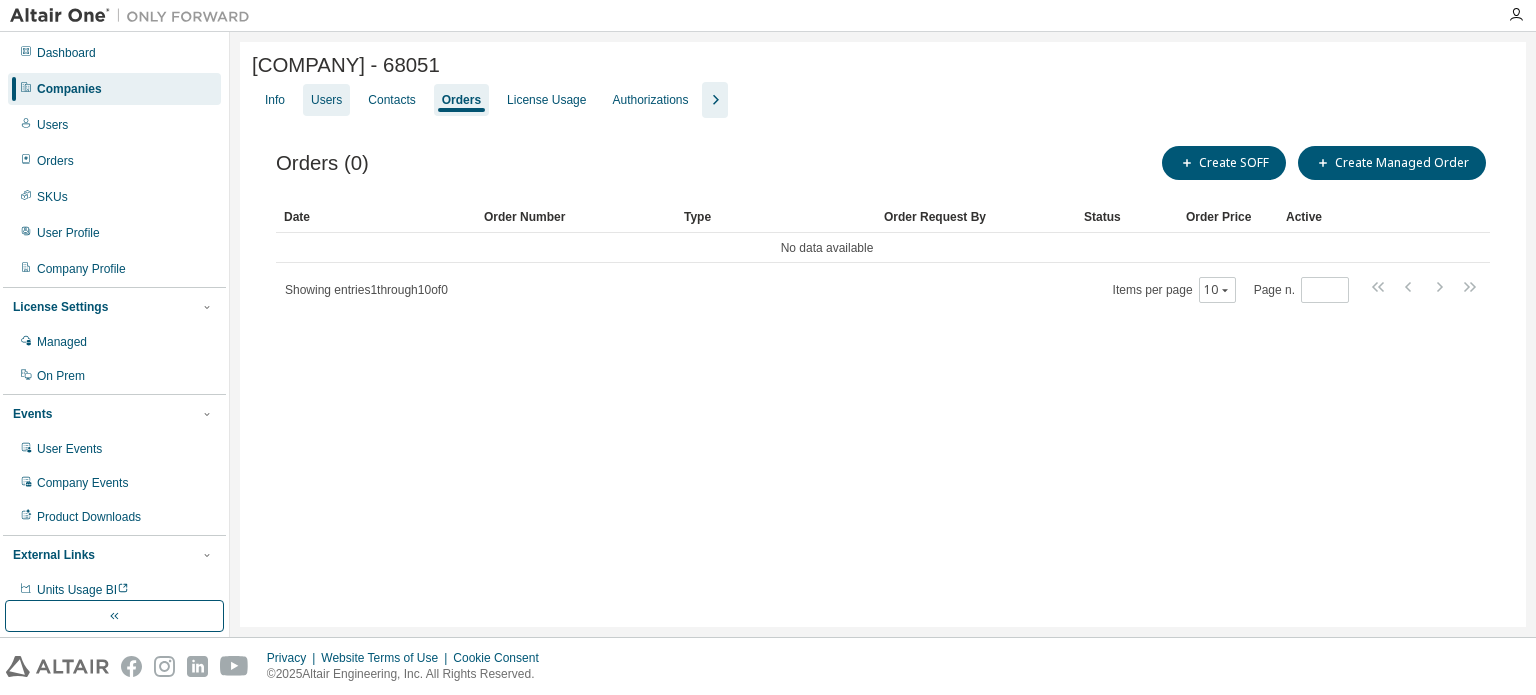 click on "Users" at bounding box center [326, 100] 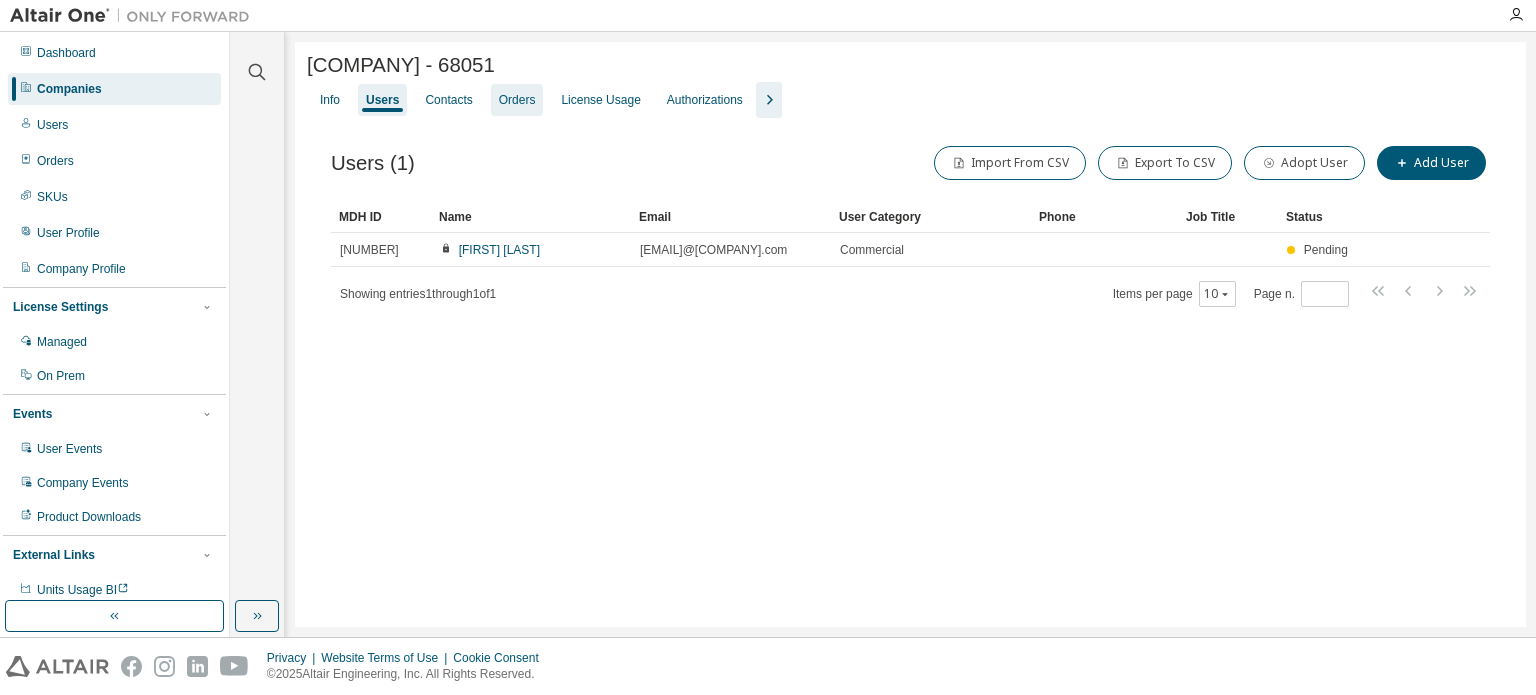 click on "Orders" at bounding box center (517, 100) 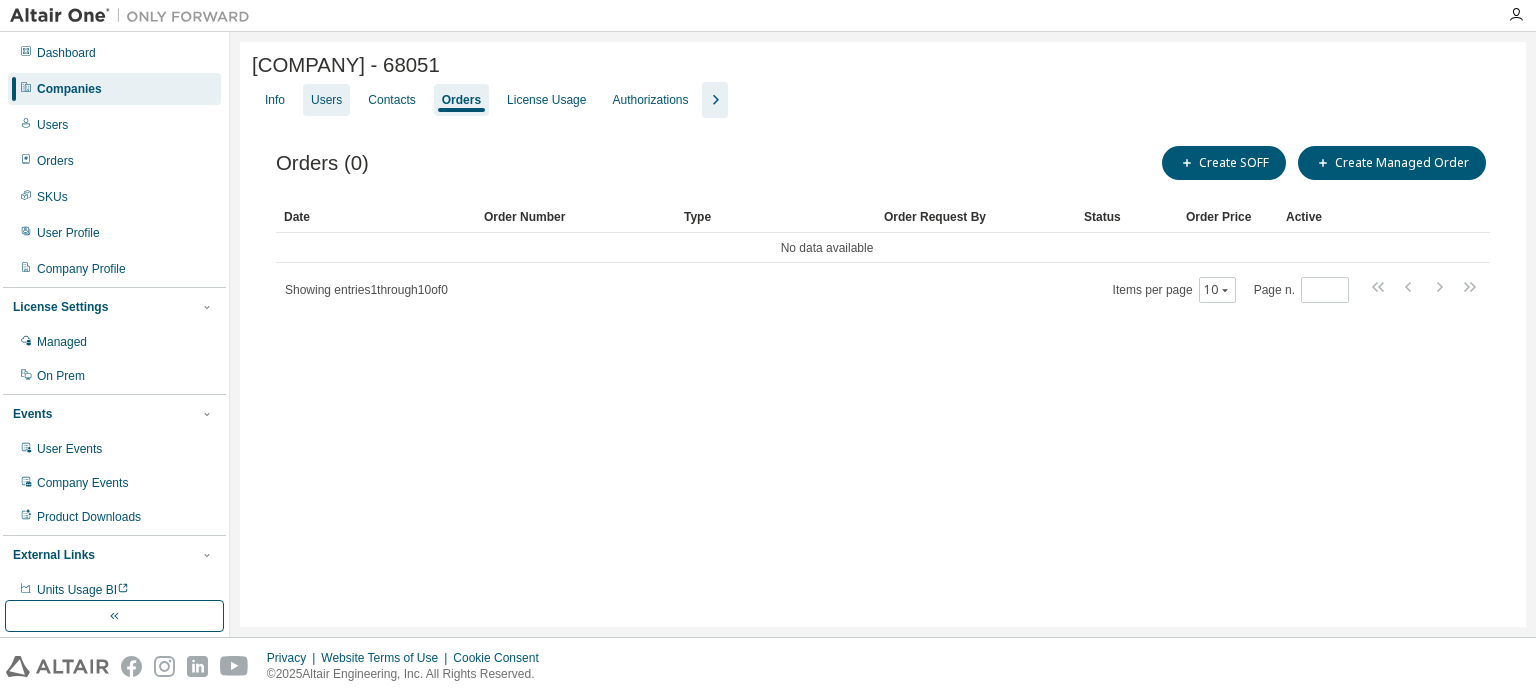 click on "Users" at bounding box center [326, 100] 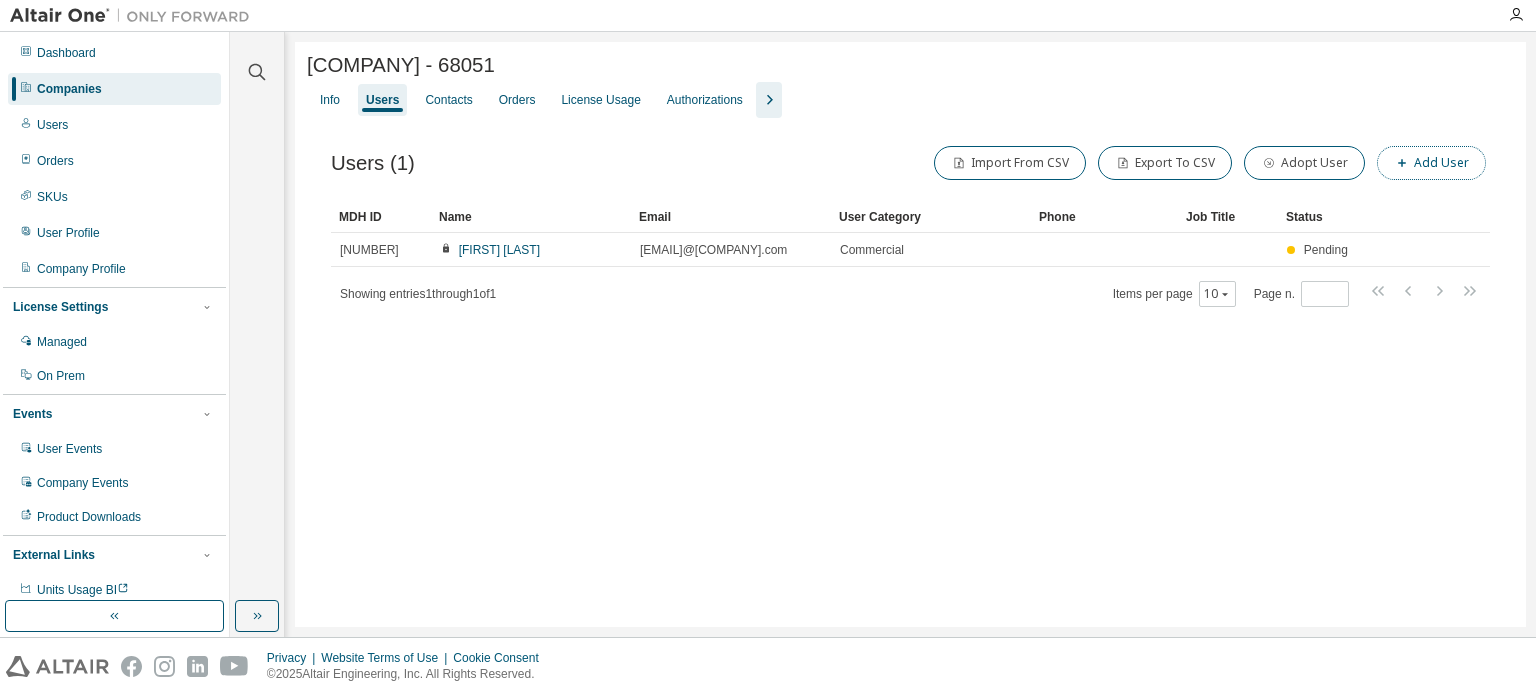 click on "Add User" at bounding box center (1431, 163) 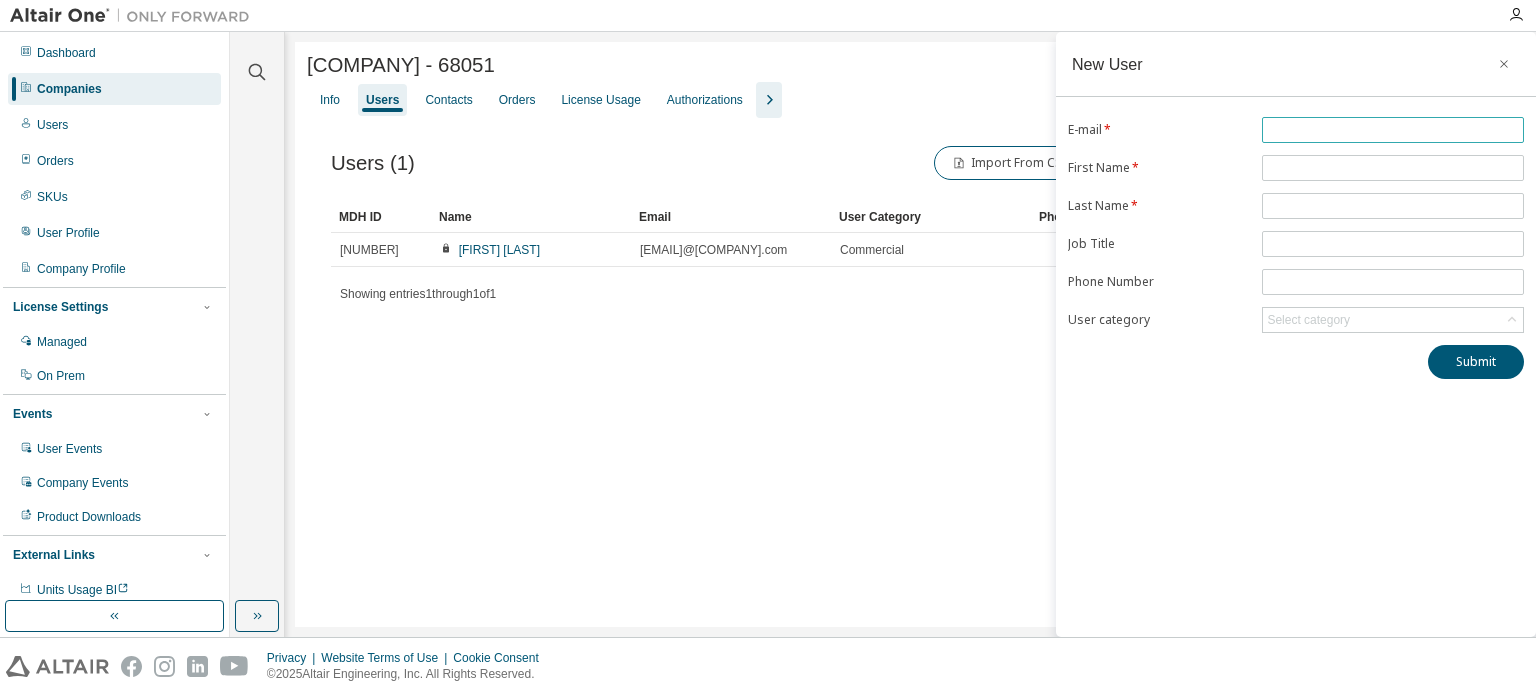 click at bounding box center [1393, 130] 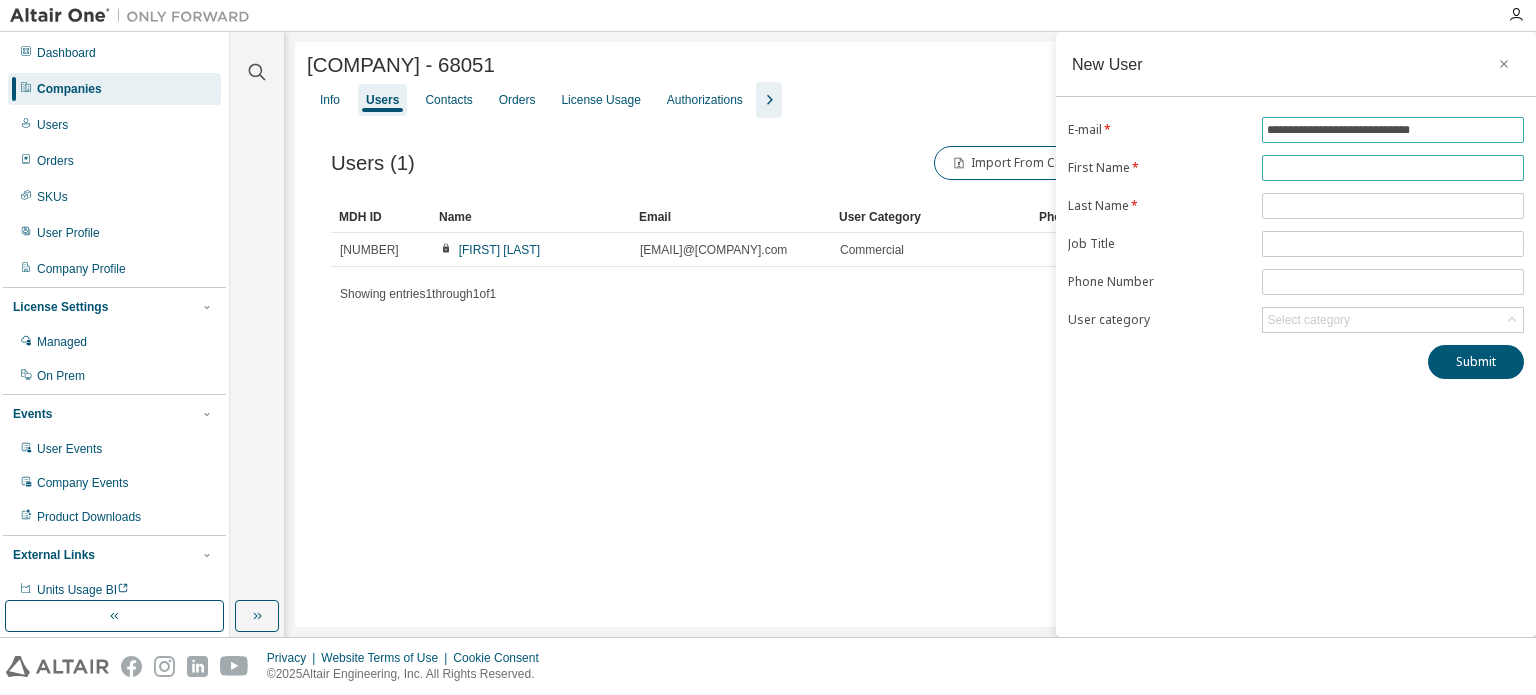 type on "**********" 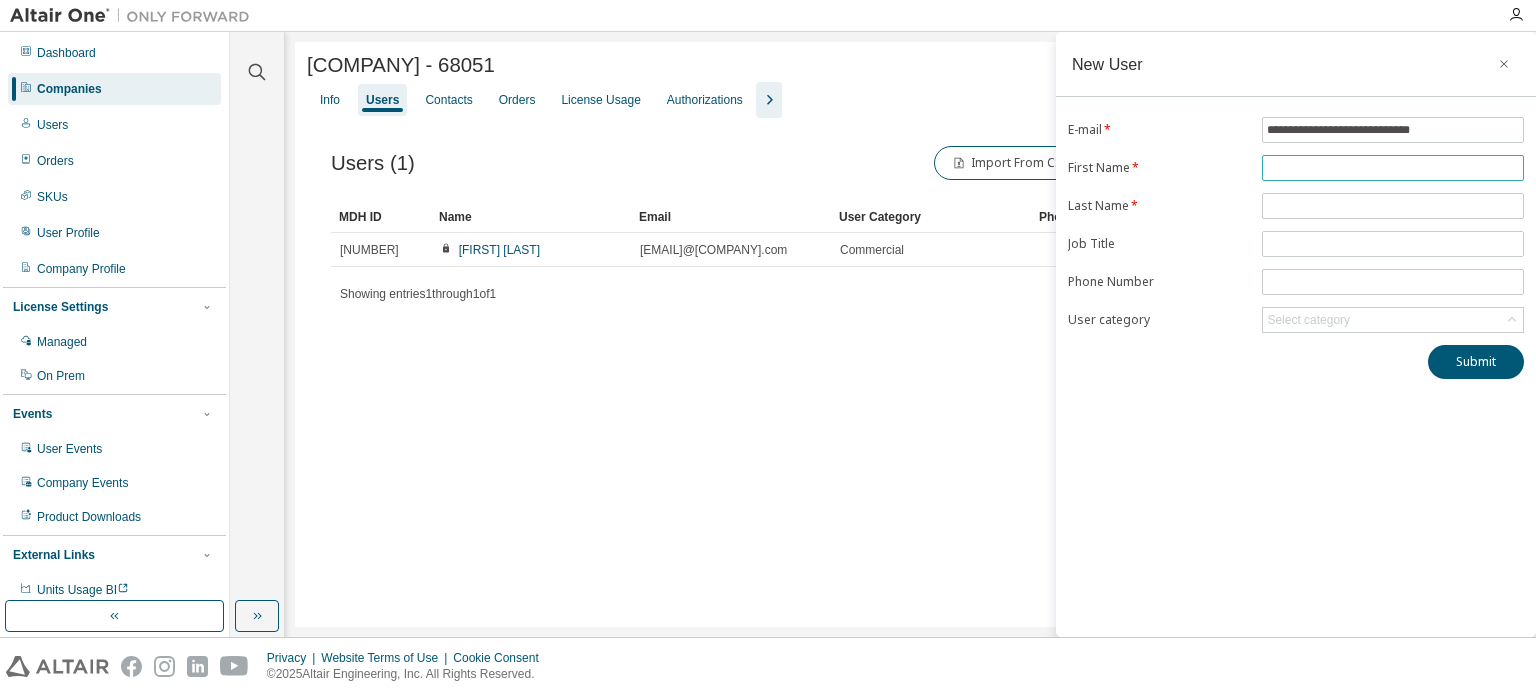 click at bounding box center [1393, 168] 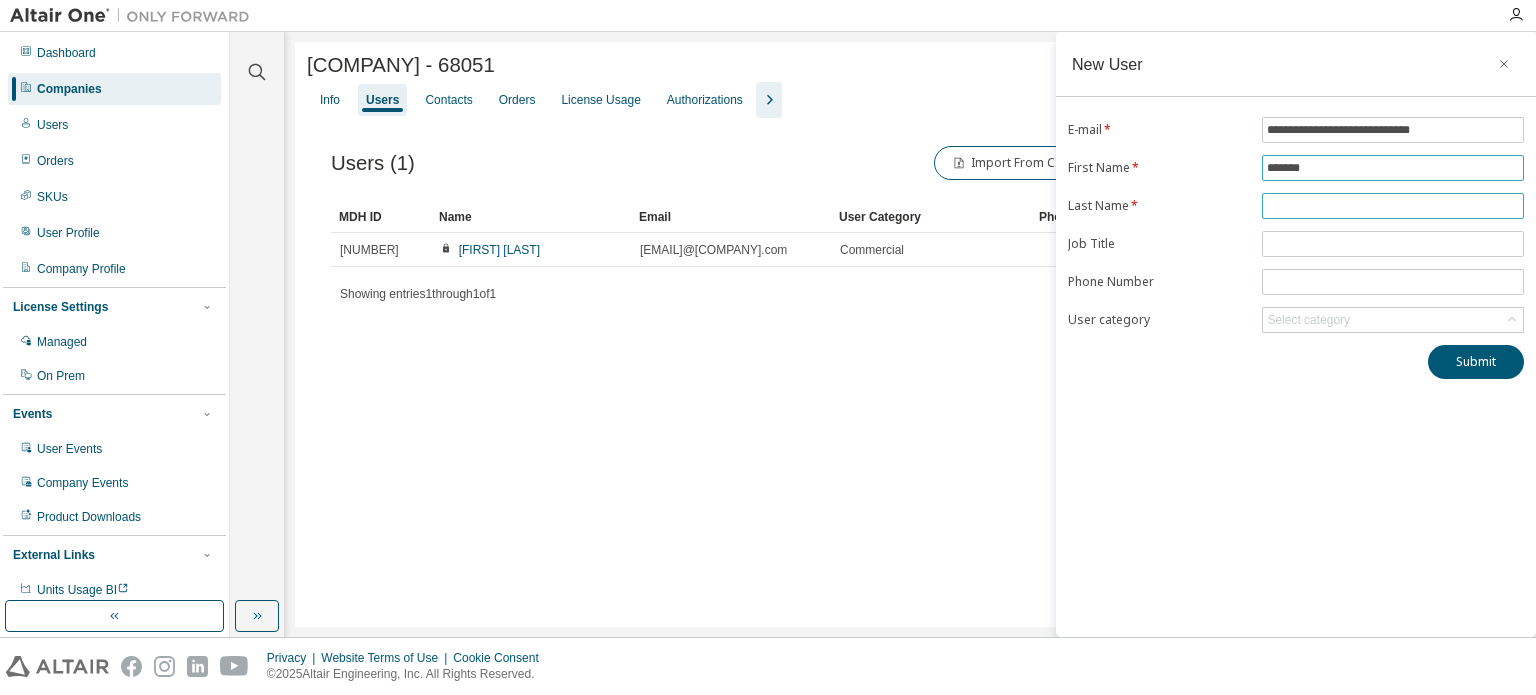 type on "*******" 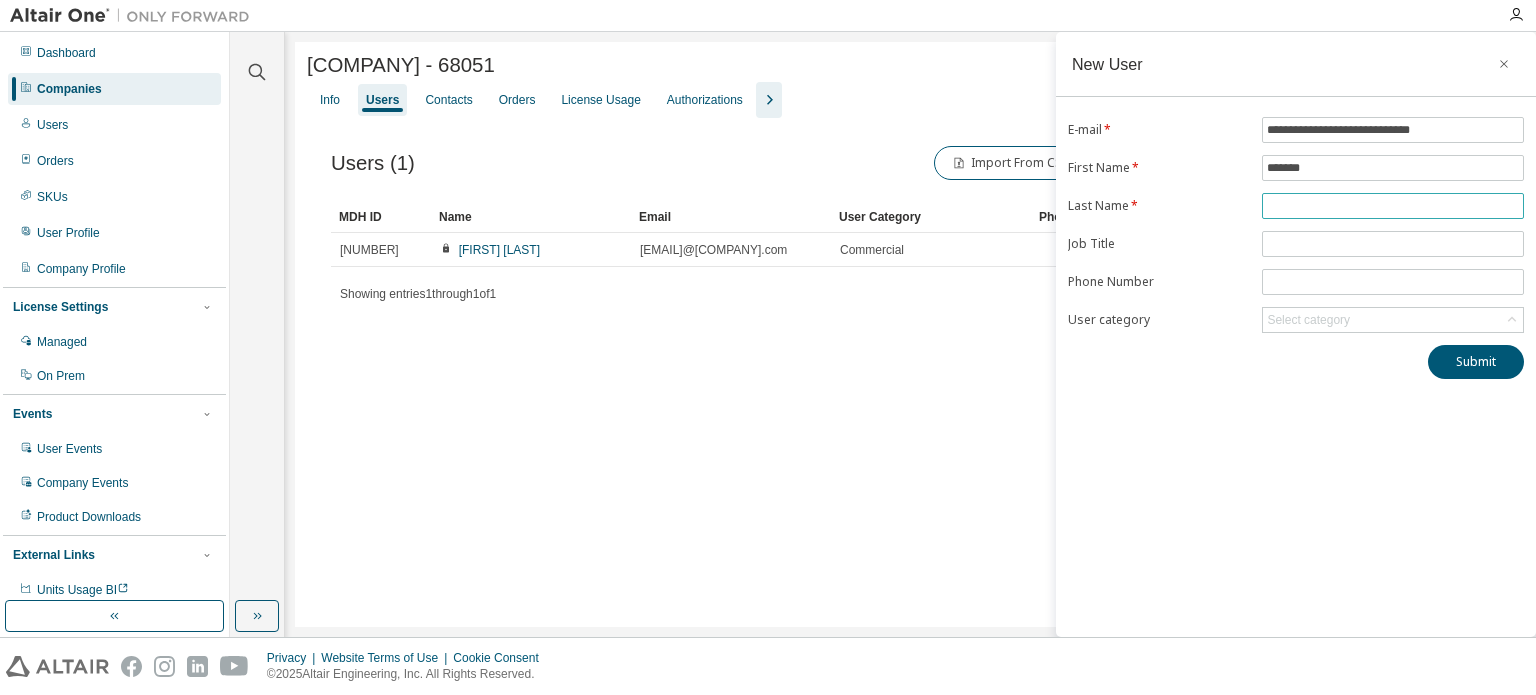 click at bounding box center (1393, 206) 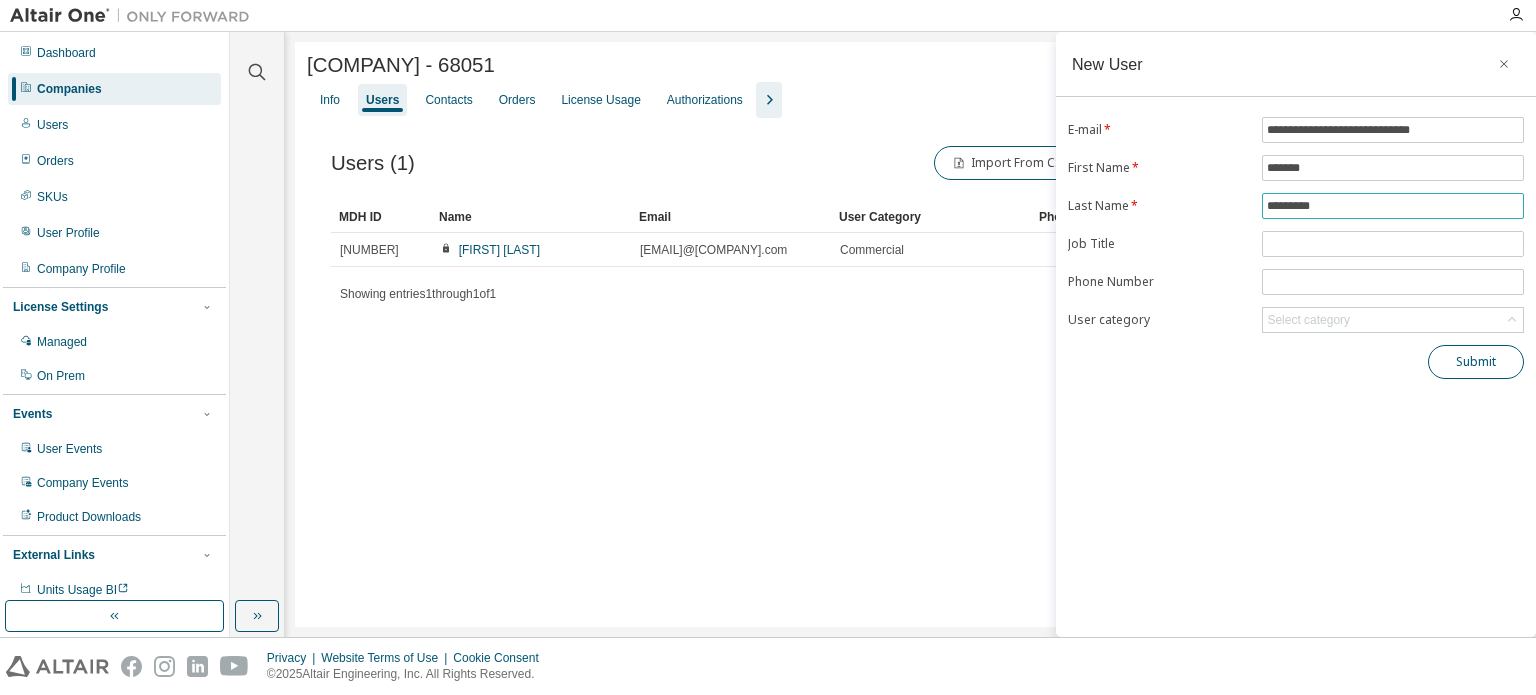 type on "*********" 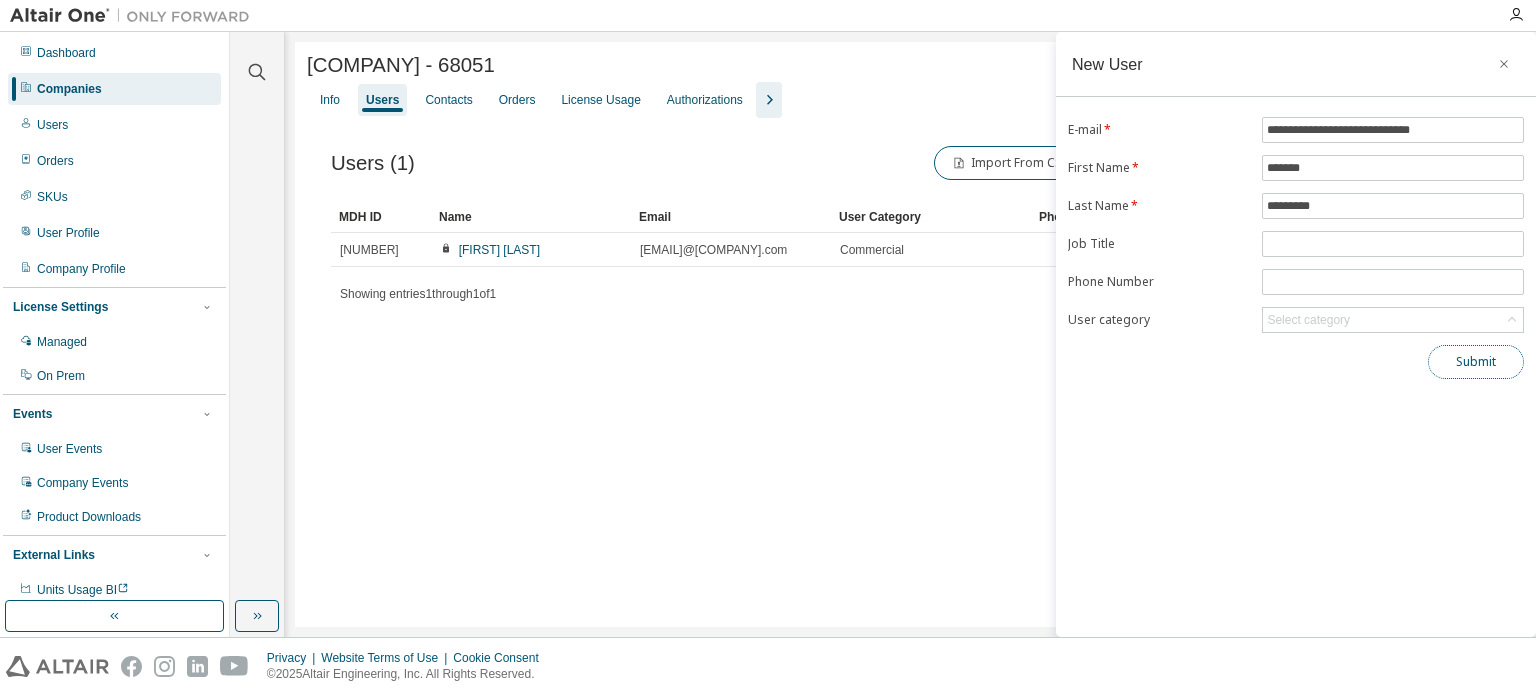 click on "Submit" at bounding box center (1476, 362) 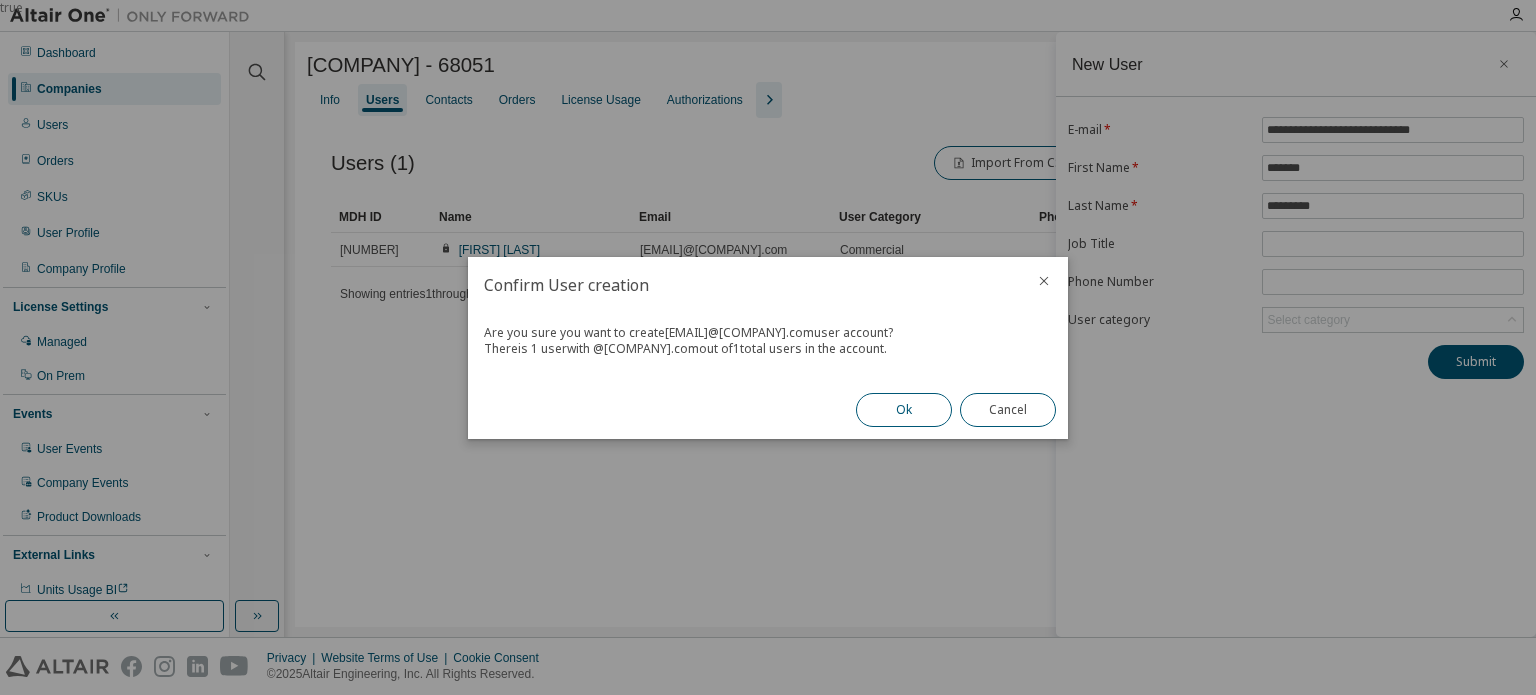 click on "Ok" at bounding box center [904, 410] 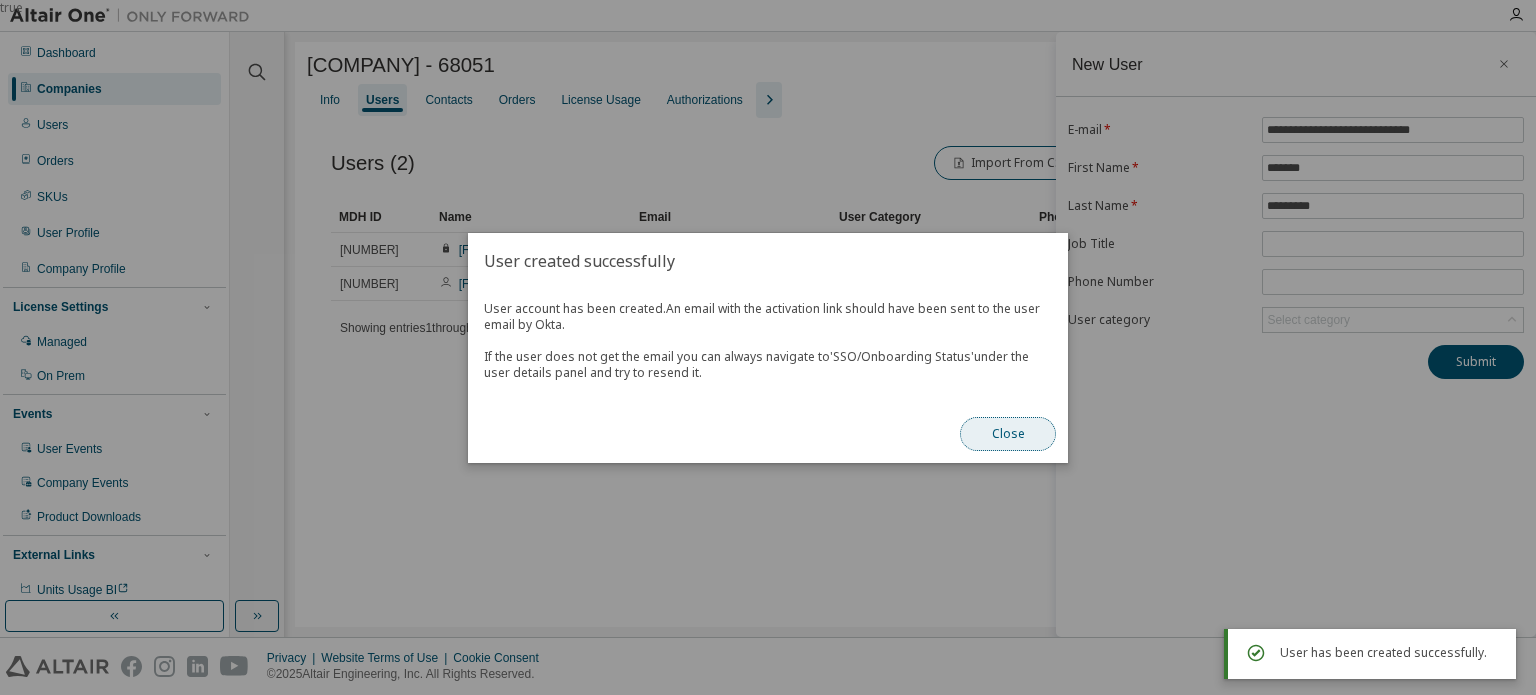 click on "Close" at bounding box center [1008, 434] 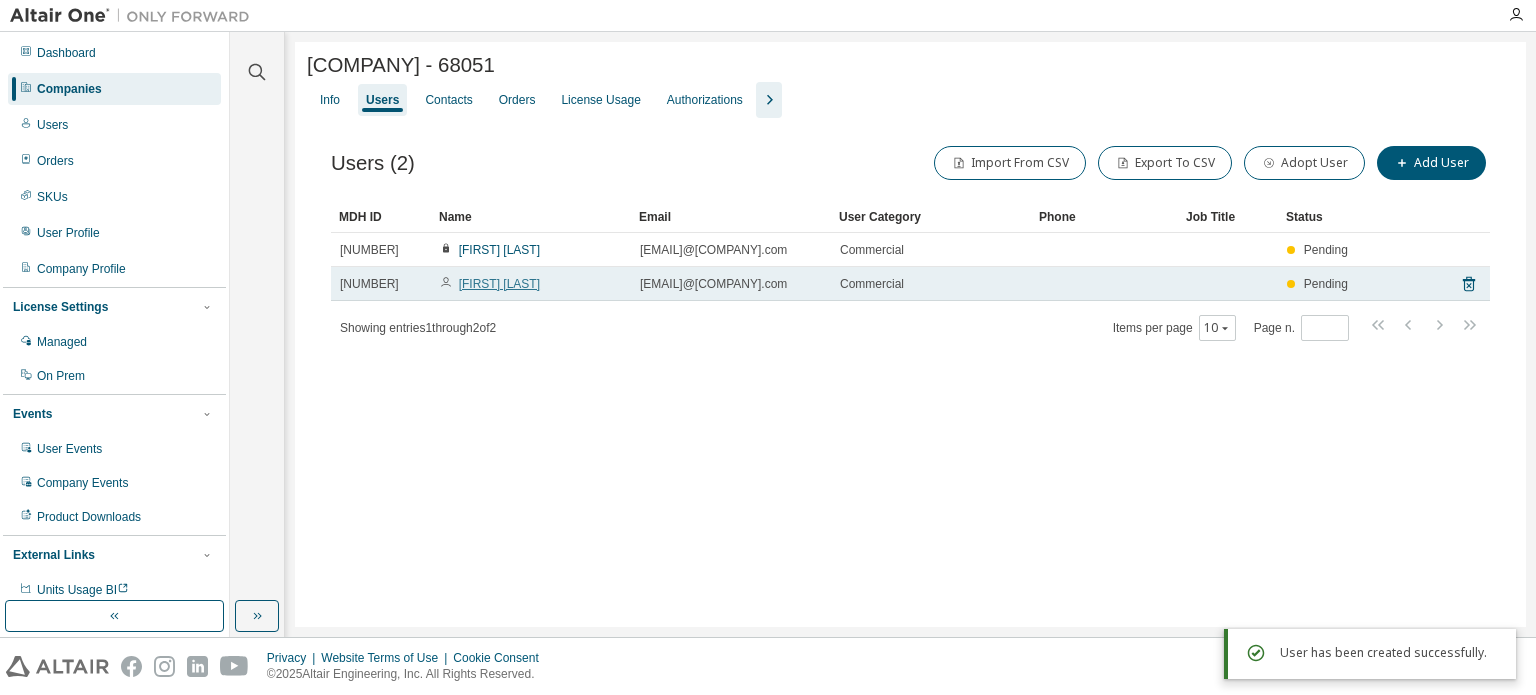 click on "[FIRST] [LAST]" at bounding box center (499, 284) 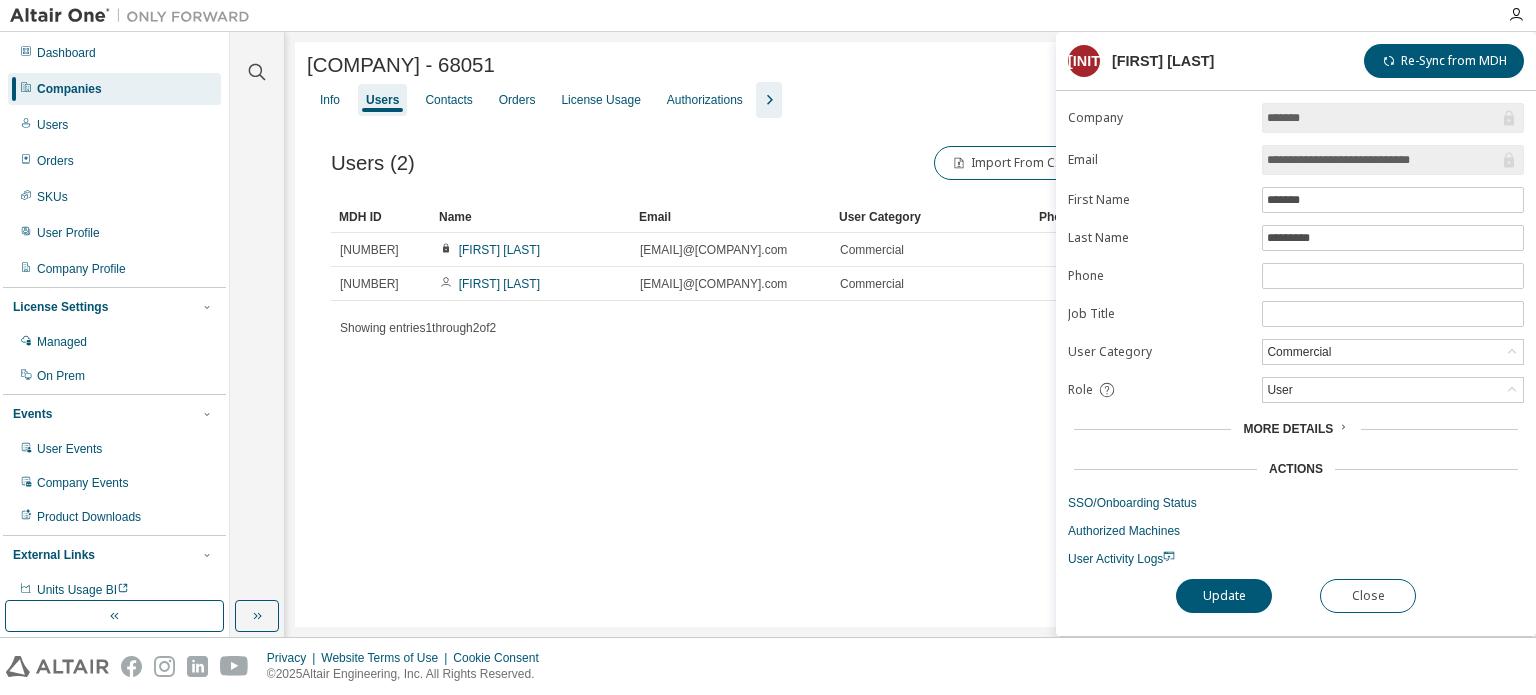 click on "**********" at bounding box center (1296, 335) 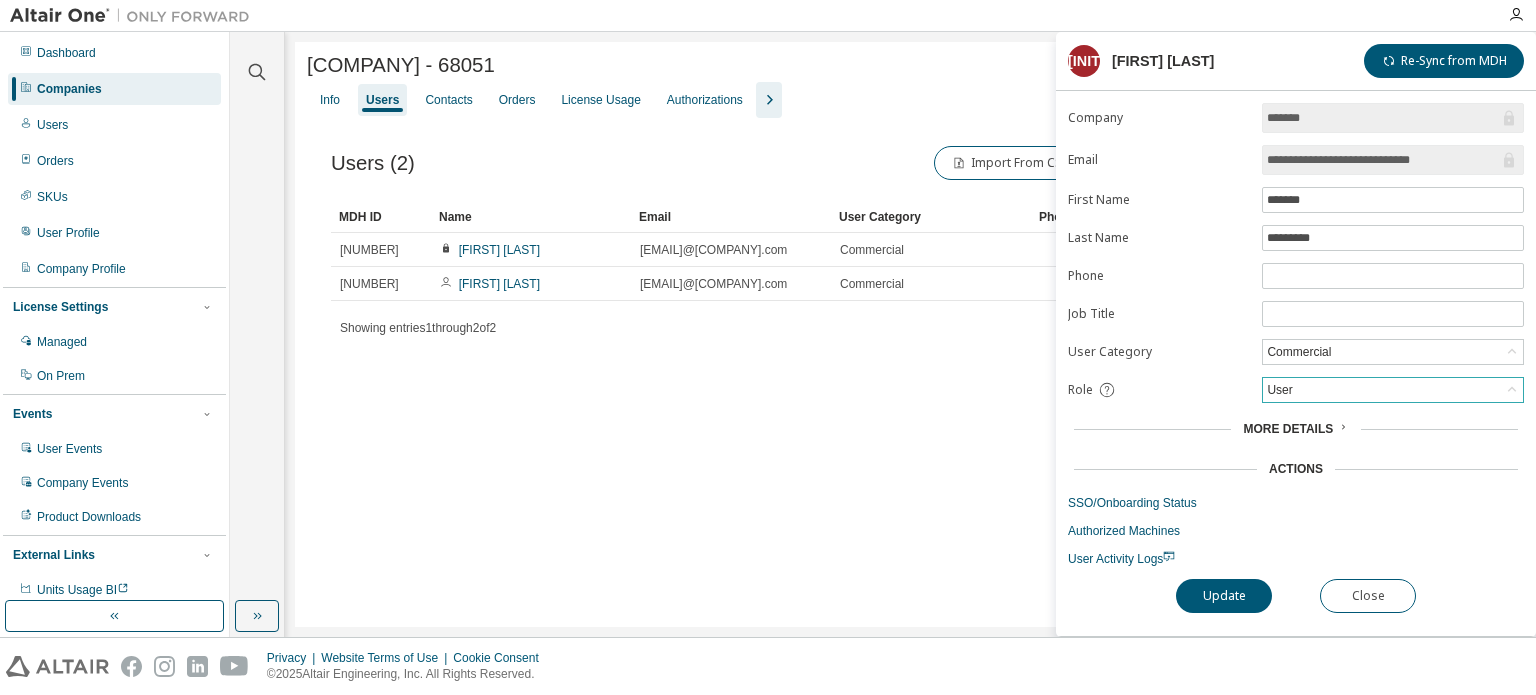 click on "User" at bounding box center [1393, 390] 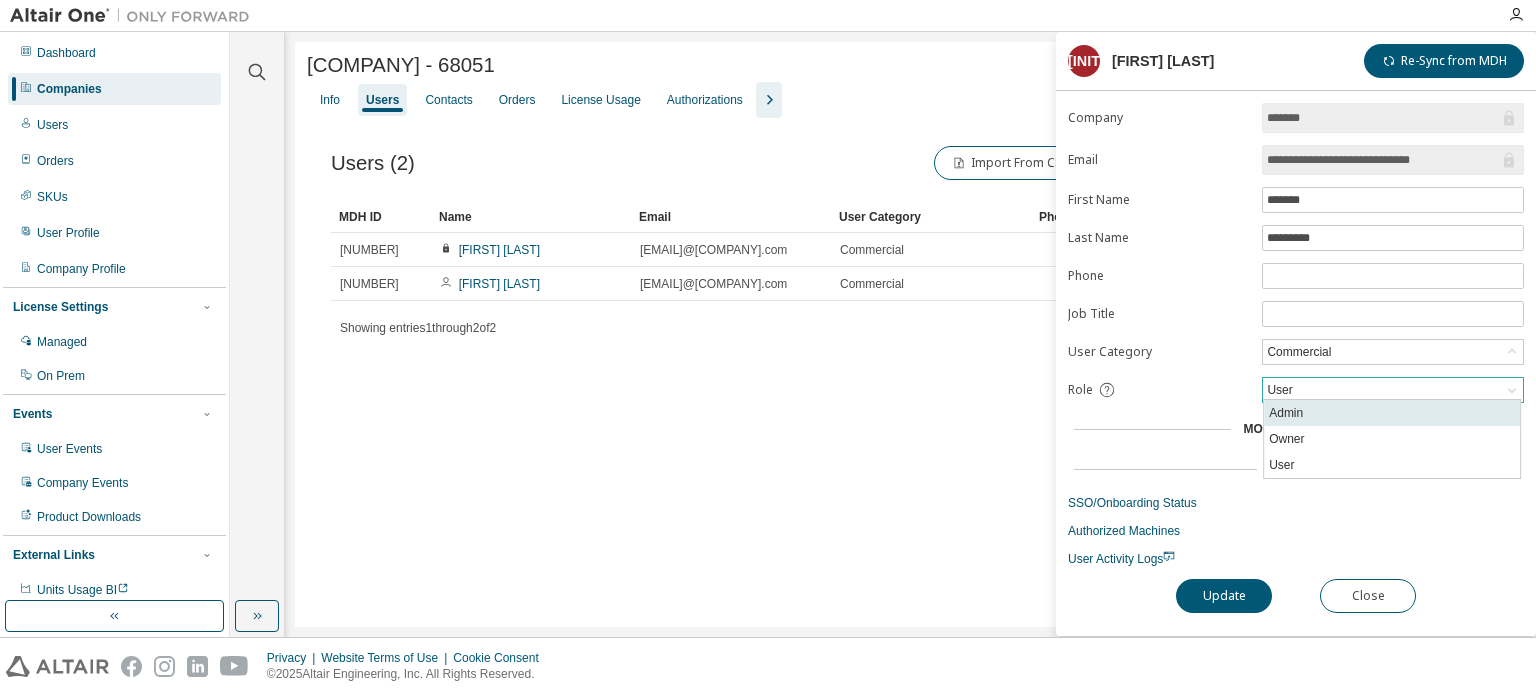 click on "Admin" at bounding box center [1392, 413] 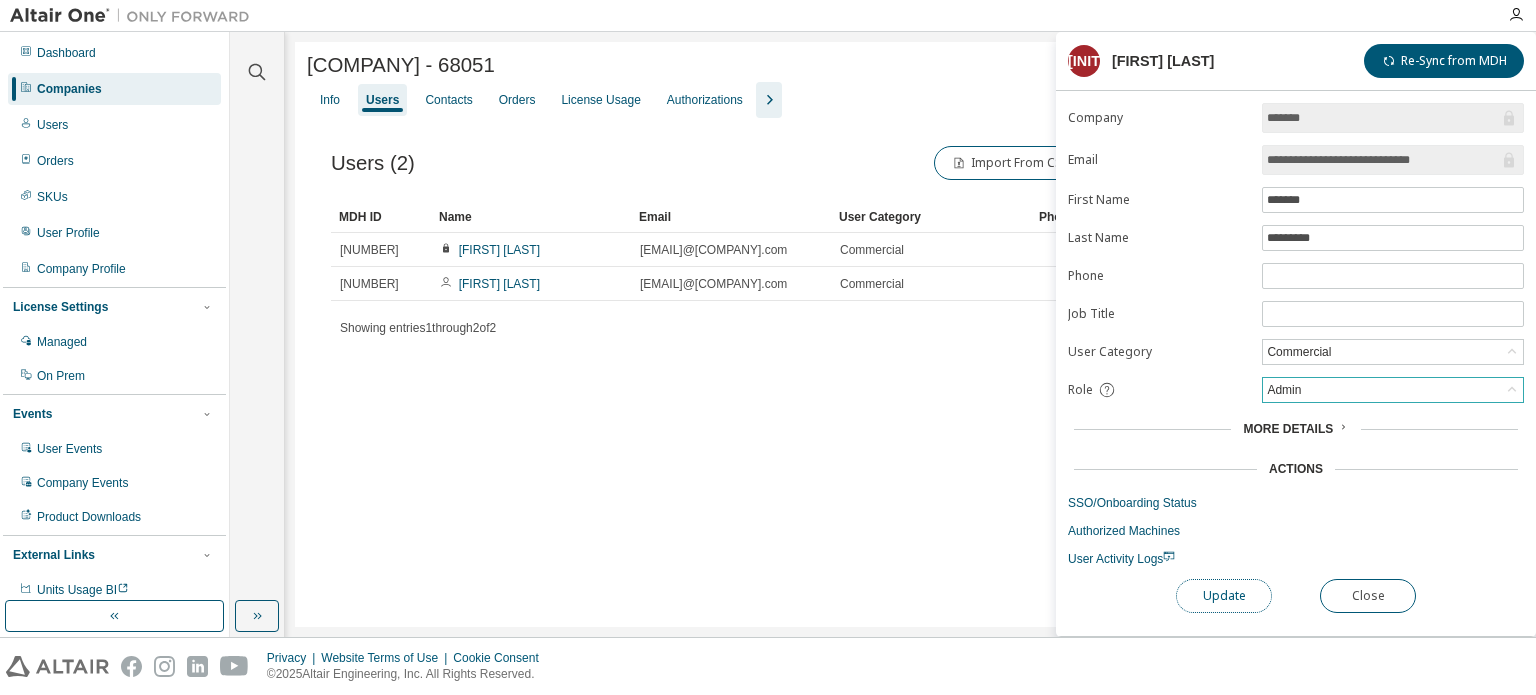 click on "Update" at bounding box center (1224, 596) 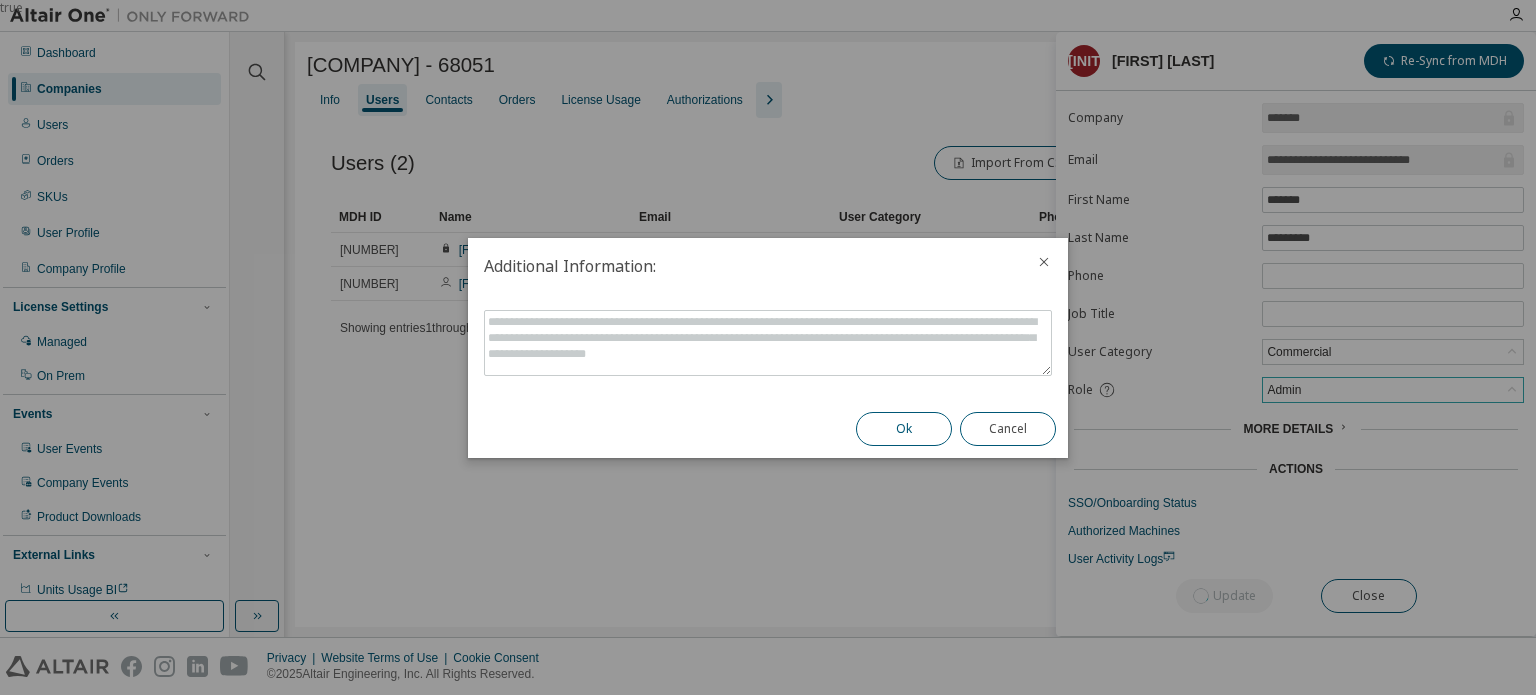 click on "Ok" at bounding box center [904, 429] 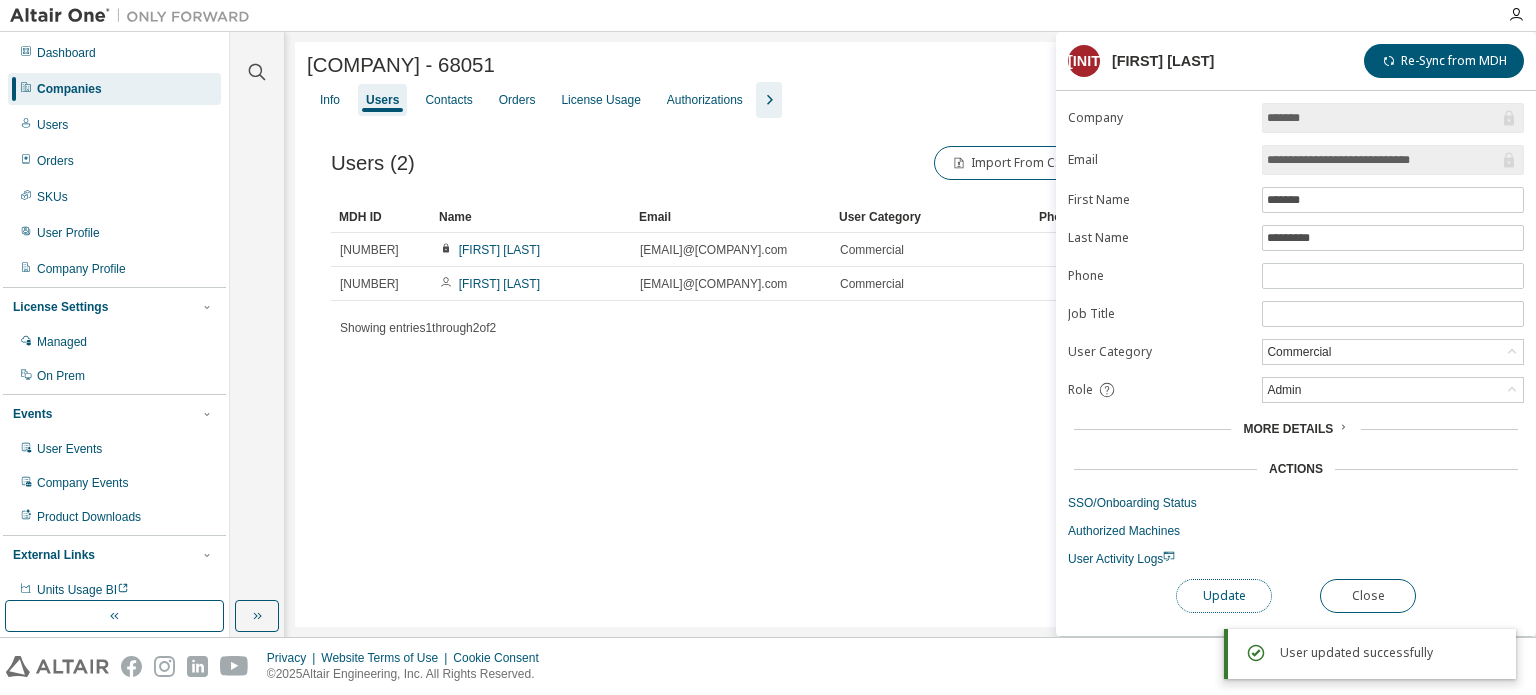 click on "Update" at bounding box center (1224, 596) 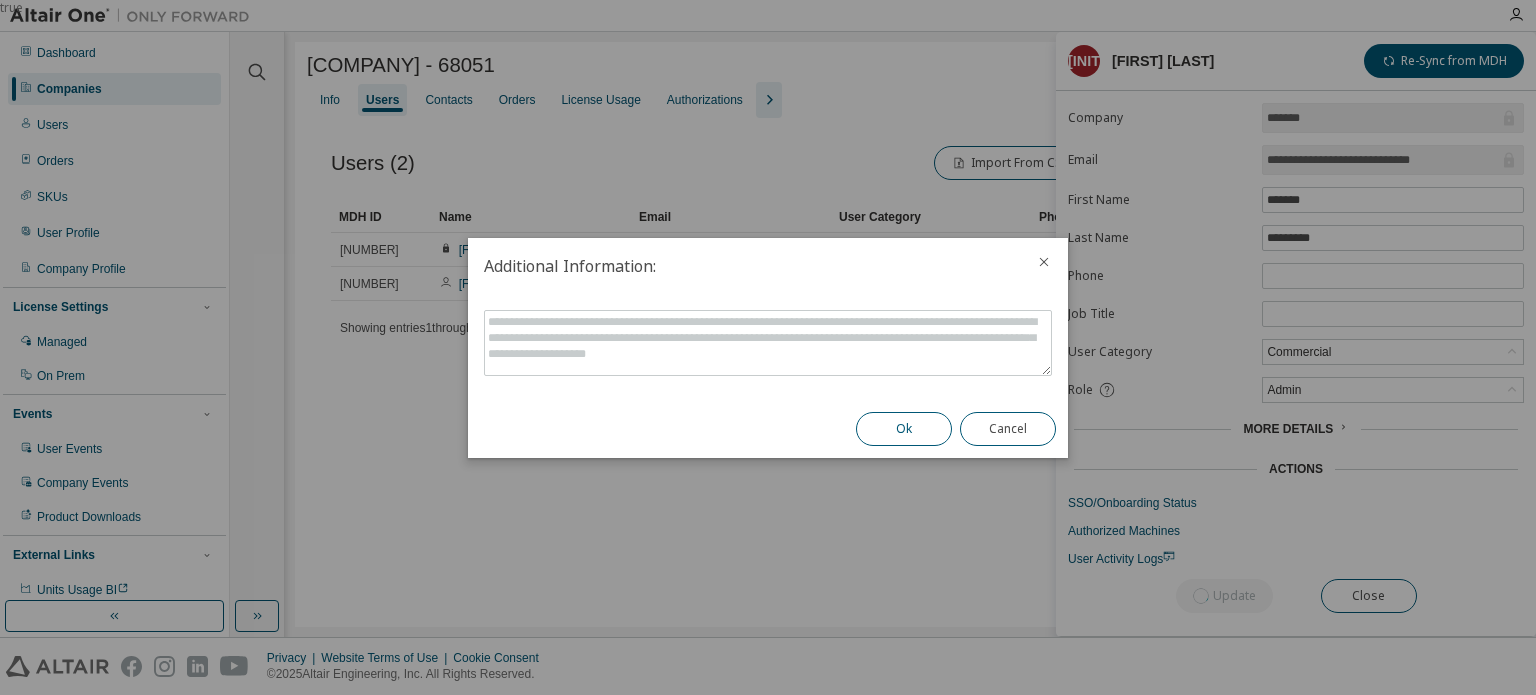 click on "Ok" at bounding box center [904, 429] 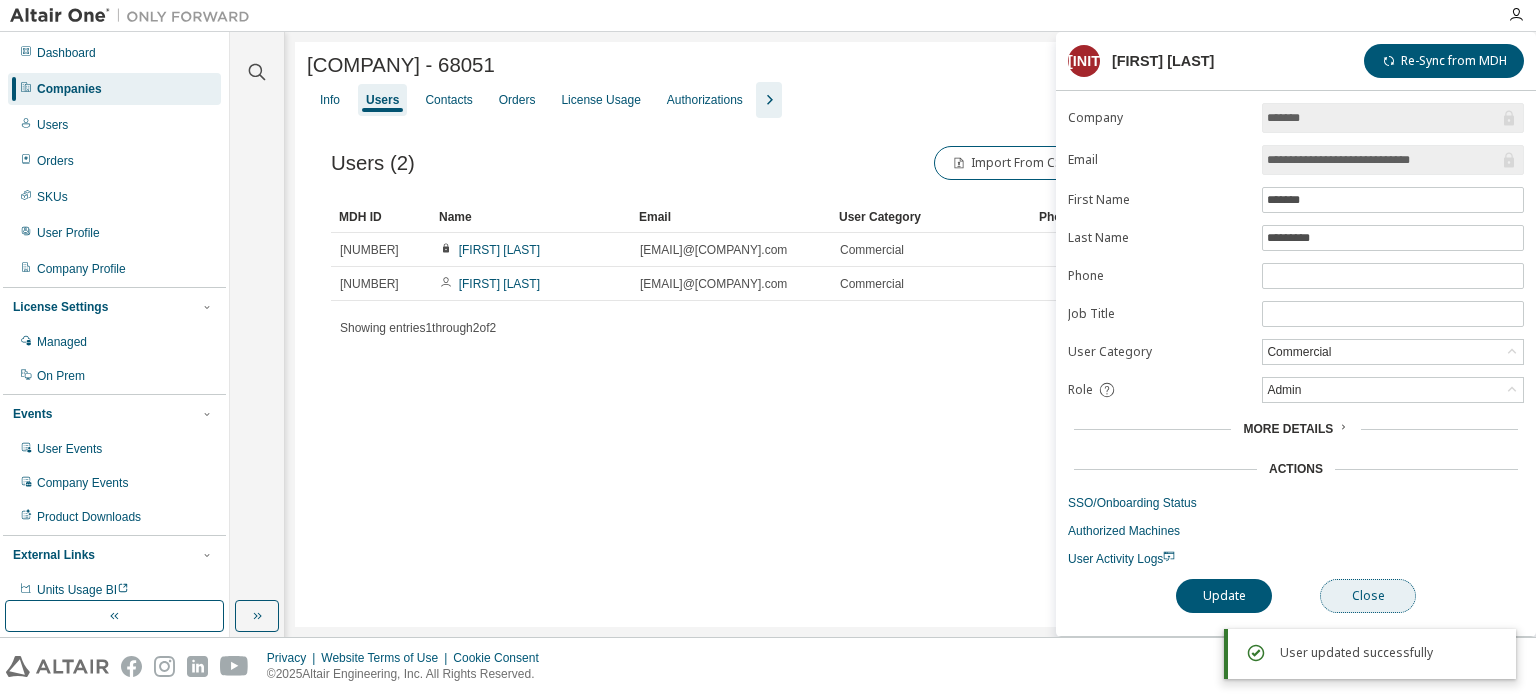 click on "Close" at bounding box center [1368, 596] 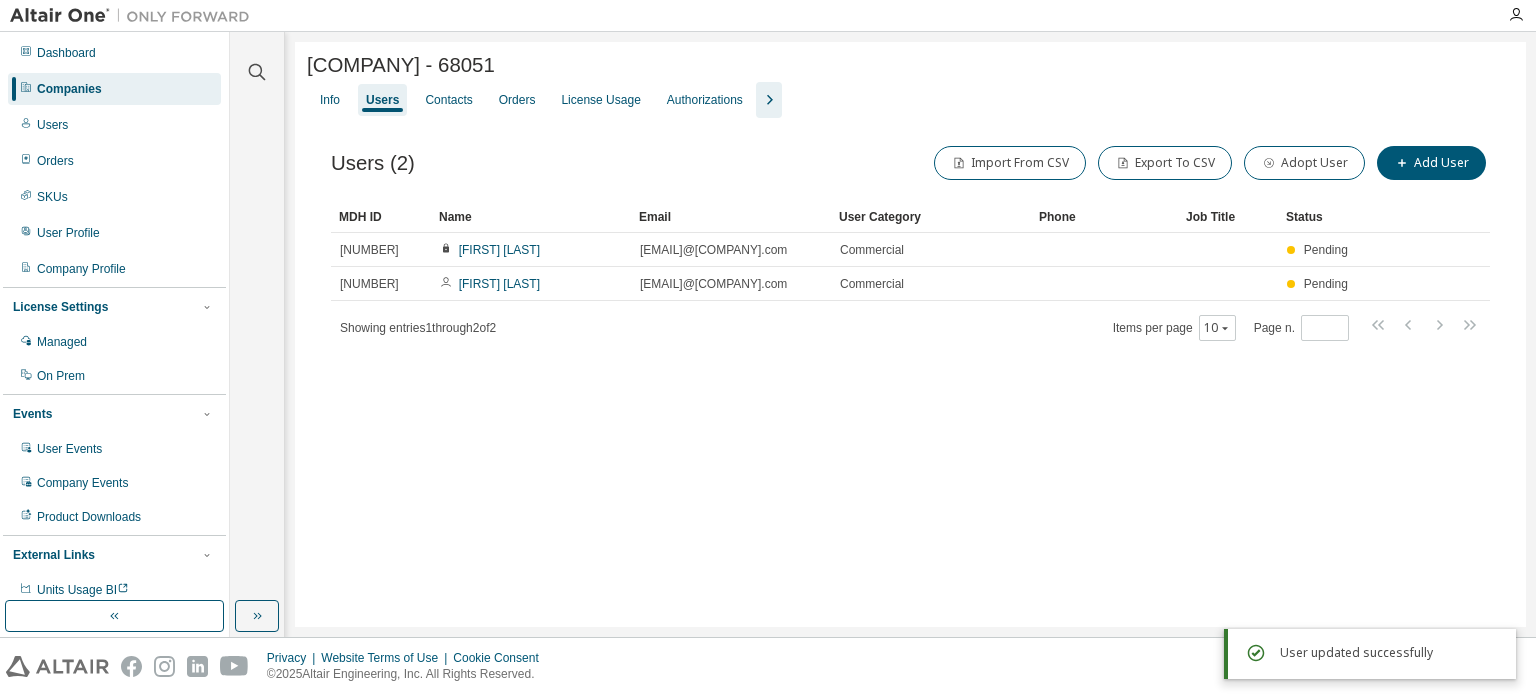 click on "[COMPANY] - 68051 Clear Load Save Save As Field Operator Value Select filter Select operand Add criteria Search Info Users Contacts Orders License Usage Authorizations Users (2) Import From CSV Export To CSV Adopt User Add User Clear Load Save Save As Field Operator Value Select filter Select operand Add criteria Search MDH ID Name Email User Category Phone Job Title Status 541984    Anup Gandhi anup.gandhi@phonepe.com Commercial Pending 229416    Niladry Chowdhury niladry.chowdhury@phonepe.com Commercial Pending Showing entries  1  through  2  of  2 Items per page 10 Page n. *" at bounding box center [910, 334] 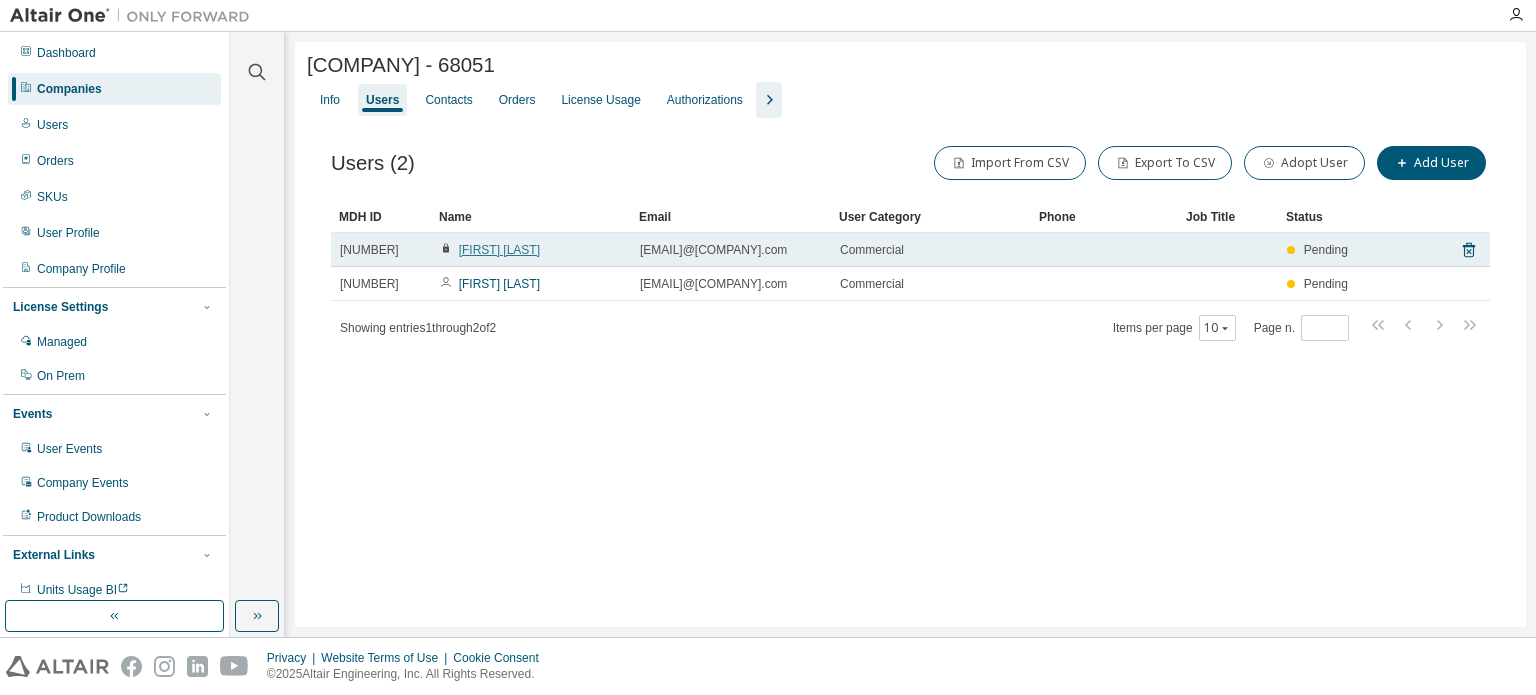 click on "[FIRST] [LAST]" at bounding box center (499, 250) 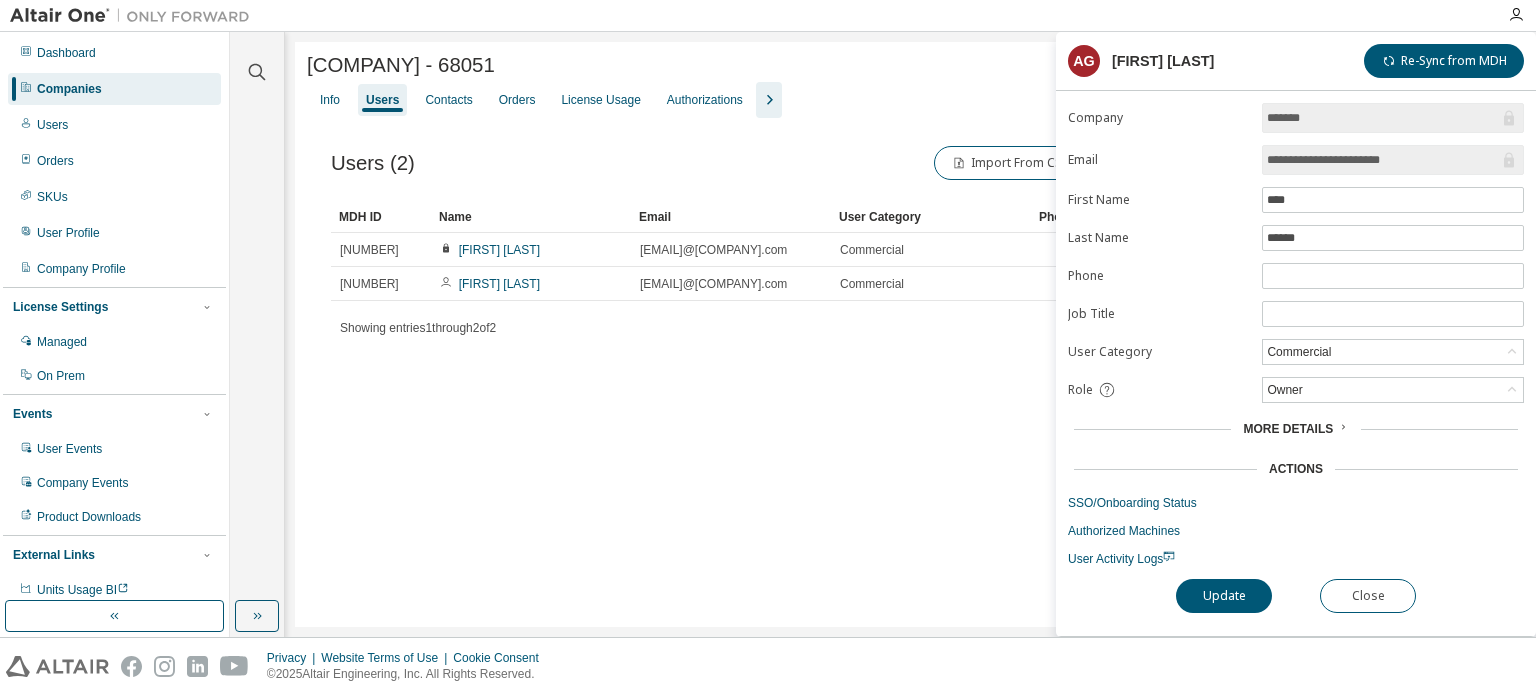 click on "[COMPANY] - 68051 Clear Load Save Save As Field Operator Value Select filter Select operand Add criteria Search Info Users Contacts Orders License Usage Authorizations Users (2) Import From CSV Export To CSV Adopt User Add User Clear Load Save Save As Field Operator Value Select filter Select operand Add criteria Search MDH ID Name Email User Category Phone Job Title Status 541984    Anup Gandhi anup.gandhi@phonepe.com Commercial Pending 229416    Niladry Chowdhury niladry.chowdhury@phonepe.com Commercial Pending Showing entries  1  through  2  of  2 Items per page 10 Page n. *" at bounding box center [910, 334] 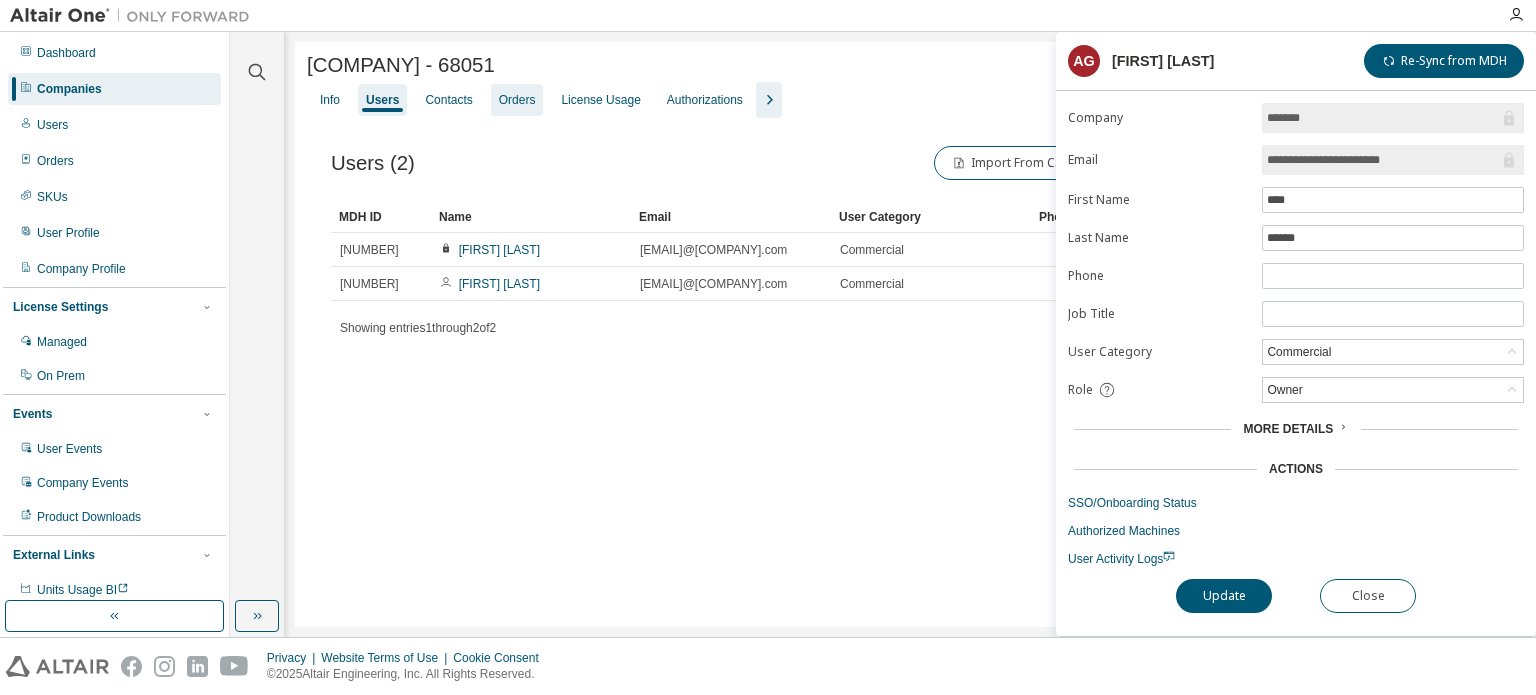 click on "Orders" at bounding box center (517, 100) 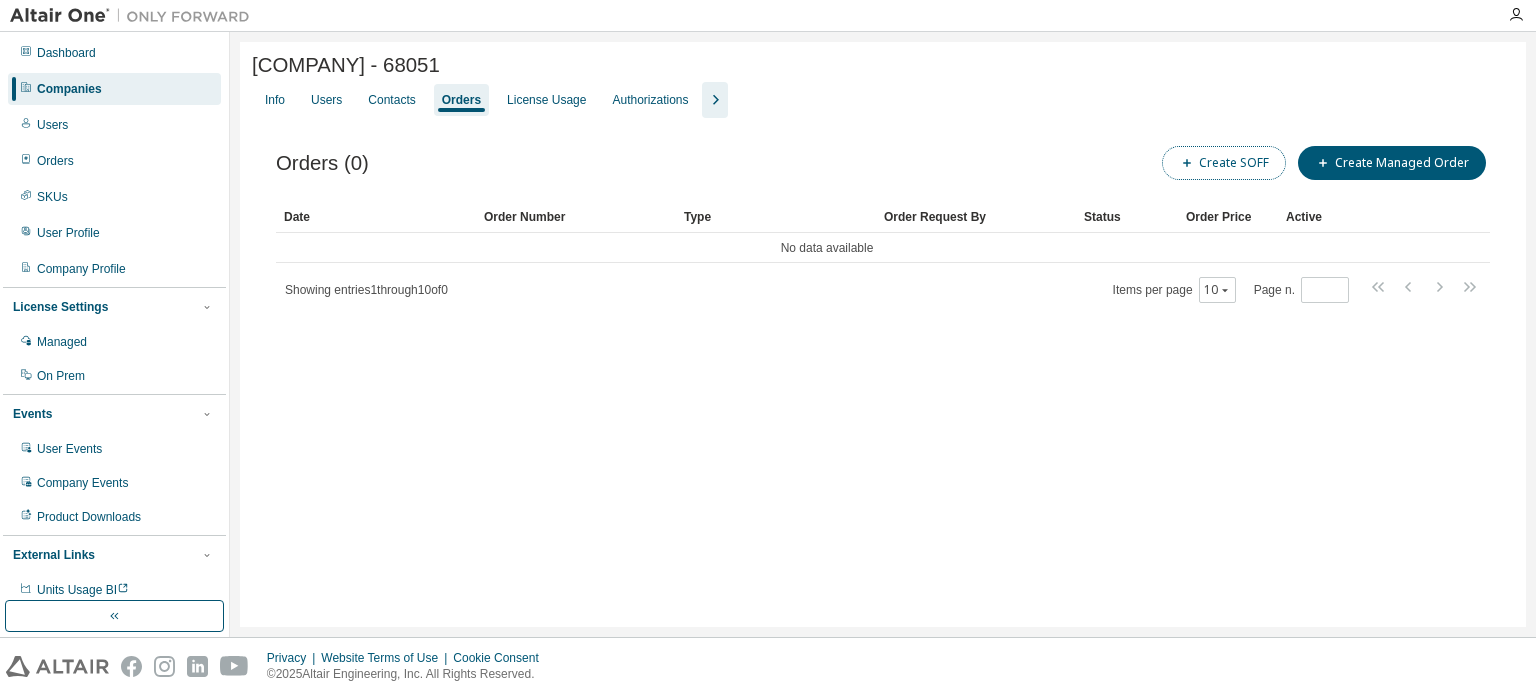 click on "Create SOFF" at bounding box center (1224, 163) 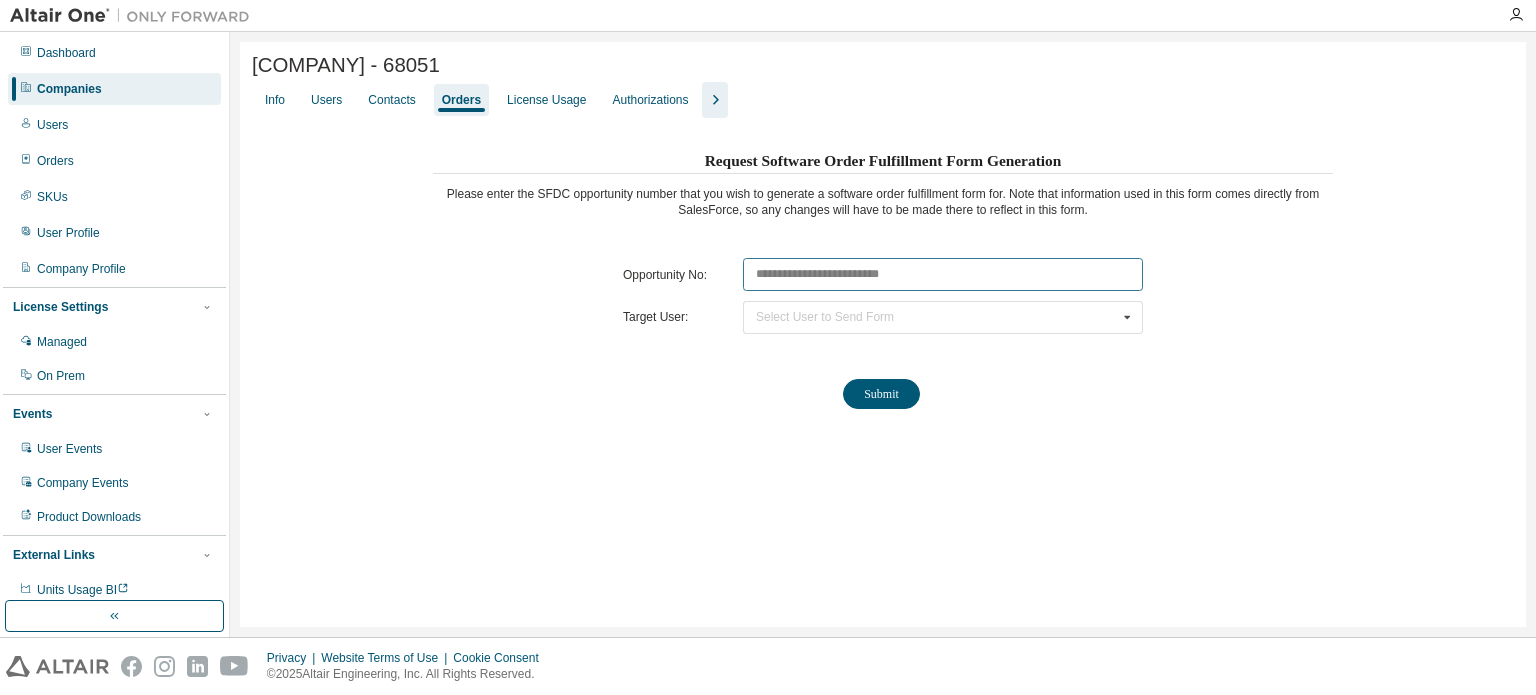 click at bounding box center (943, 274) 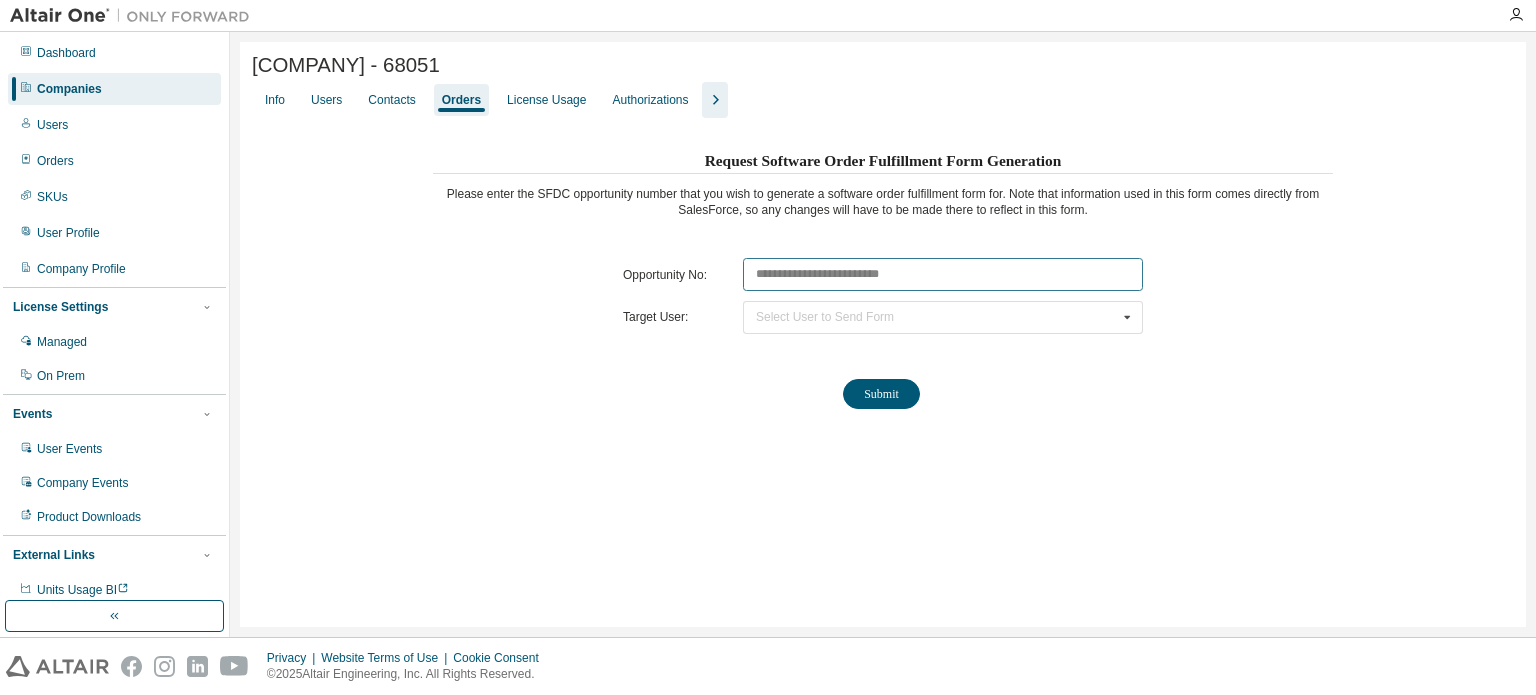paste on "********" 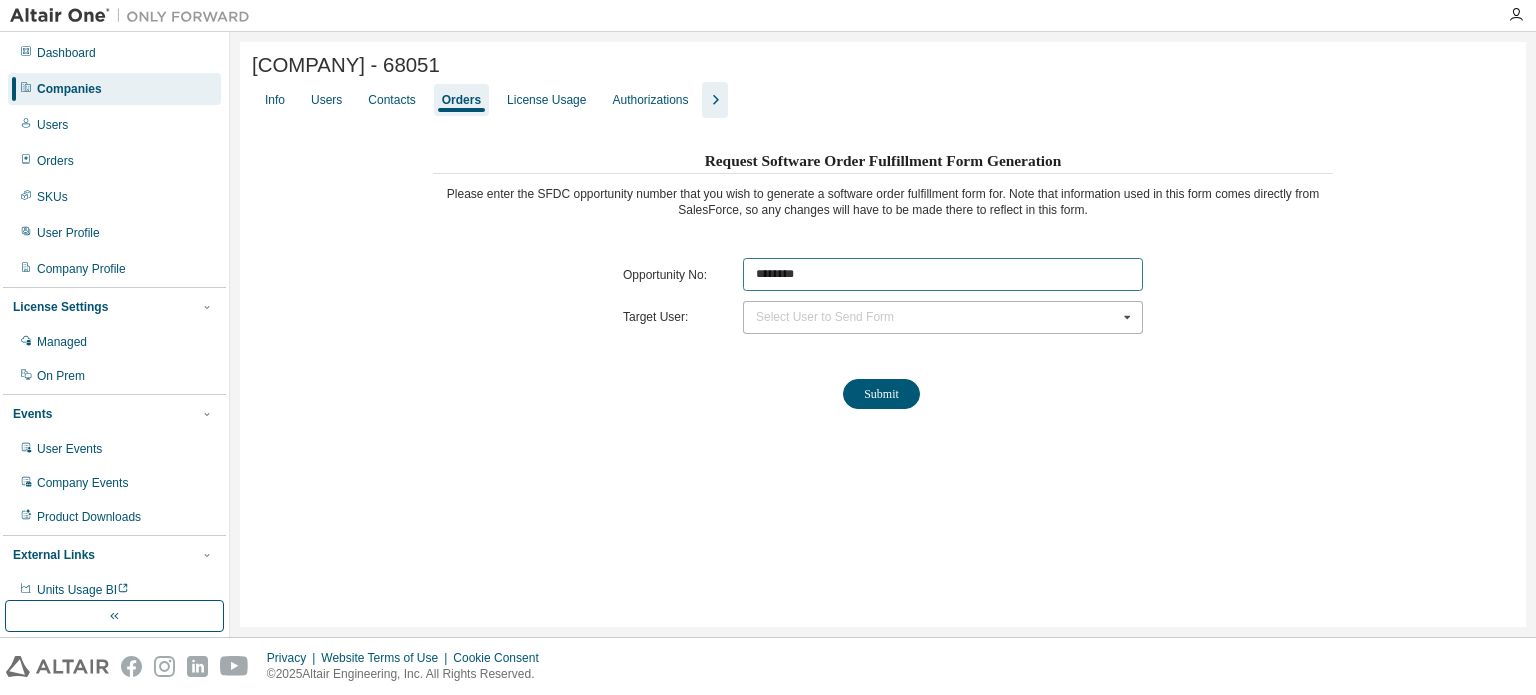 type on "********" 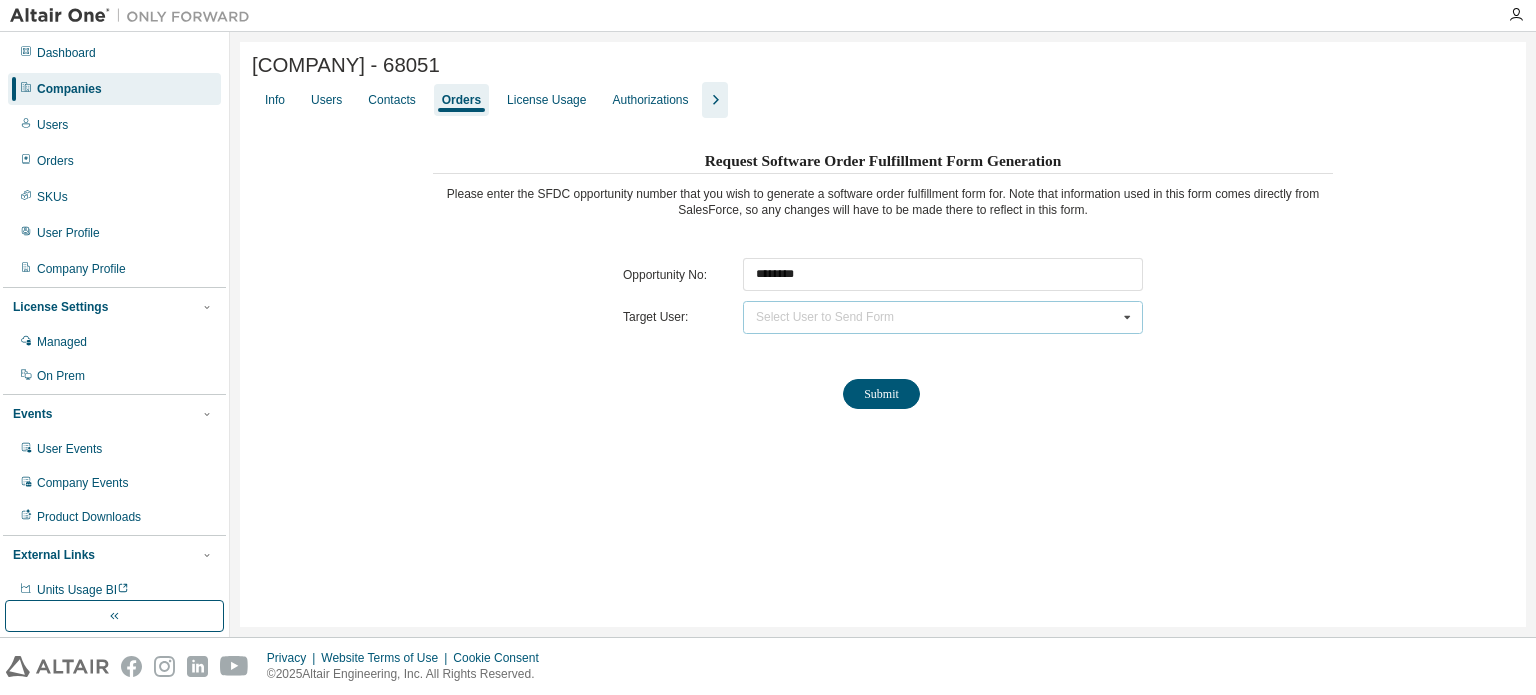 click on "Select User to Send Form" at bounding box center (825, 317) 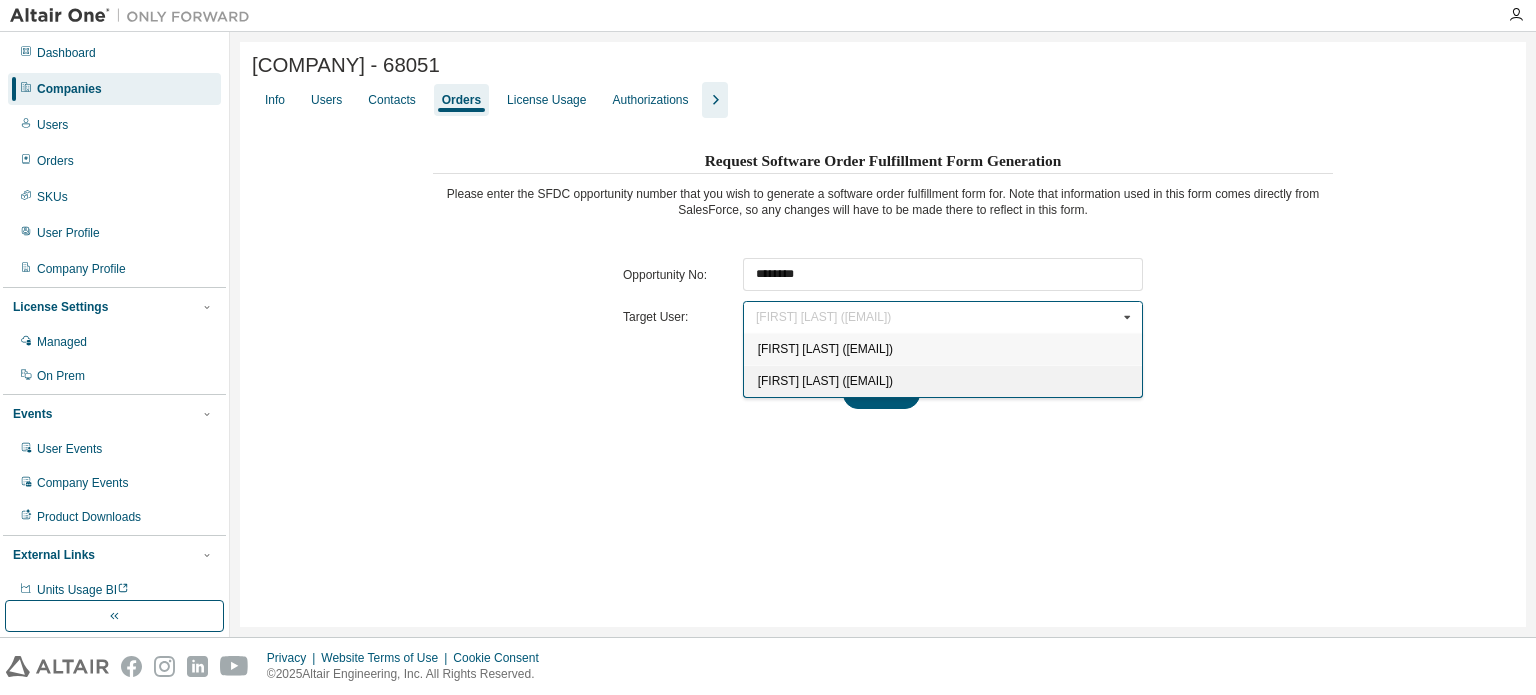 click on "[FIRST] [LAST] ([EMAIL])" at bounding box center [825, 381] 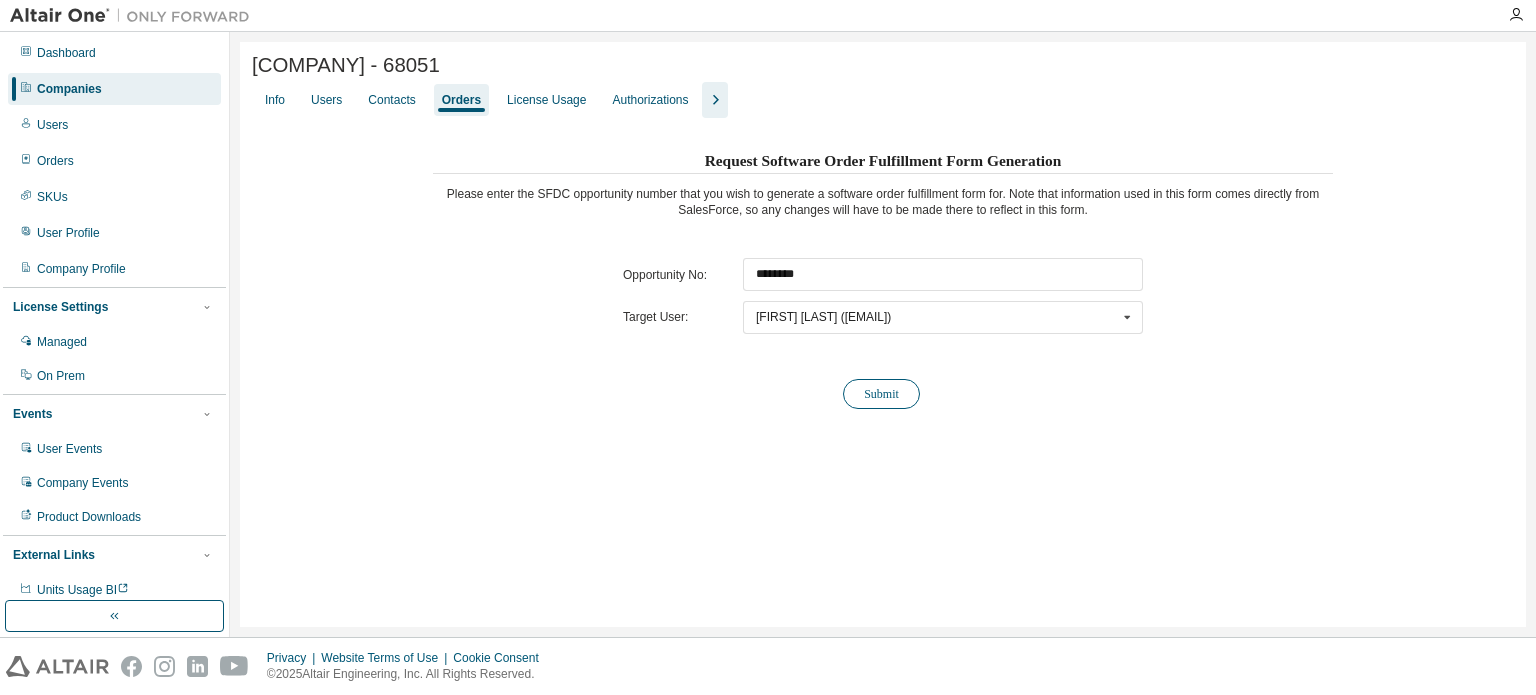 click on "Submit" at bounding box center (881, 394) 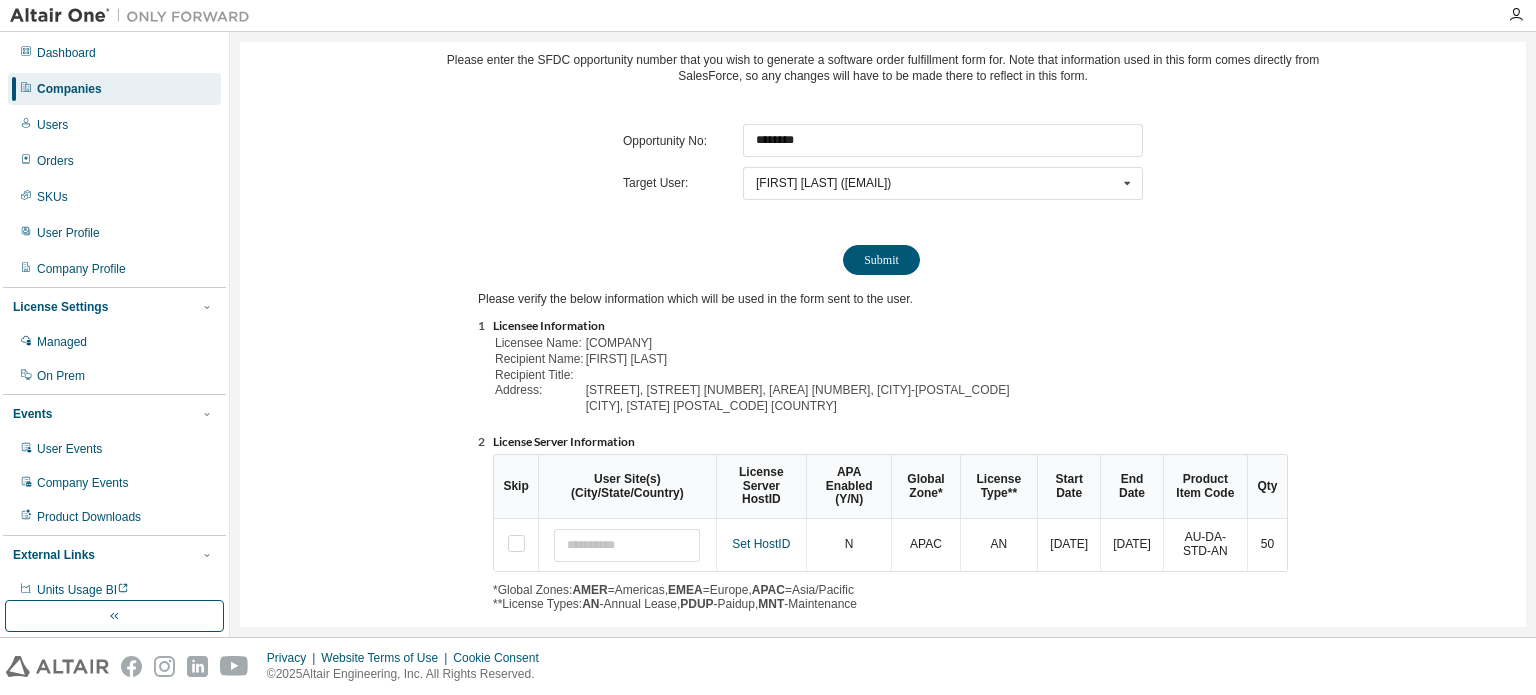 scroll, scrollTop: 221, scrollLeft: 0, axis: vertical 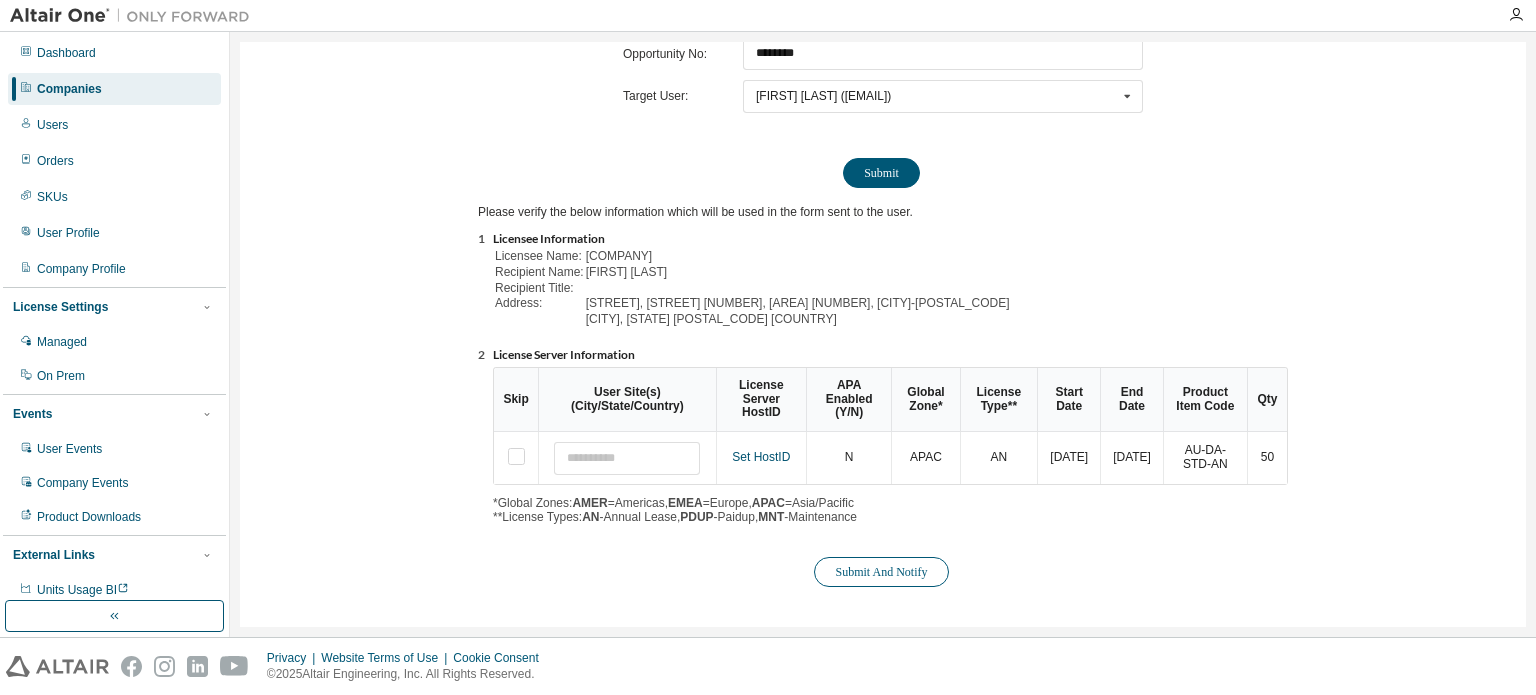 click on "Submit And Notify" at bounding box center (881, 572) 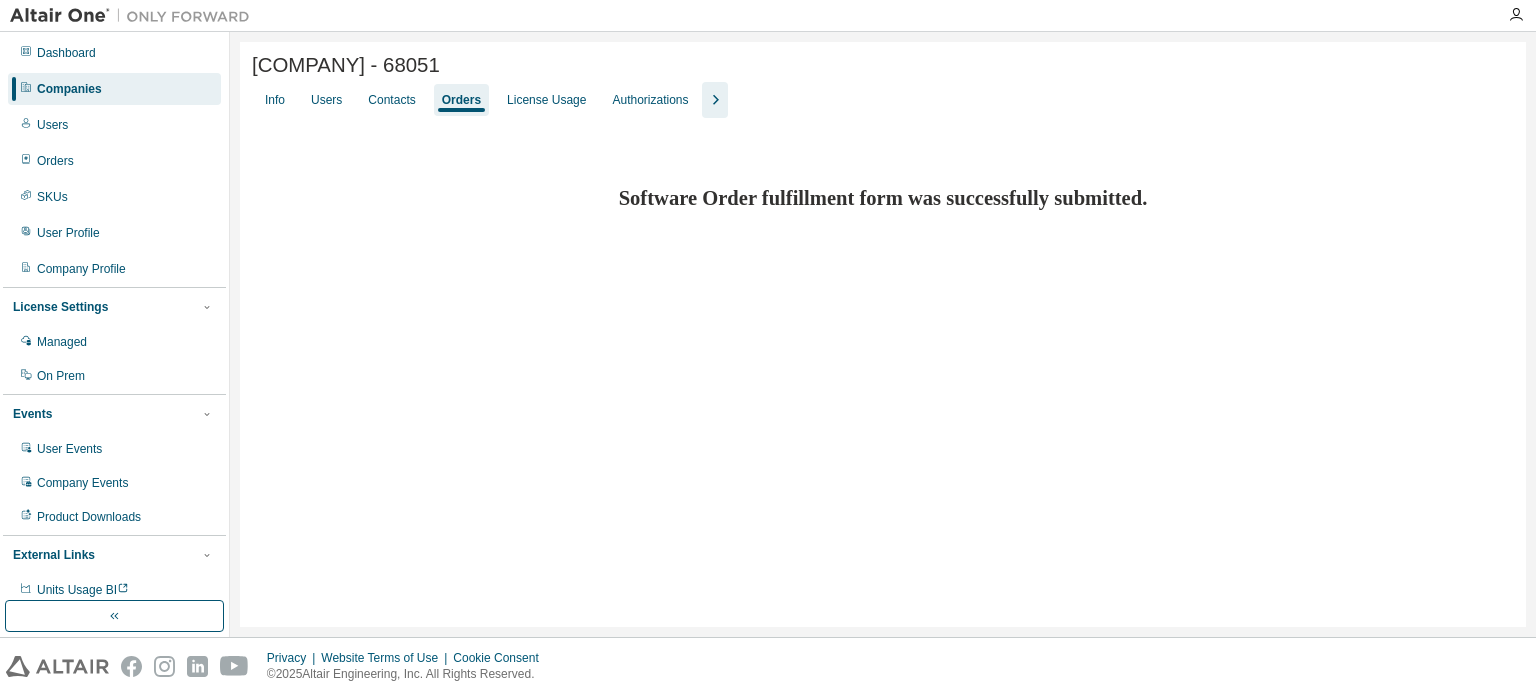 scroll, scrollTop: 0, scrollLeft: 0, axis: both 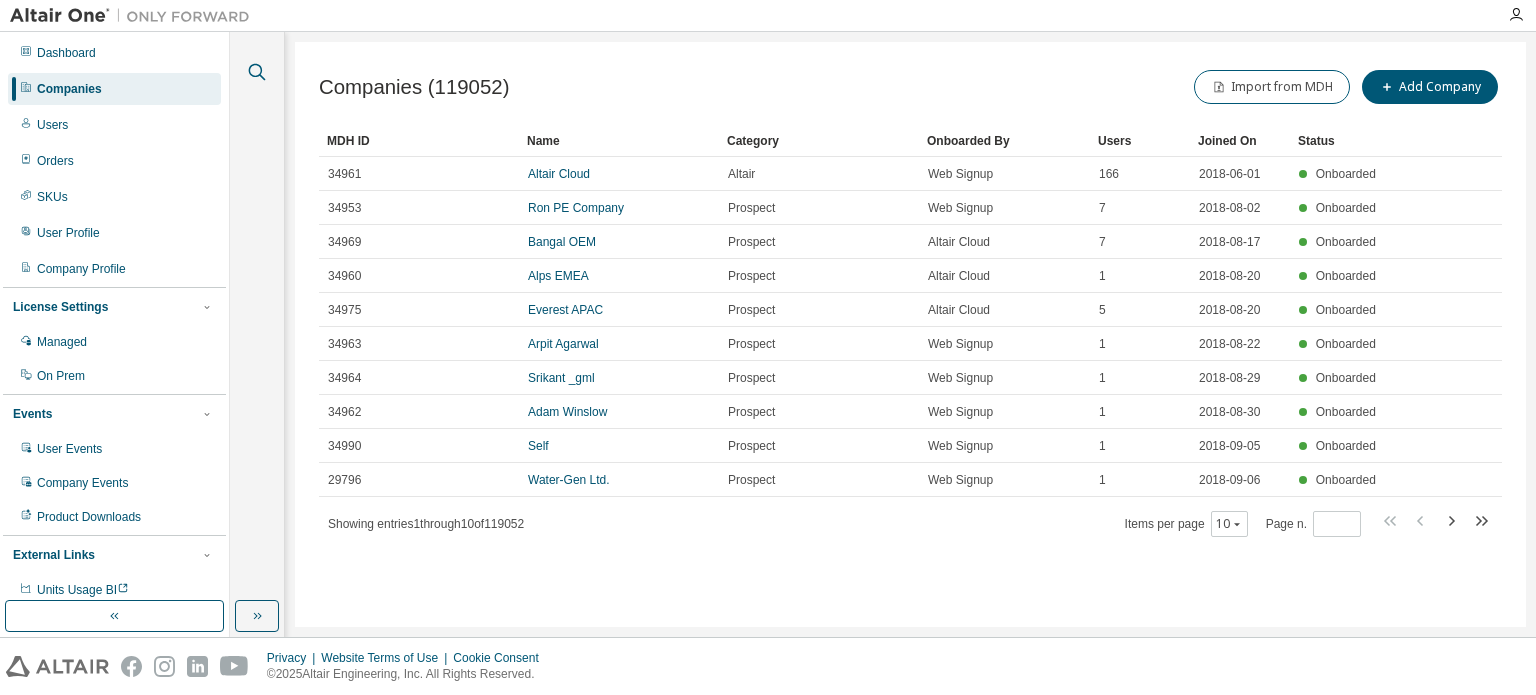 click 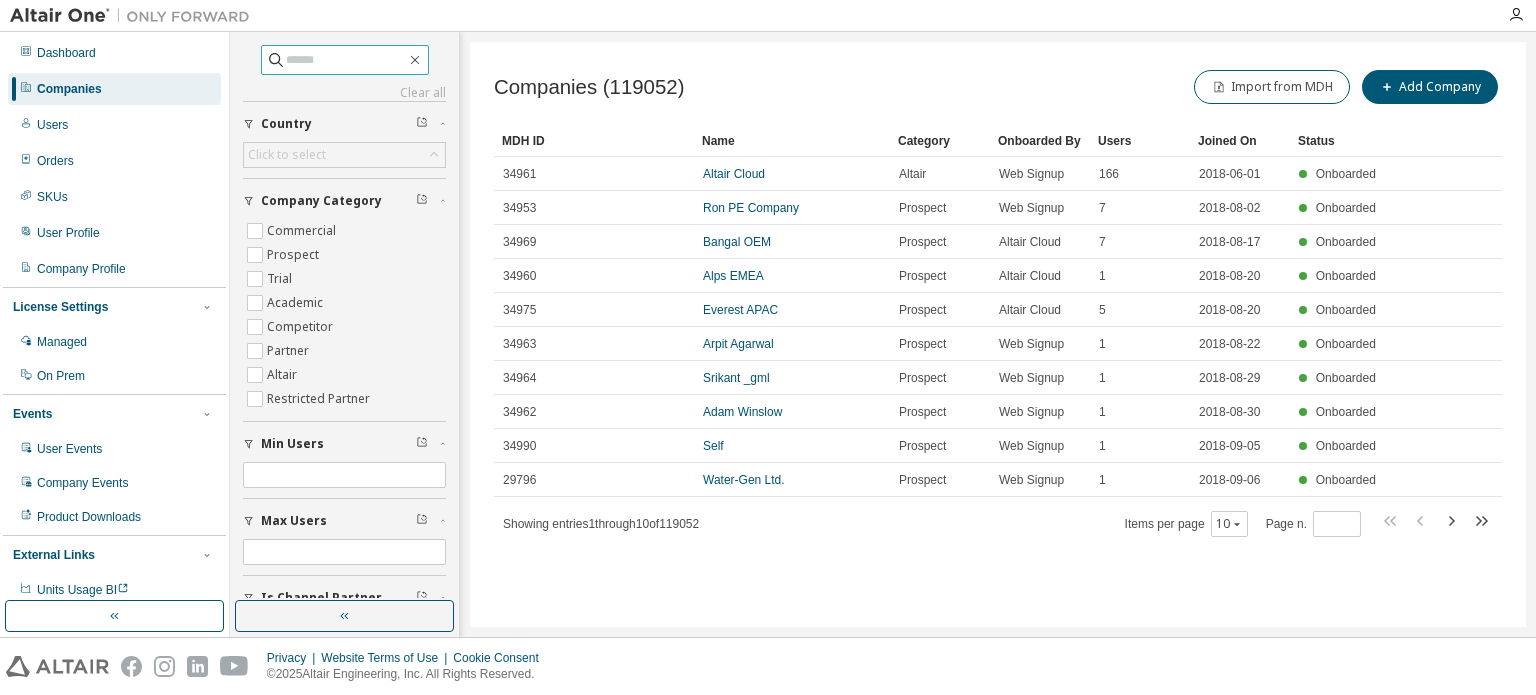 click at bounding box center (346, 60) 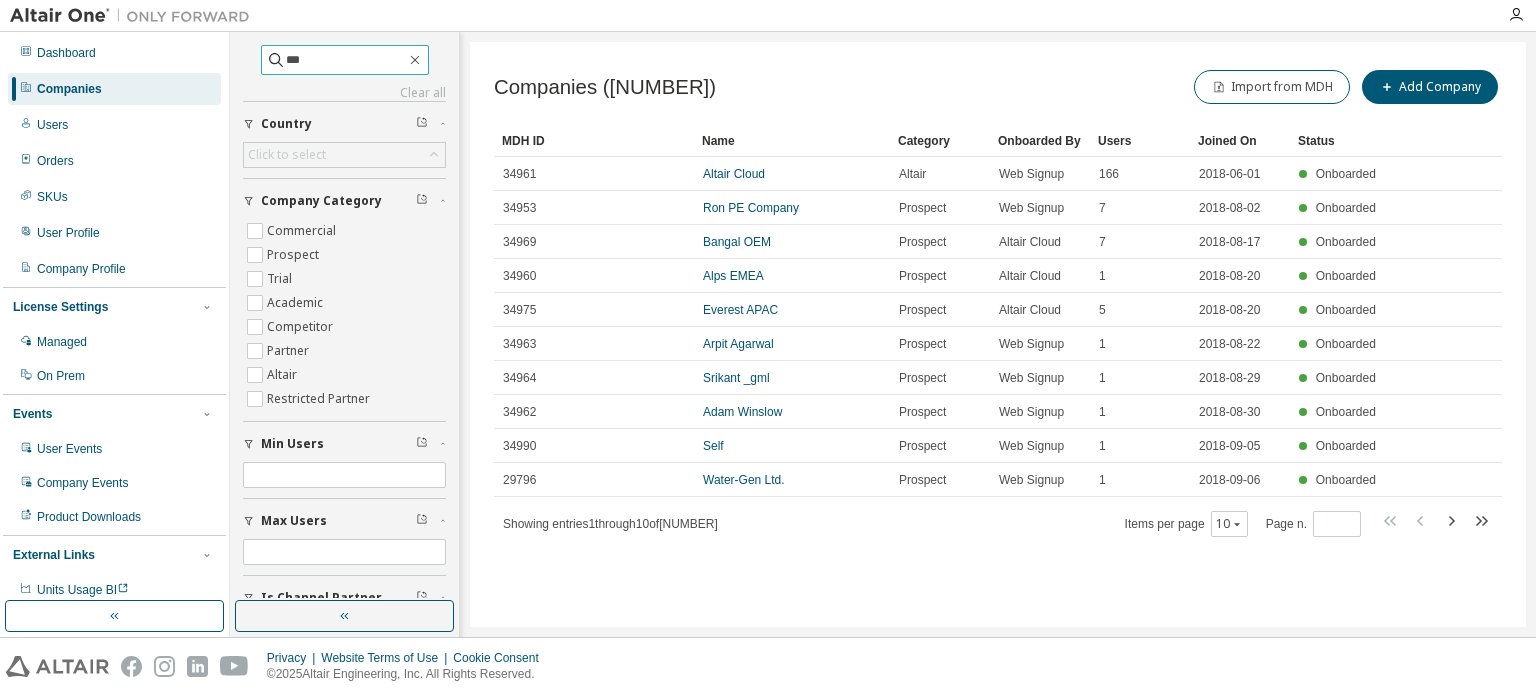 type on "***" 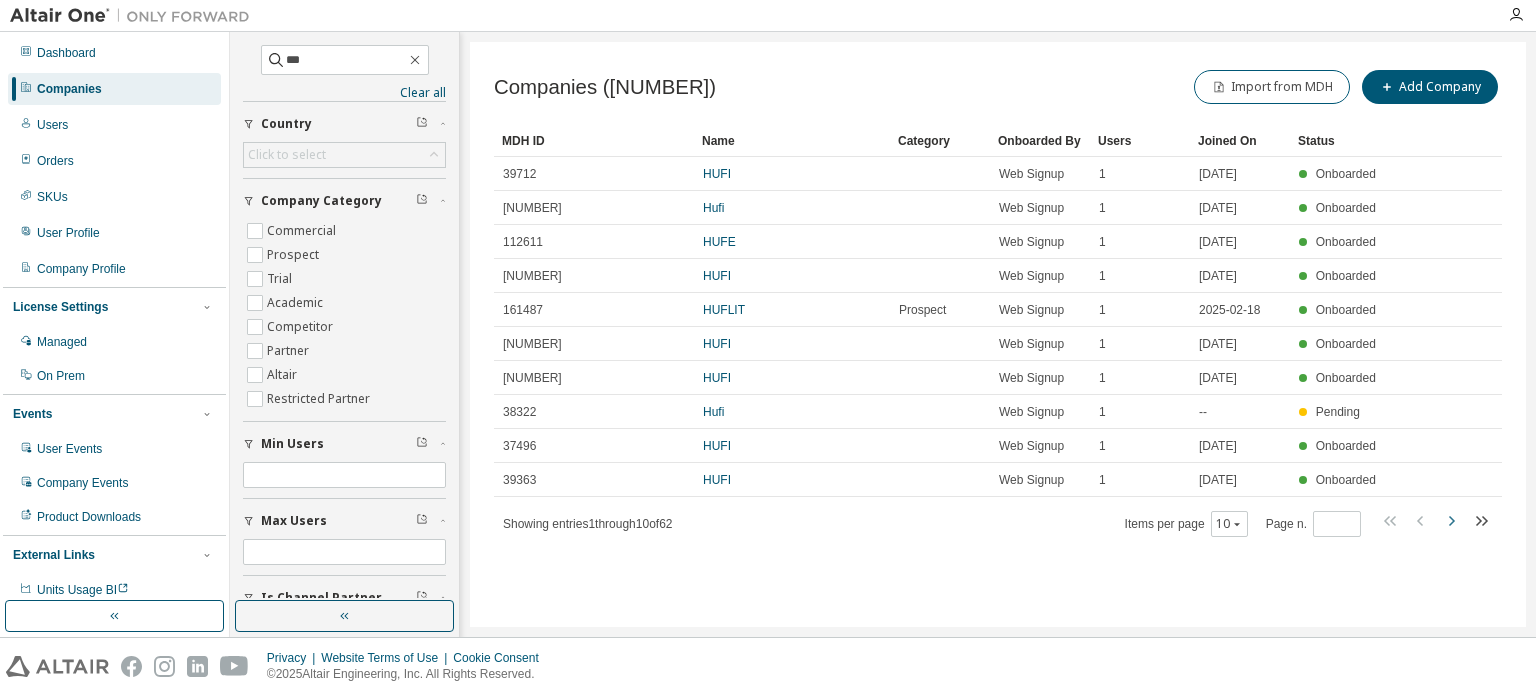 click 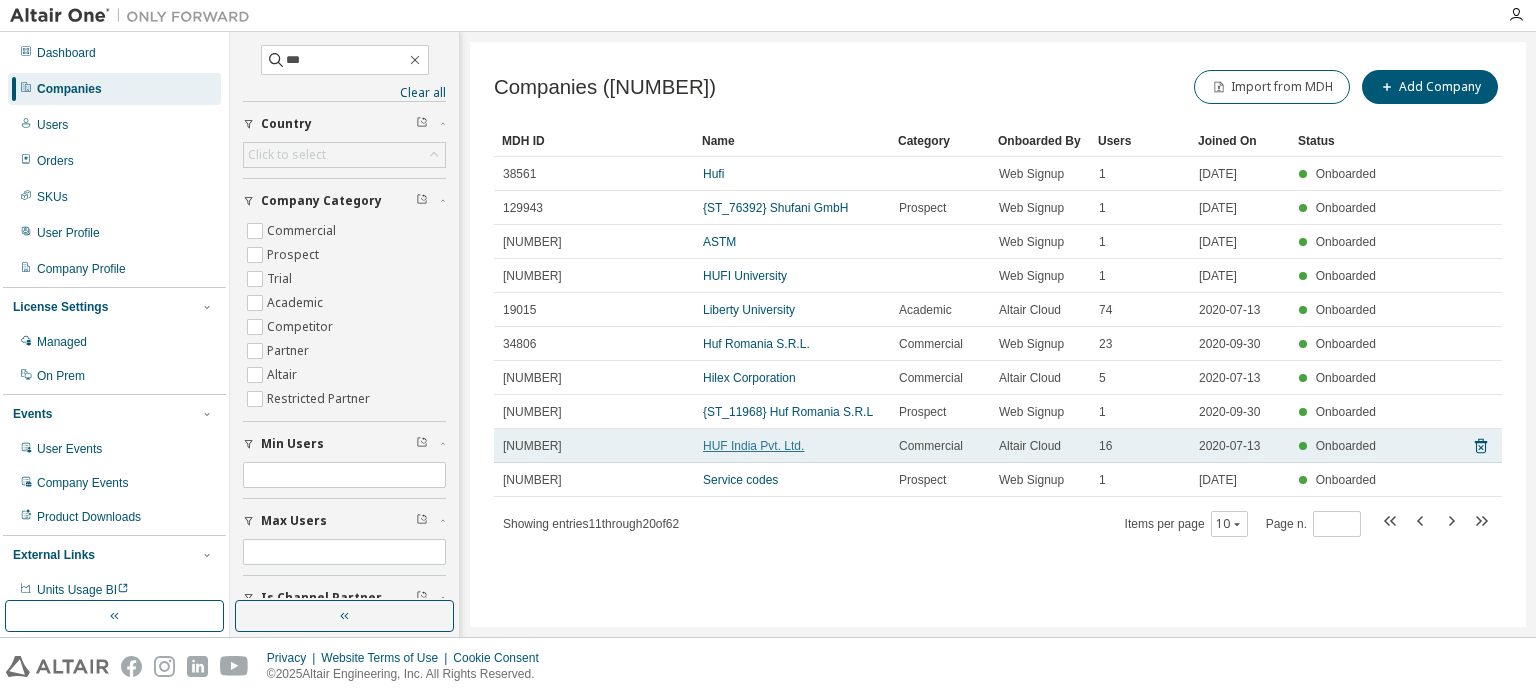 click on "HUF India Pvt. Ltd." at bounding box center [753, 446] 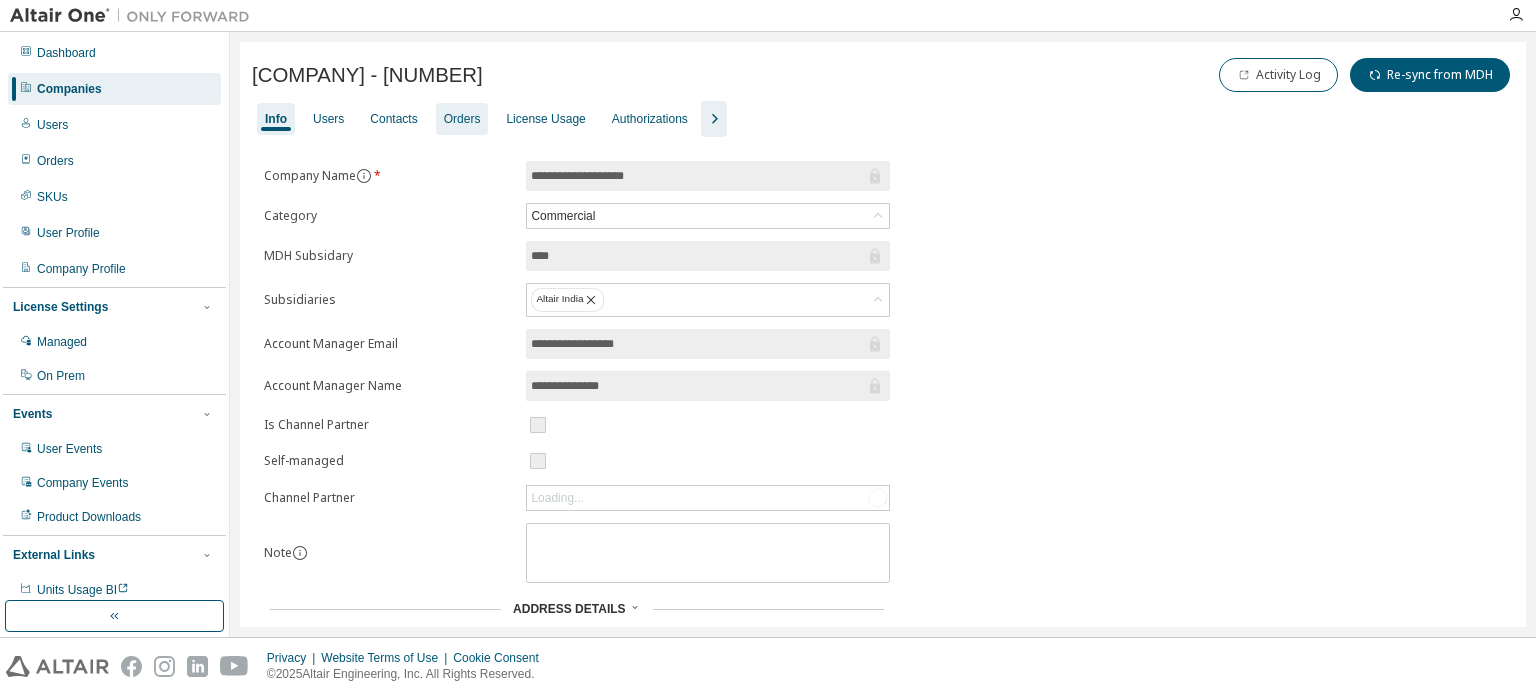 click on "Orders" at bounding box center [462, 119] 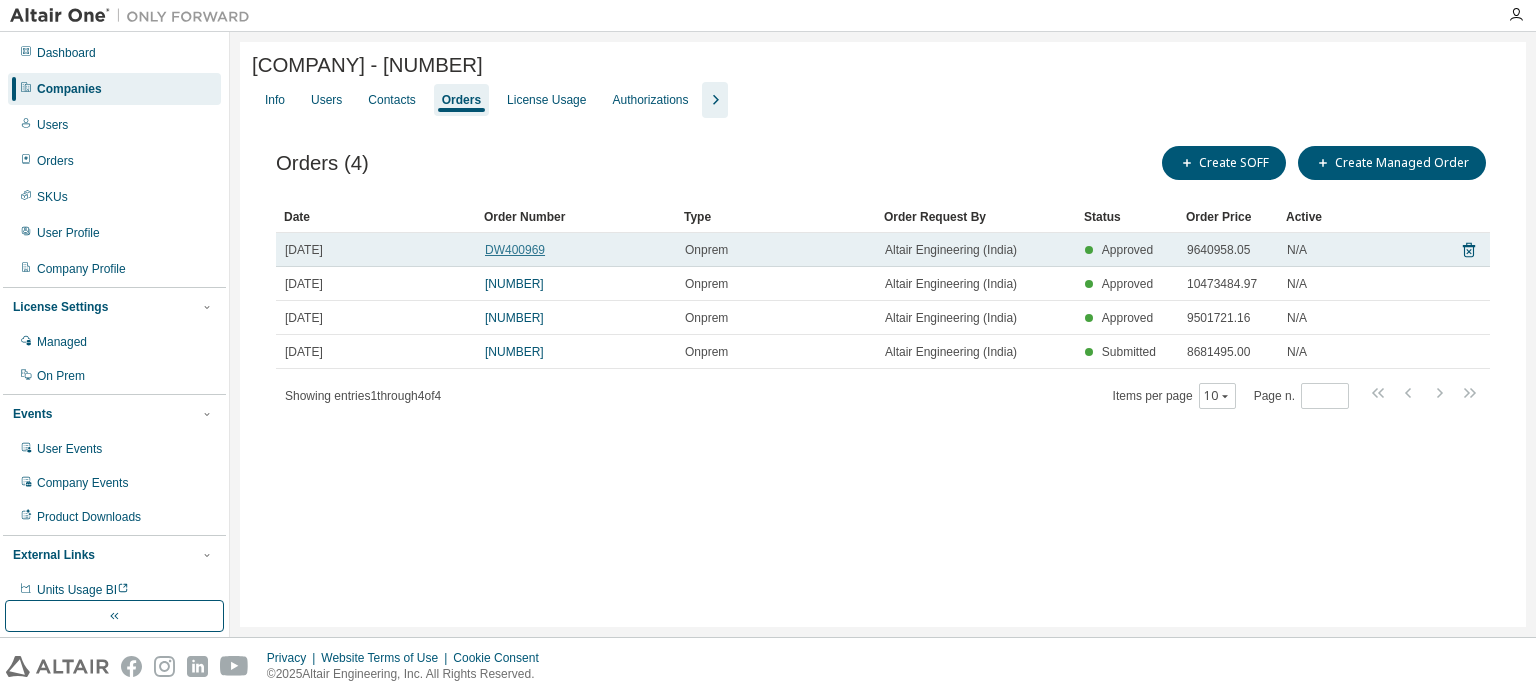 click on "DW400969" at bounding box center (515, 250) 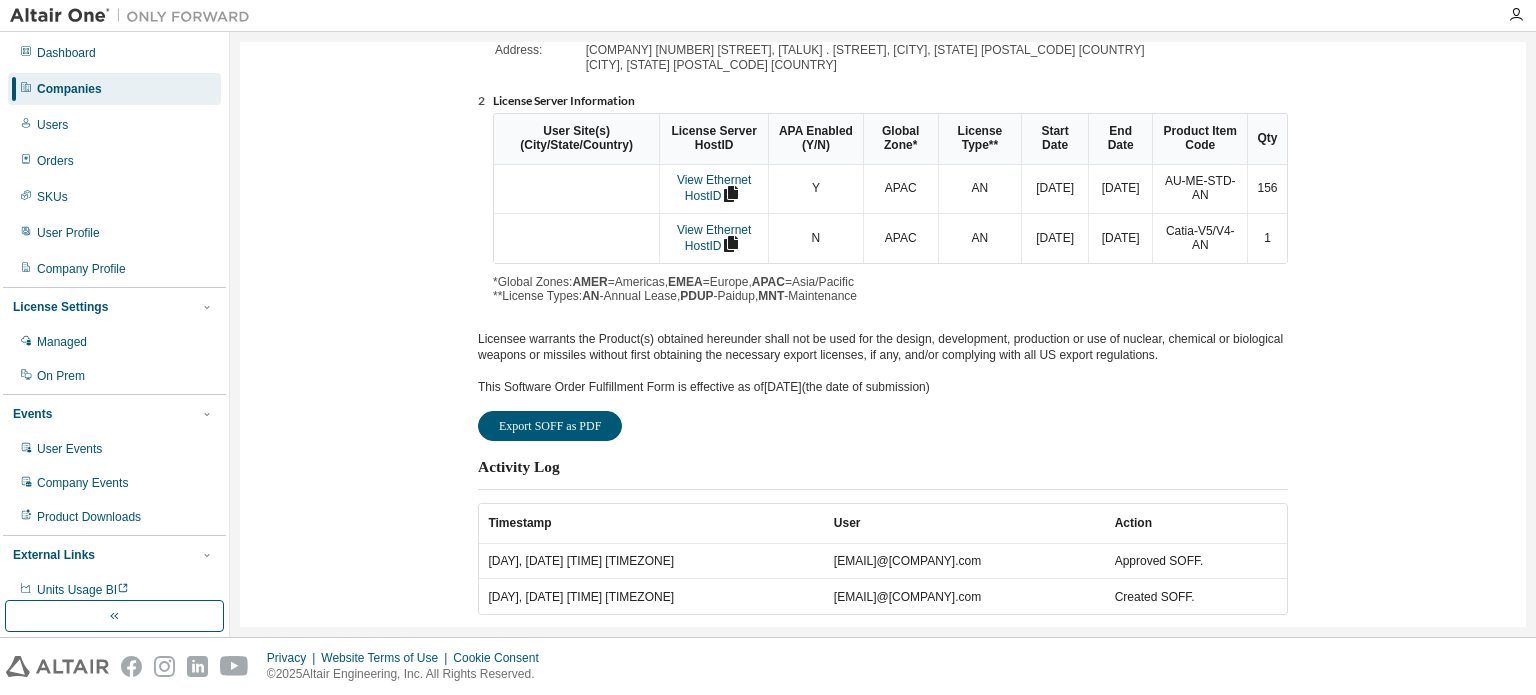 scroll, scrollTop: 356, scrollLeft: 0, axis: vertical 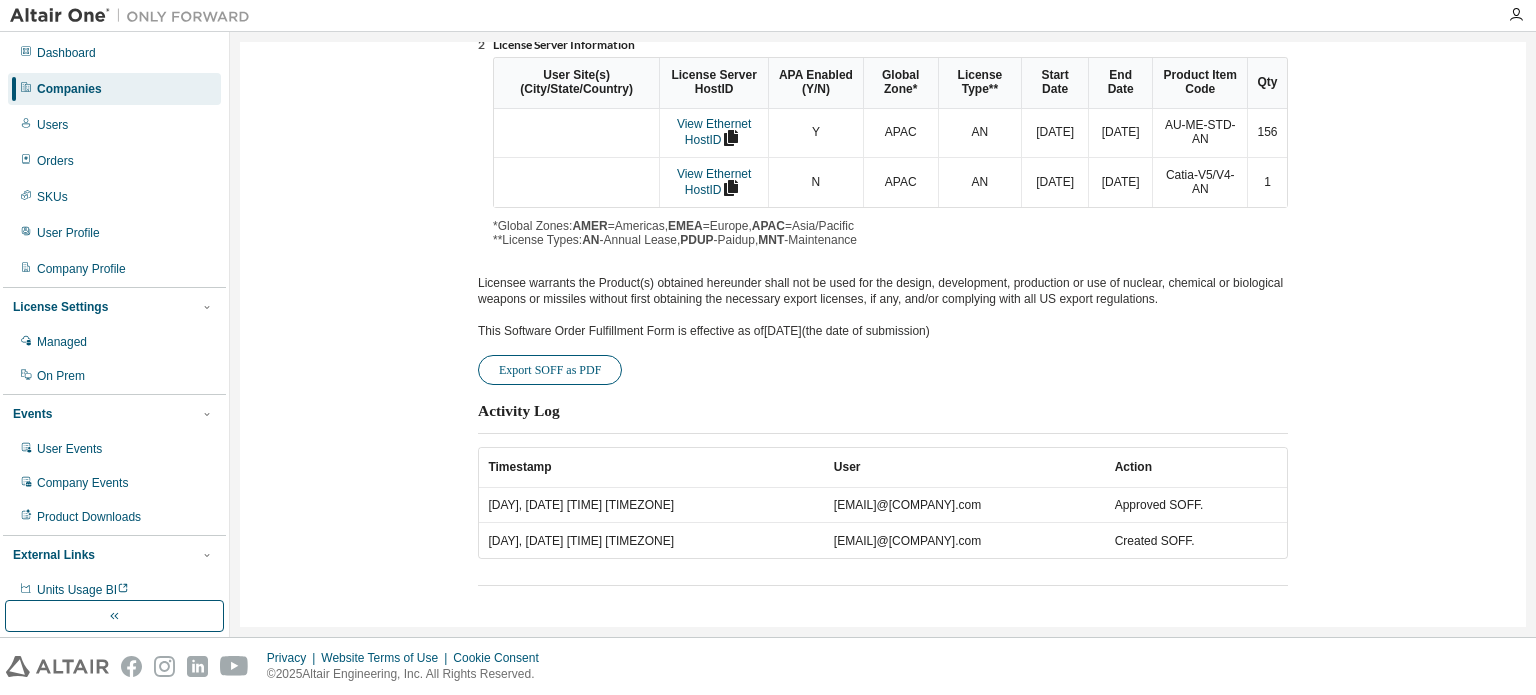 click on "Export SOFF as PDF" at bounding box center (550, 370) 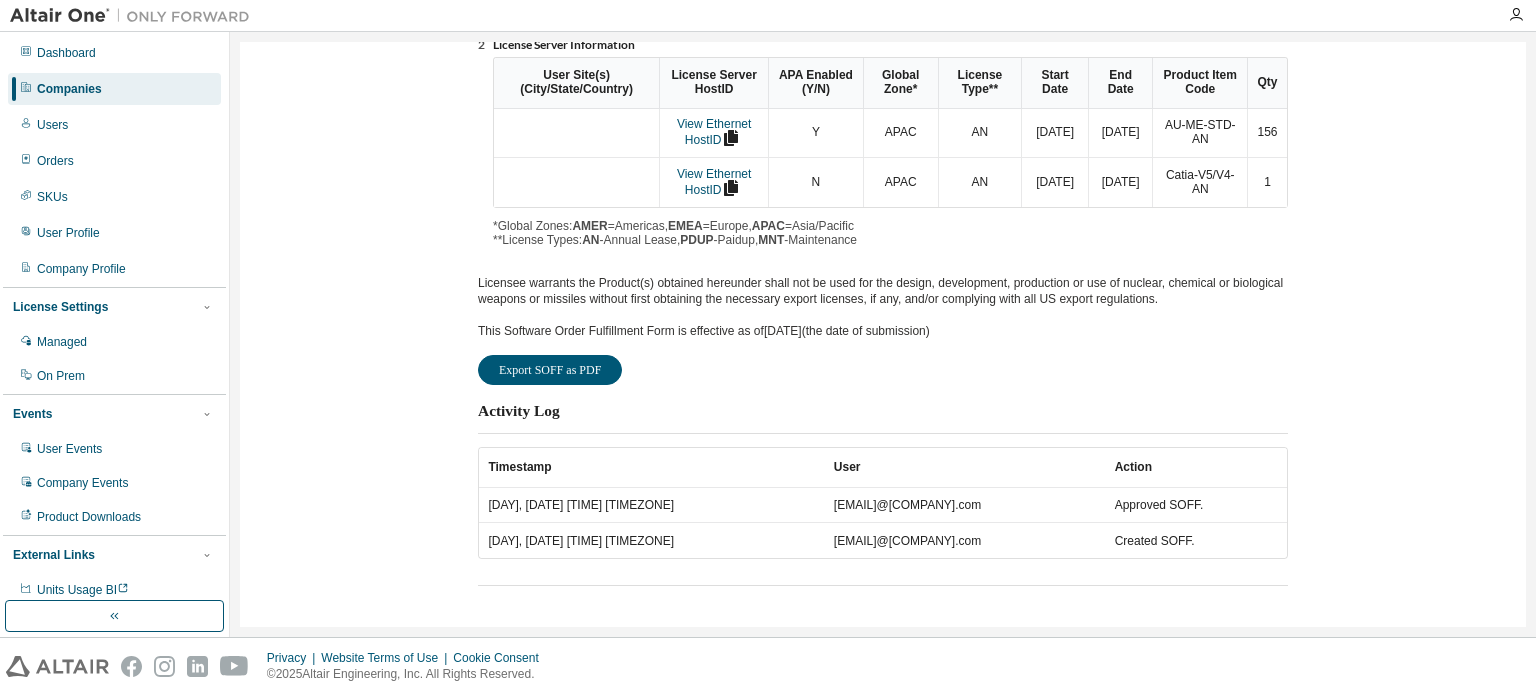 click on "[COMPANY], its subsidiaries and Authorized Resellers Software Order Fulfillment Form By submitting this Software Order Fulfillment Form, Licensee agrees that its access to and use of the Product(s) identified in Section 2 below shall be governed by the terms and conditions of the applicable standard [COMPANY] Inc. (“Altair”) software license agreement  accepted by Licensee at the time of access to or installation of such Product(s) (“Clickwrap Agreement”). In the event that Licensee has a current and valid negotiated software license agreement on file with [COMPANY], one of its subsidiaries or authorized resellers (“Master Agreement”), then such Master Agreement shall take precedence over the Clickwrap Agreement. Licensee Information Licensee Name: [COMPANY] Recipient Name: [FIRST] [LAST] Recipient Title: Manager Address: [COMPANY] [NUMBER] [STREET], [TALUK], [CITY], [STATE] [POSTAL_CODE] [COUNTRY] License Server Information License Server HostID Qty" at bounding box center (883, 189) 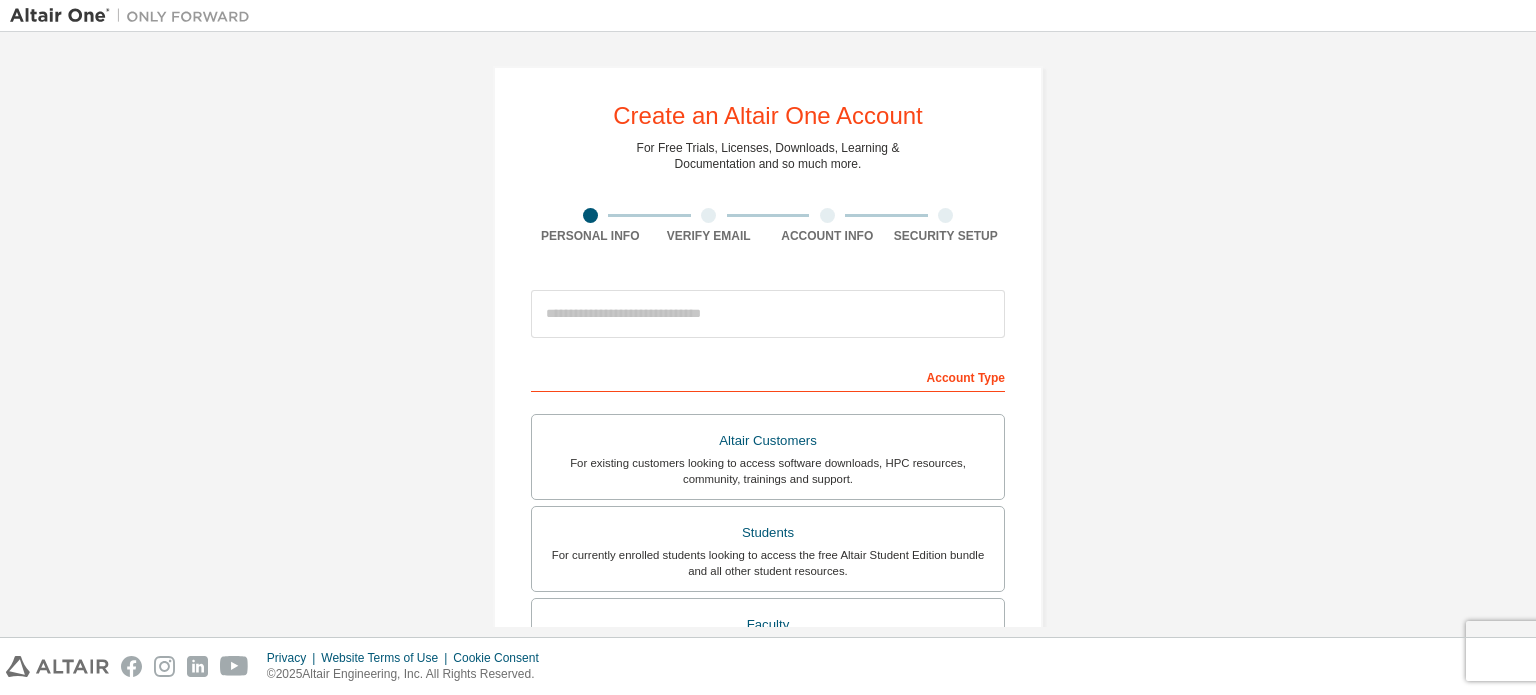 scroll, scrollTop: 0, scrollLeft: 0, axis: both 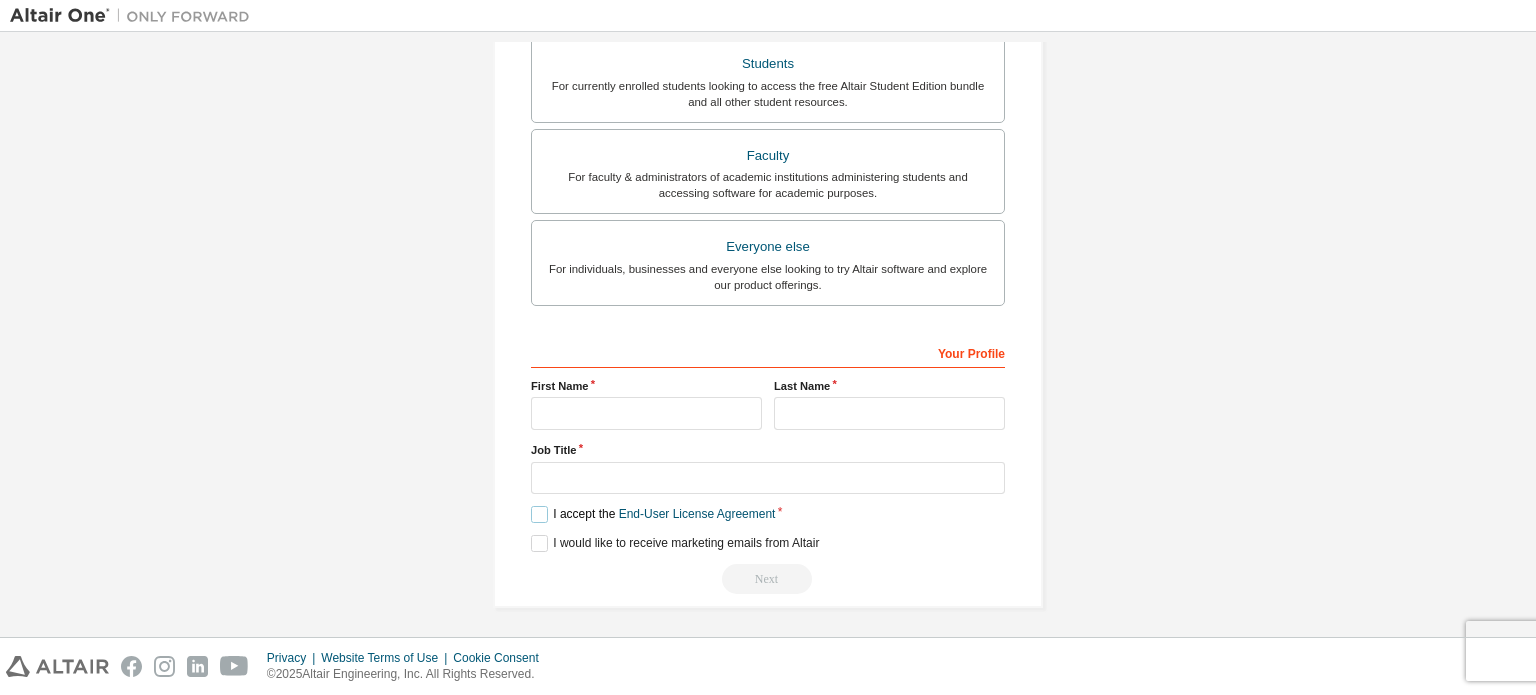 click on "I accept the    End-User License Agreement" at bounding box center (653, 514) 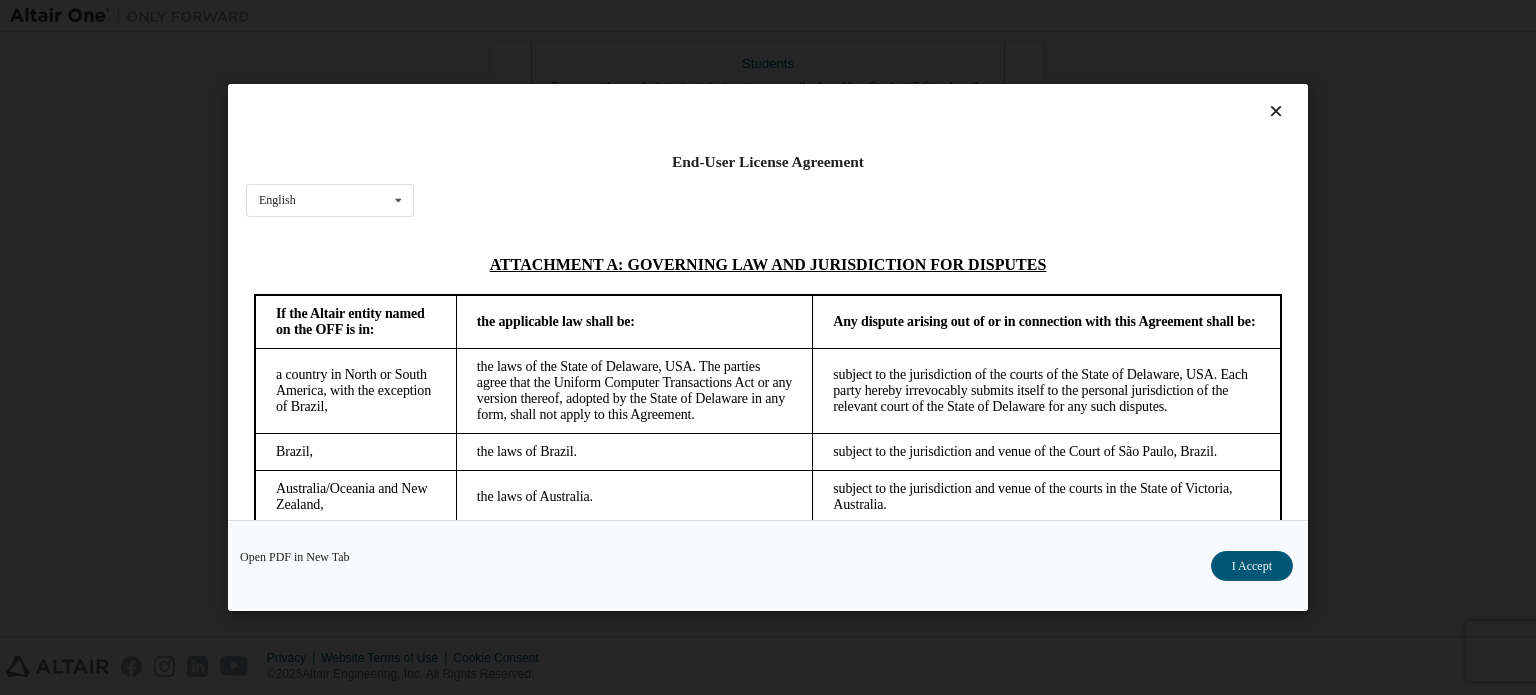 scroll, scrollTop: 5030, scrollLeft: 0, axis: vertical 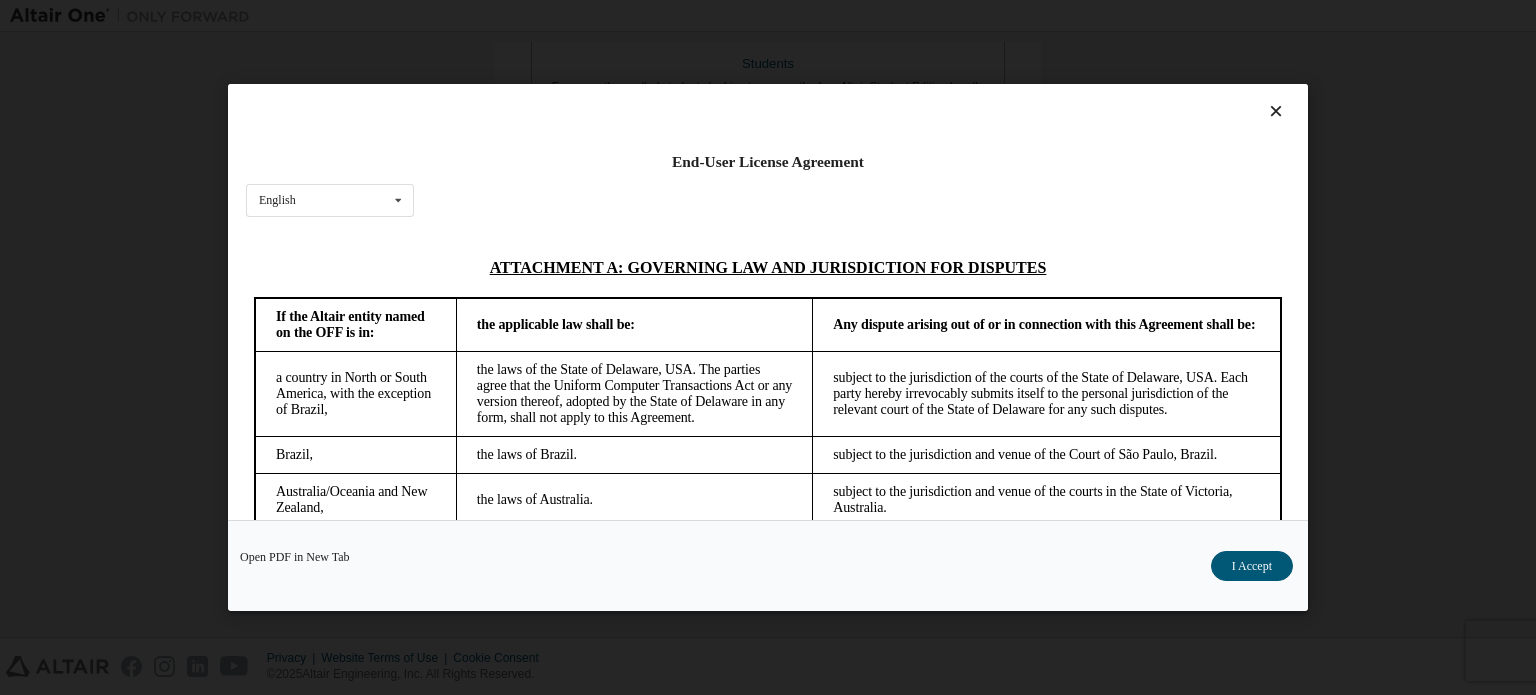 click at bounding box center (1276, 111) 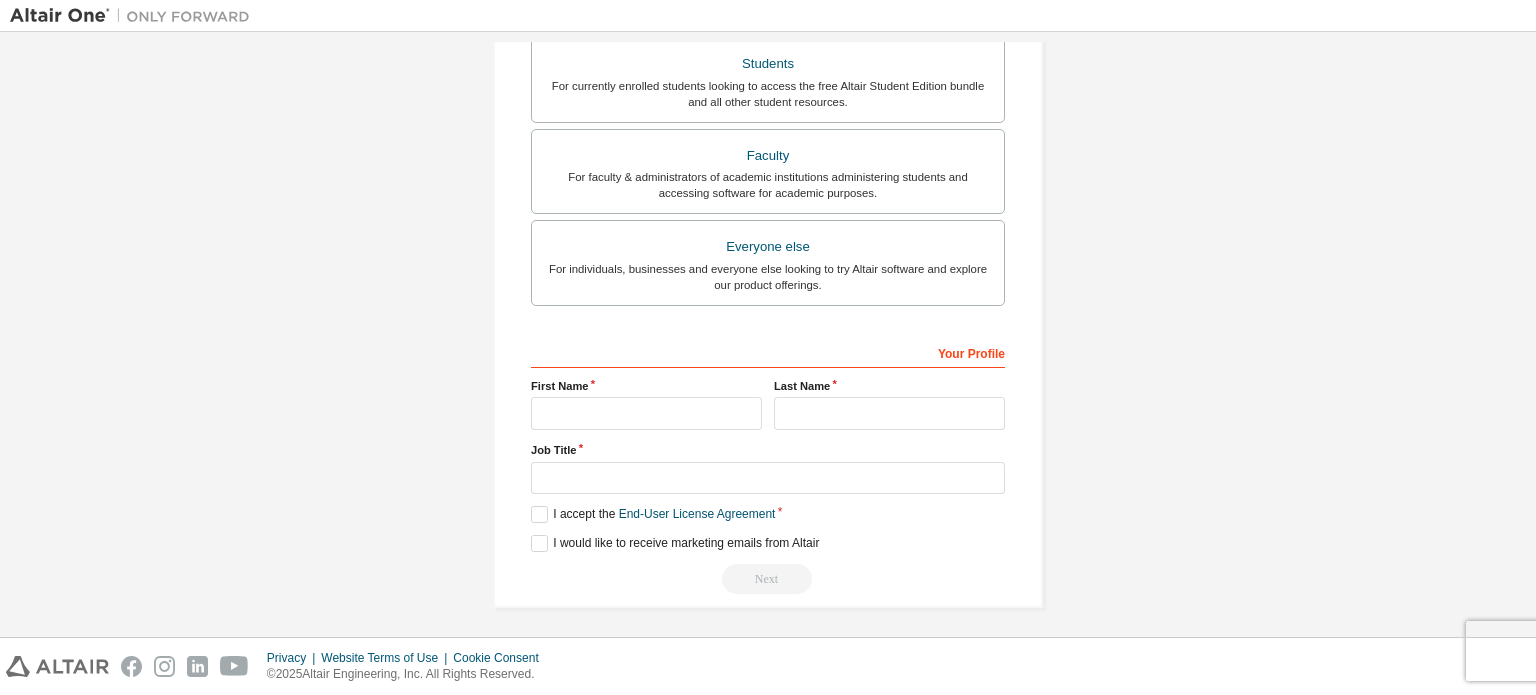 scroll, scrollTop: 0, scrollLeft: 0, axis: both 